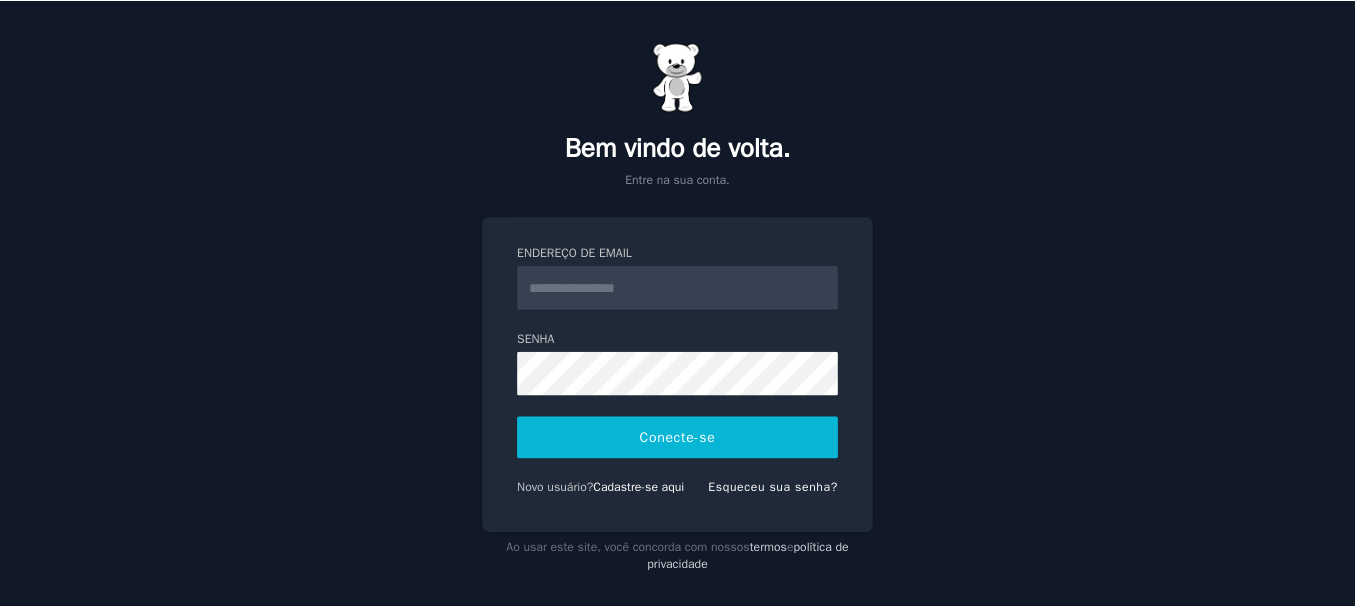 scroll, scrollTop: 0, scrollLeft: 0, axis: both 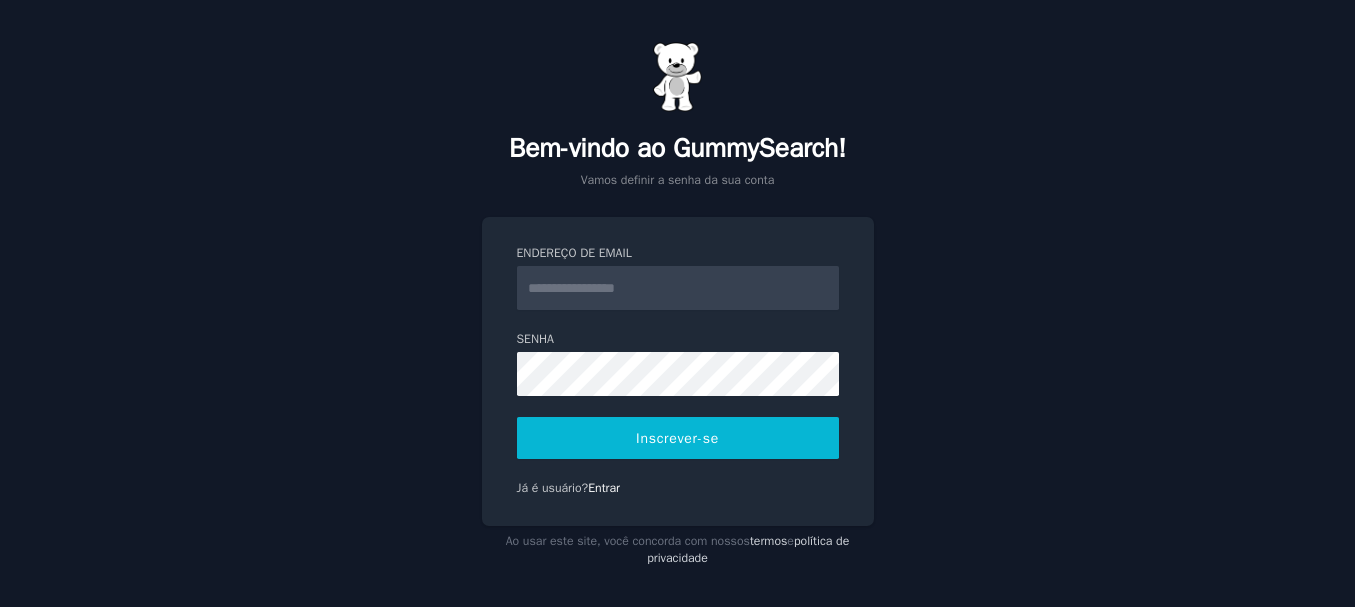 click on "Endereço de email" at bounding box center (678, 288) 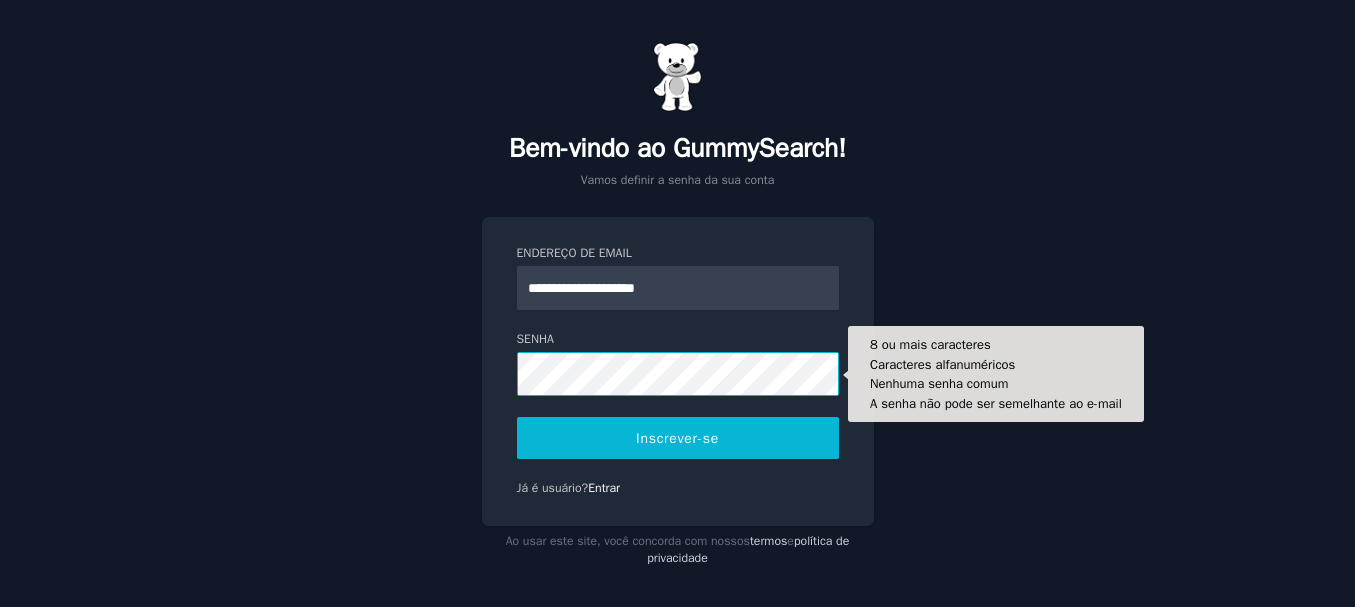 click on "**********" at bounding box center (678, 371) 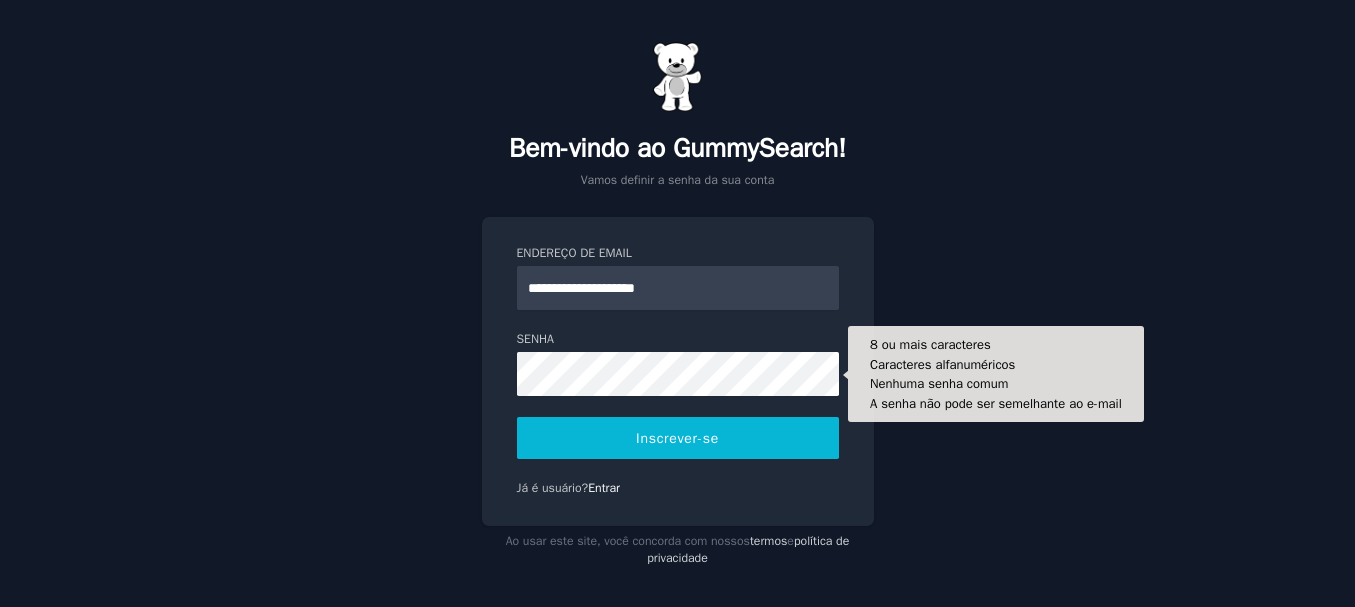 click on "**********" at bounding box center [678, 371] 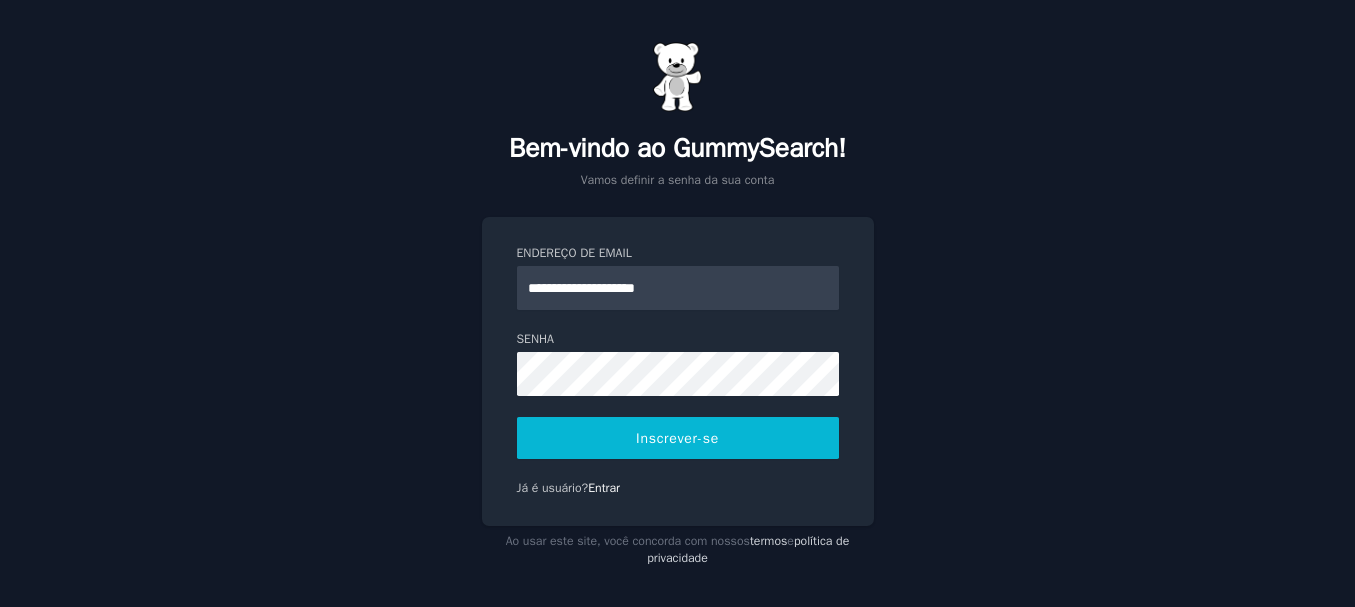 click on "Inscrever-se" at bounding box center [677, 438] 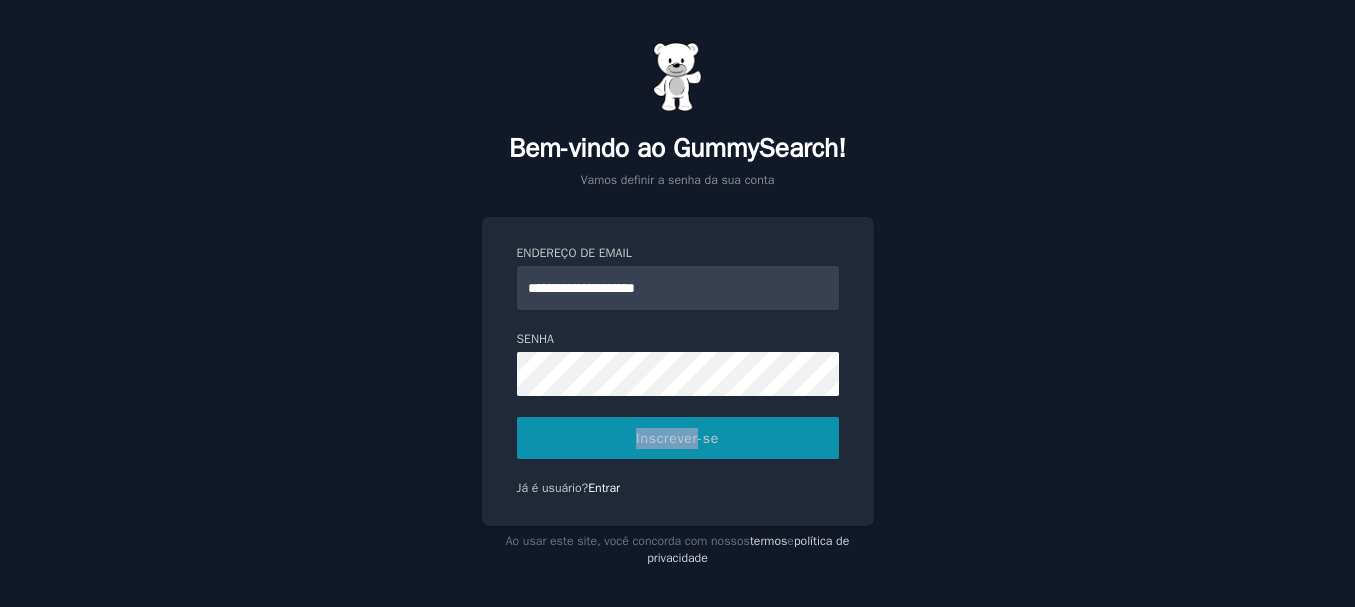 click on "Inscrever-se" at bounding box center [678, 438] 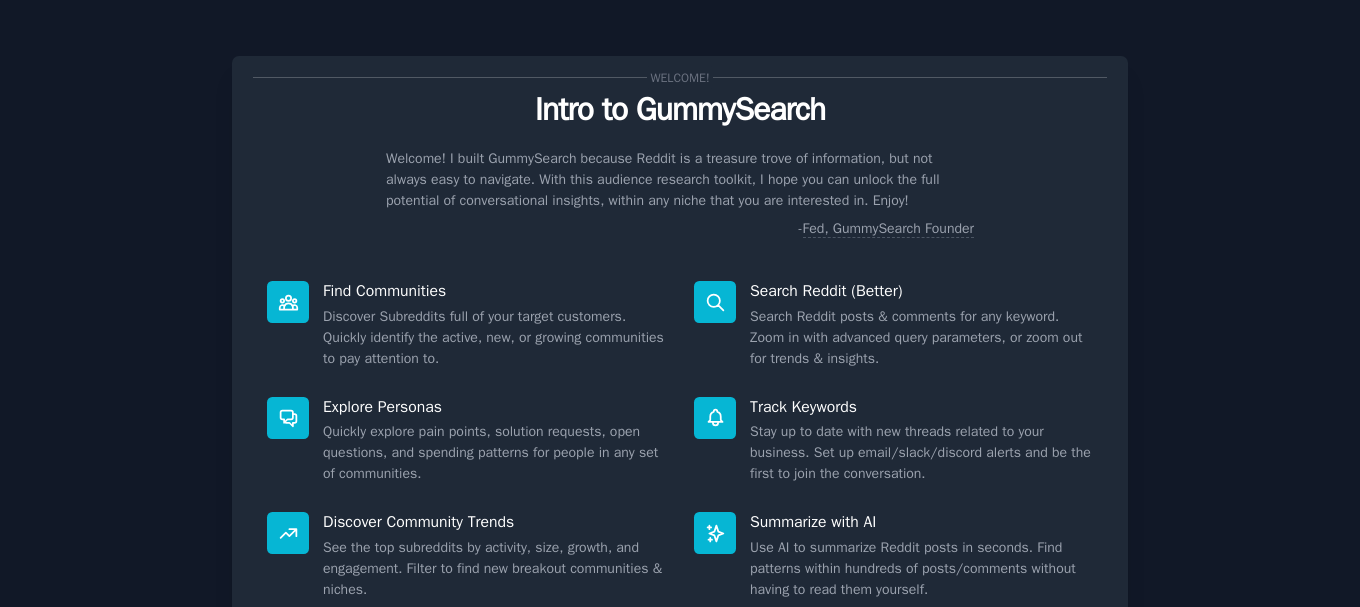 scroll, scrollTop: 0, scrollLeft: 0, axis: both 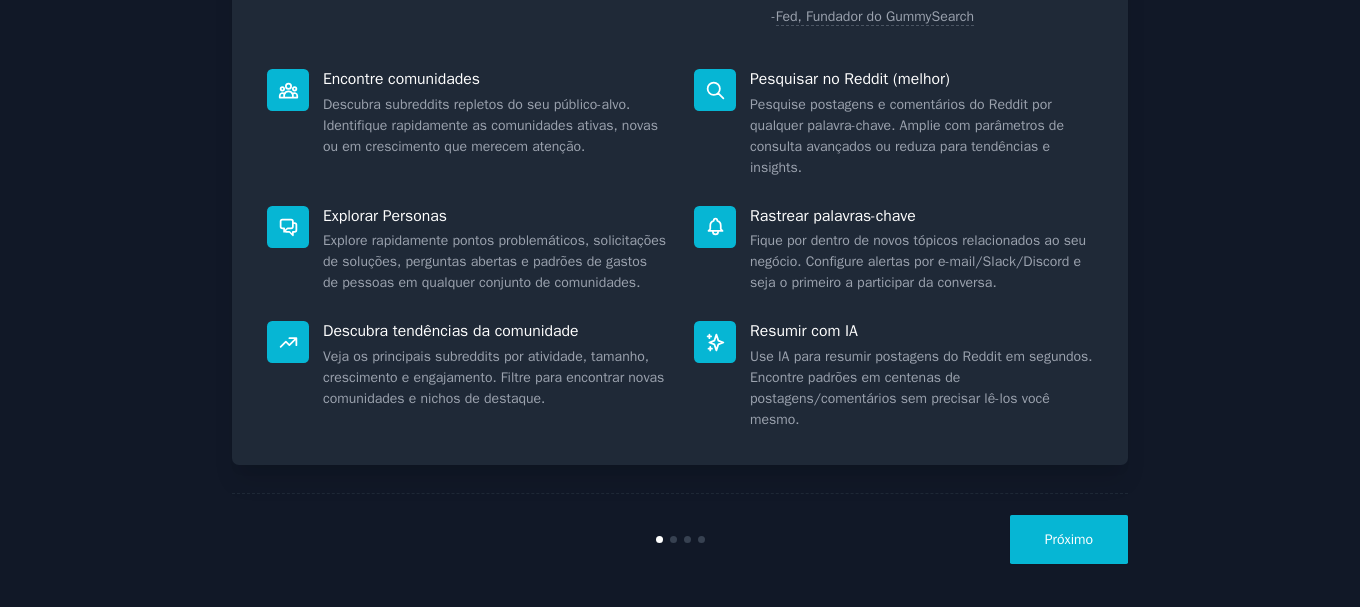 click on "Bem-vindo! Introdução ao GummySearch Bem-vindo! Criei o GummySearch porque o Reddit é um tesouro de informações, mas nem sempre fácil de navegar. Com este kit de ferramentas de pesquisa de público, espero que você possa desbloquear todo o potencial dos insights conversacionais, em qualquer nicho de seu interesse. Aproveite! -  Fed, Fundador do GummySearch Encontre comunidades Descubra subreddits repletos do seu público-alvo. Identifique rapidamente as comunidades ativas, novas ou em crescimento que merecem atenção. Pesquisar no Reddit (melhor) Pesquise postagens e comentários do Reddit por qualquer palavra-chave. Amplie com parâmetros de consulta avançados ou reduza para tendências e insights. Explorar Personas Explore rapidamente pontos problemáticos, solicitações de soluções, perguntas abertas e padrões de gastos de pessoas em qualquer conjunto de comunidades. Rastrear palavras-chave Descubra tendências da comunidade Resumir com IA Próximo" 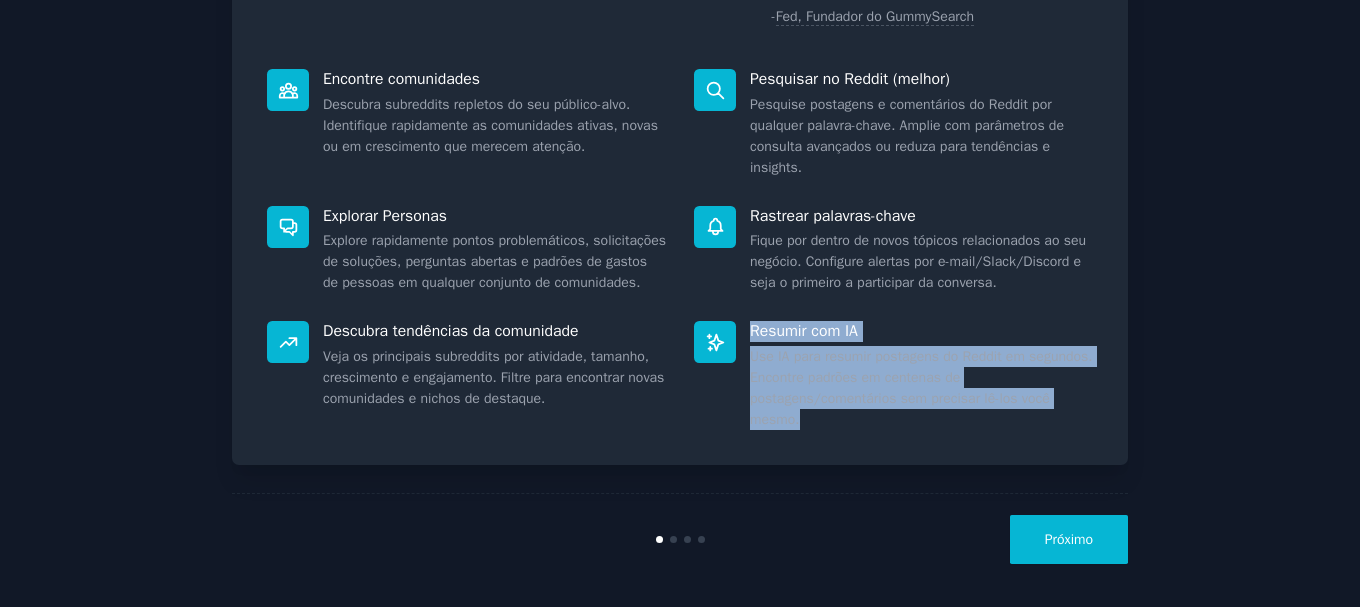 drag, startPoint x: 1344, startPoint y: 355, endPoint x: 1344, endPoint y: 392, distance: 37 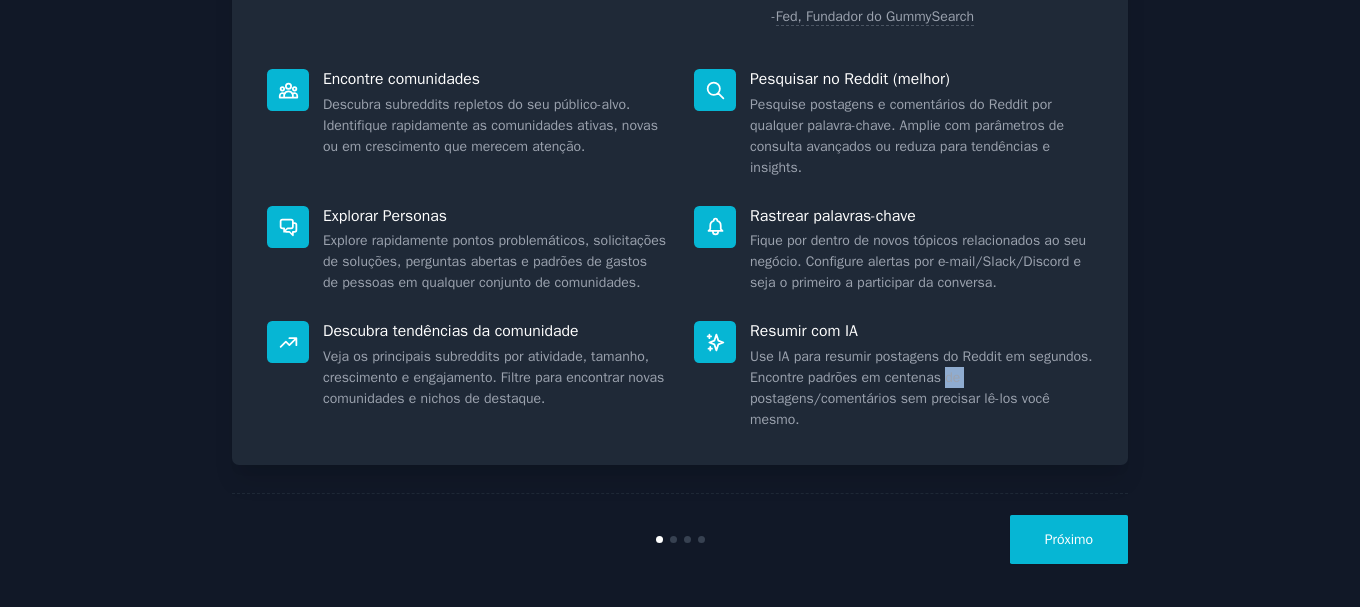 click on "Bem-vindo! Introdução ao GummySearch Bem-vindo! Criei o GummySearch porque o Reddit é um tesouro de informações, mas nem sempre fácil de navegar. Com este kit de ferramentas de pesquisa de público, espero que você possa desbloquear todo o potencial dos insights conversacionais, em qualquer nicho de seu interesse. Aproveite! -  Fed, Fundador do GummySearch Encontre comunidades Descubra subreddits repletos do seu público-alvo. Identifique rapidamente as comunidades ativas, novas ou em crescimento que merecem atenção. Pesquisar no Reddit (melhor) Pesquise postagens e comentários do Reddit por qualquer palavra-chave. Amplie com parâmetros de consulta avançados ou reduza para tendências e insights. Explorar Personas Explore rapidamente pontos problemáticos, solicitações de soluções, perguntas abertas e padrões de gastos de pessoas em qualquer conjunto de comunidades. Rastrear palavras-chave Descubra tendências da comunidade Resumir com IA Próximo" 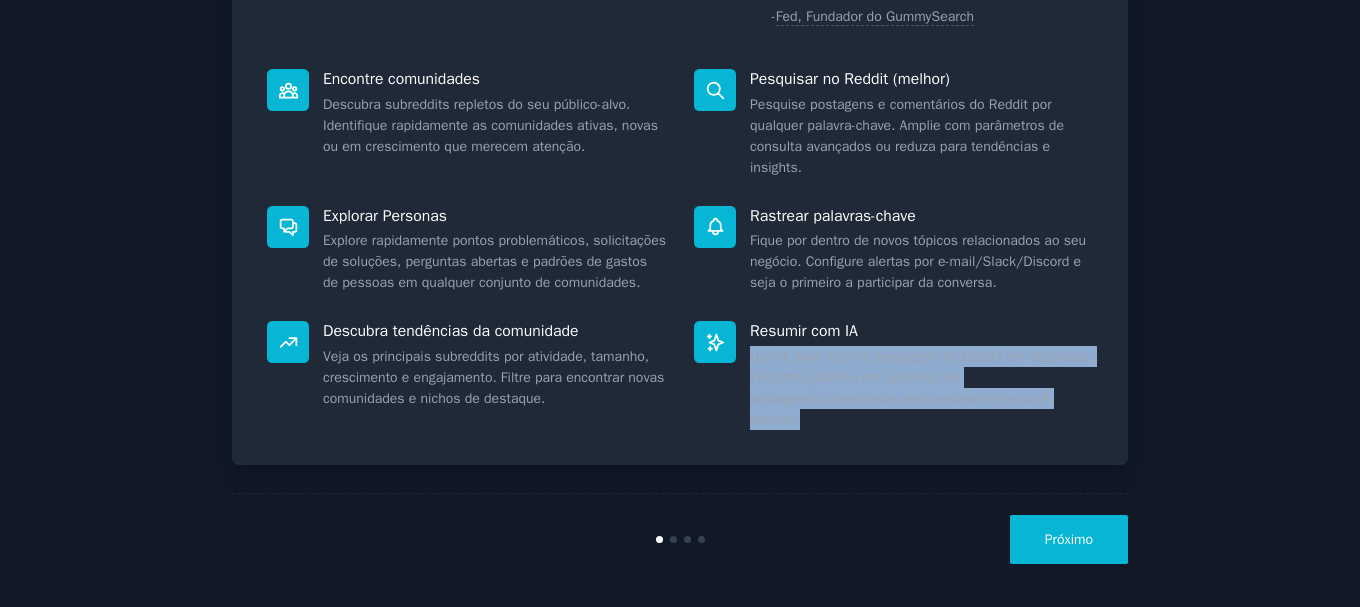 click on "Bem-vindo! Introdução ao GummySearch Bem-vindo! Criei o GummySearch porque o Reddit é um tesouro de informações, mas nem sempre fácil de navegar. Com este kit de ferramentas de pesquisa de público, espero que você possa desbloquear todo o potencial dos insights conversacionais, em qualquer nicho de seu interesse. Aproveite! -  Fed, Fundador do GummySearch Encontre comunidades Descubra subreddits repletos do seu público-alvo. Identifique rapidamente as comunidades ativas, novas ou em crescimento que merecem atenção. Pesquisar no Reddit (melhor) Pesquise postagens e comentários do Reddit por qualquer palavra-chave. Amplie com parâmetros de consulta avançados ou reduza para tendências e insights. Explorar Personas Explore rapidamente pontos problemáticos, solicitações de soluções, perguntas abertas e padrões de gastos de pessoas em qualquer conjunto de comunidades. Rastrear palavras-chave Descubra tendências da comunidade Resumir com IA Próximo" 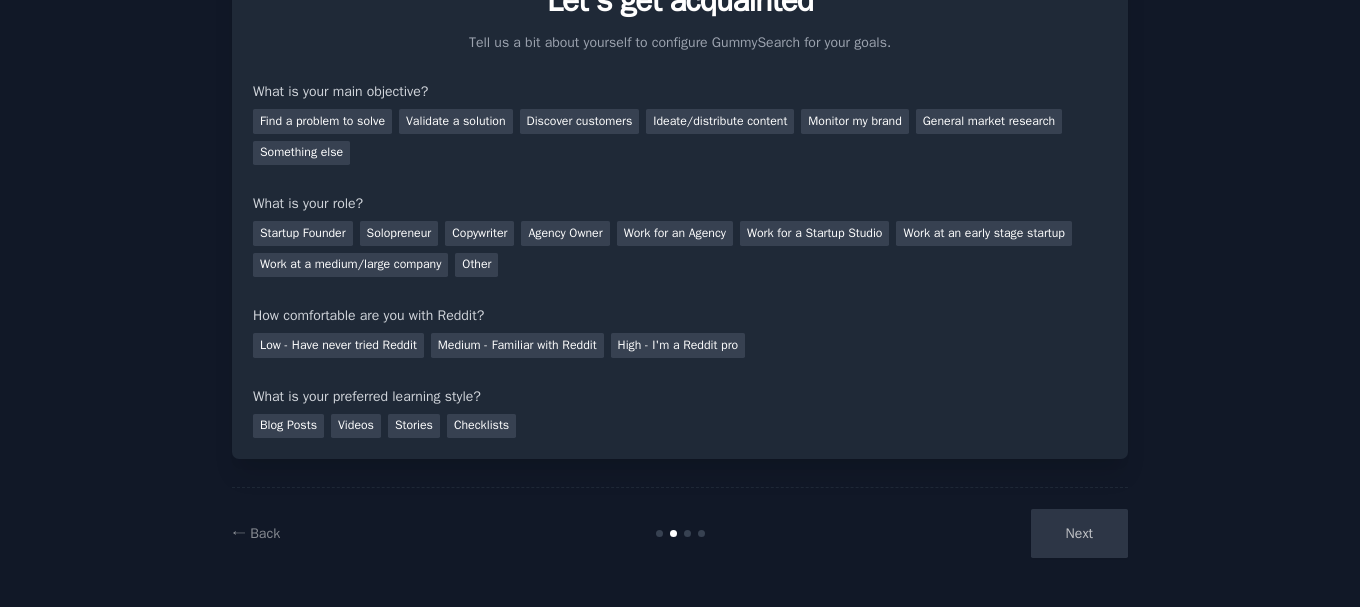 scroll, scrollTop: 130, scrollLeft: 0, axis: vertical 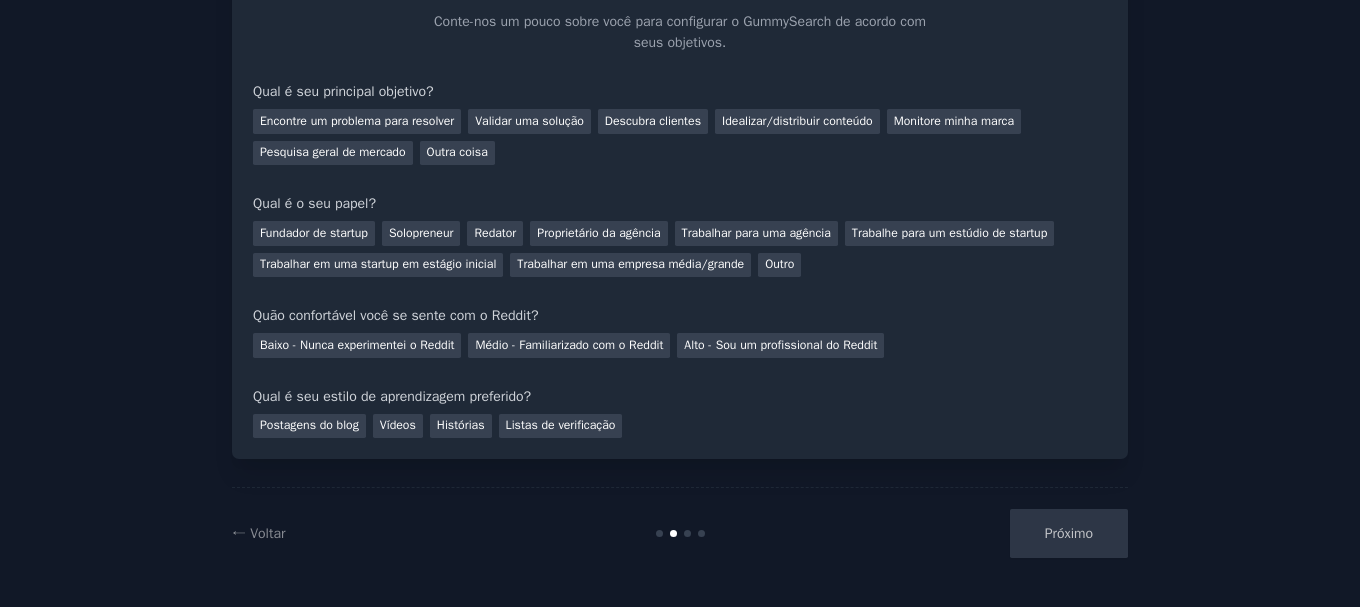 click on "Próximo" at bounding box center [978, 533] 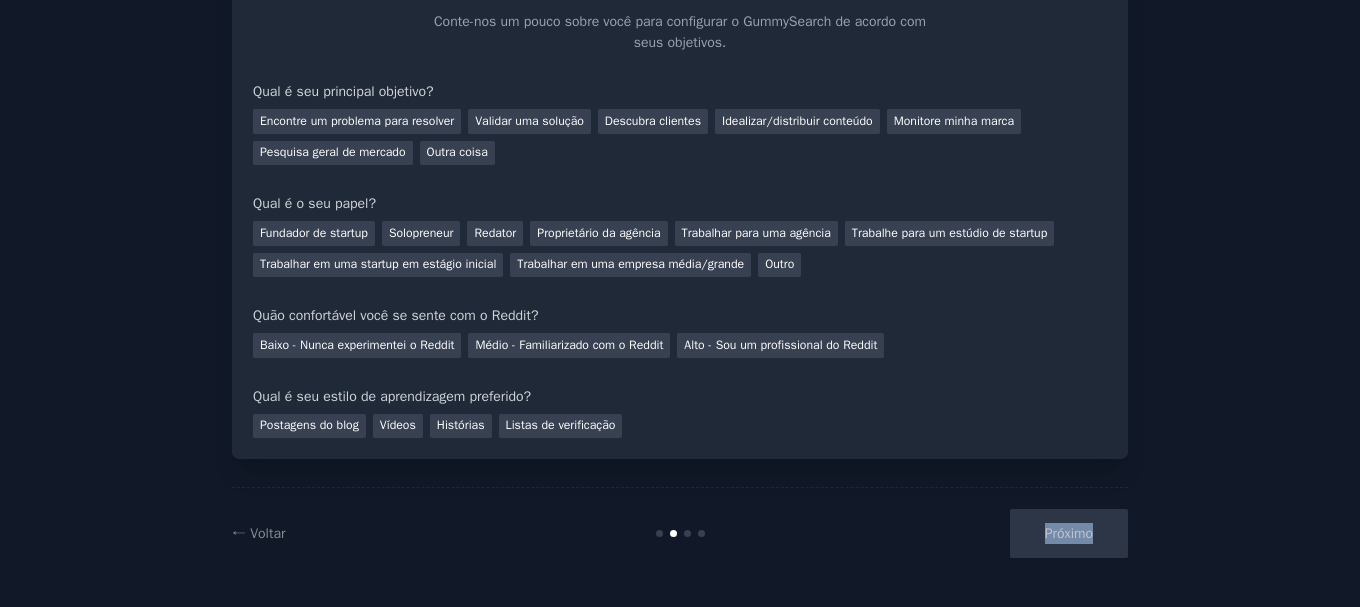 click on "Próximo" at bounding box center (978, 533) 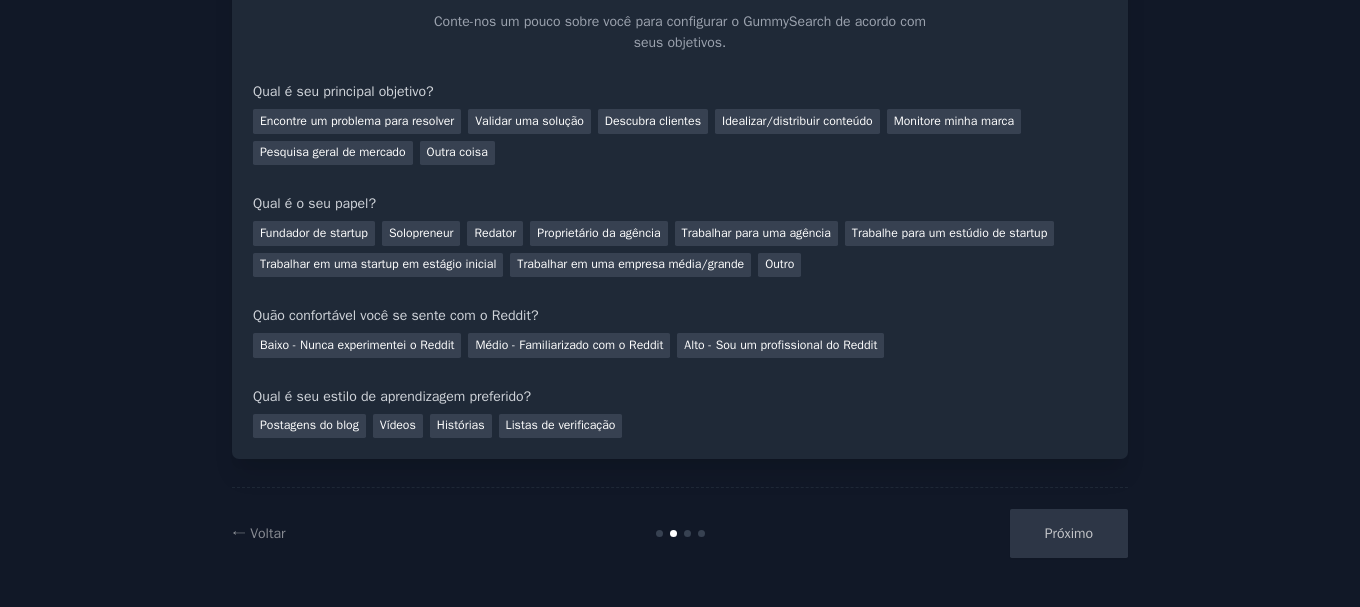 click on "Qual é seu estilo de aprendizagem preferido?" at bounding box center [680, 396] 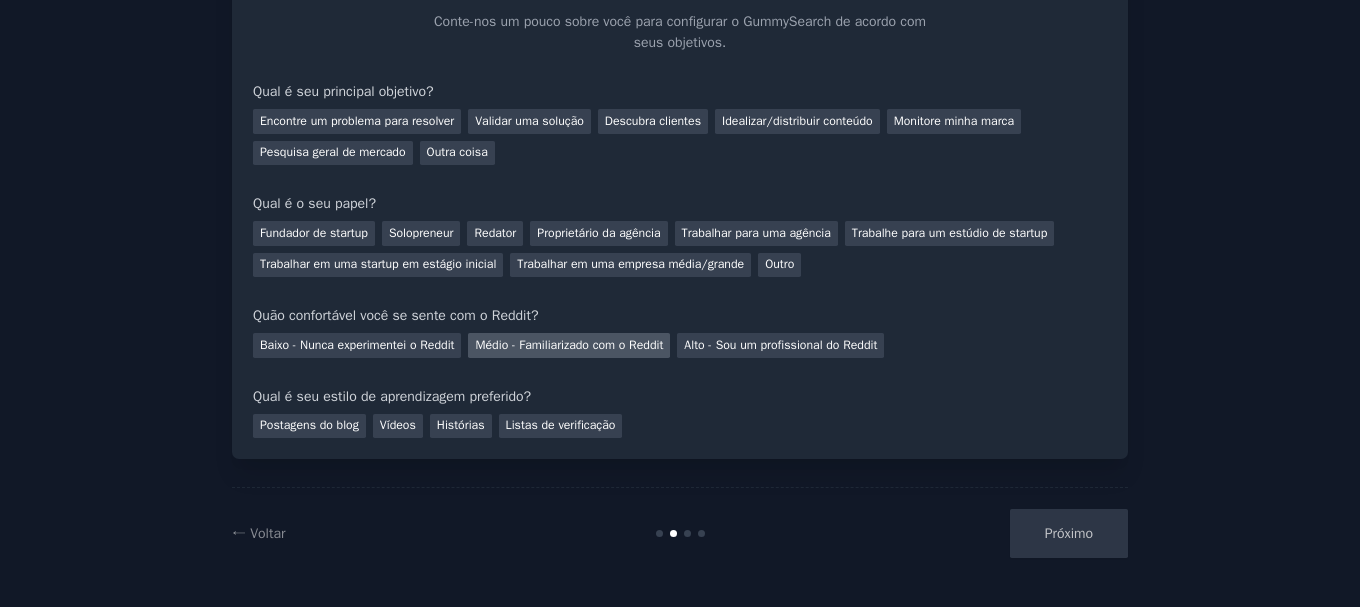 click on "Médio - Familiarizado com o Reddit" at bounding box center [569, 345] 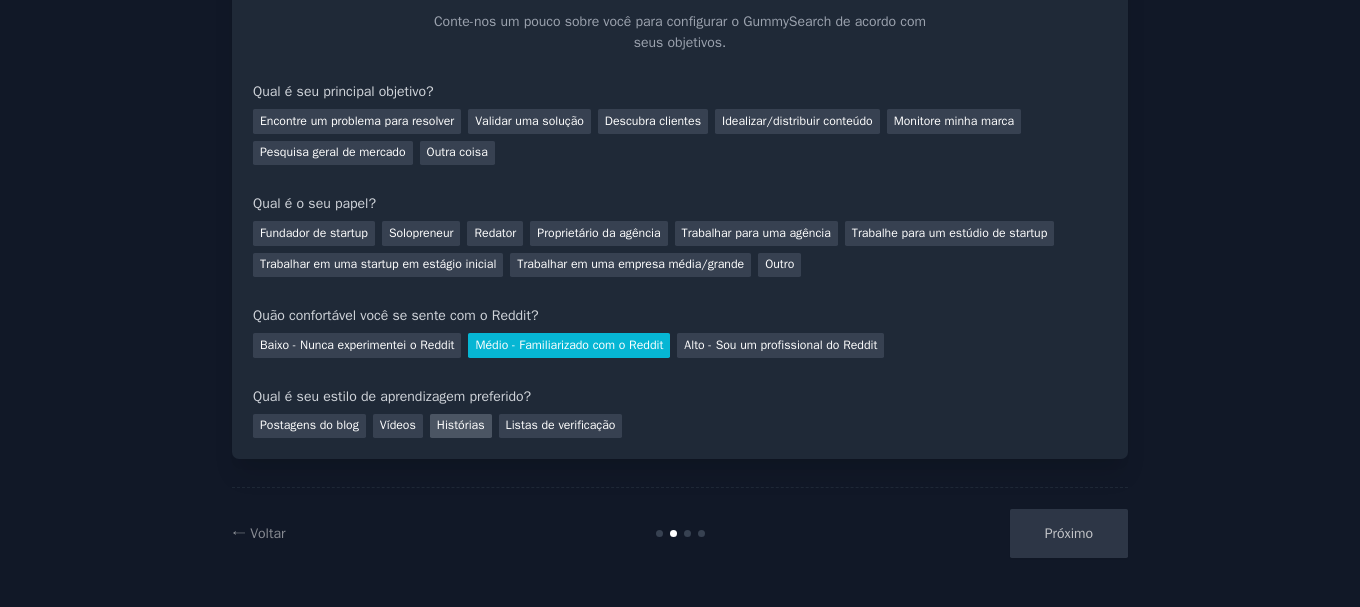 click on "Histórias" at bounding box center [461, 425] 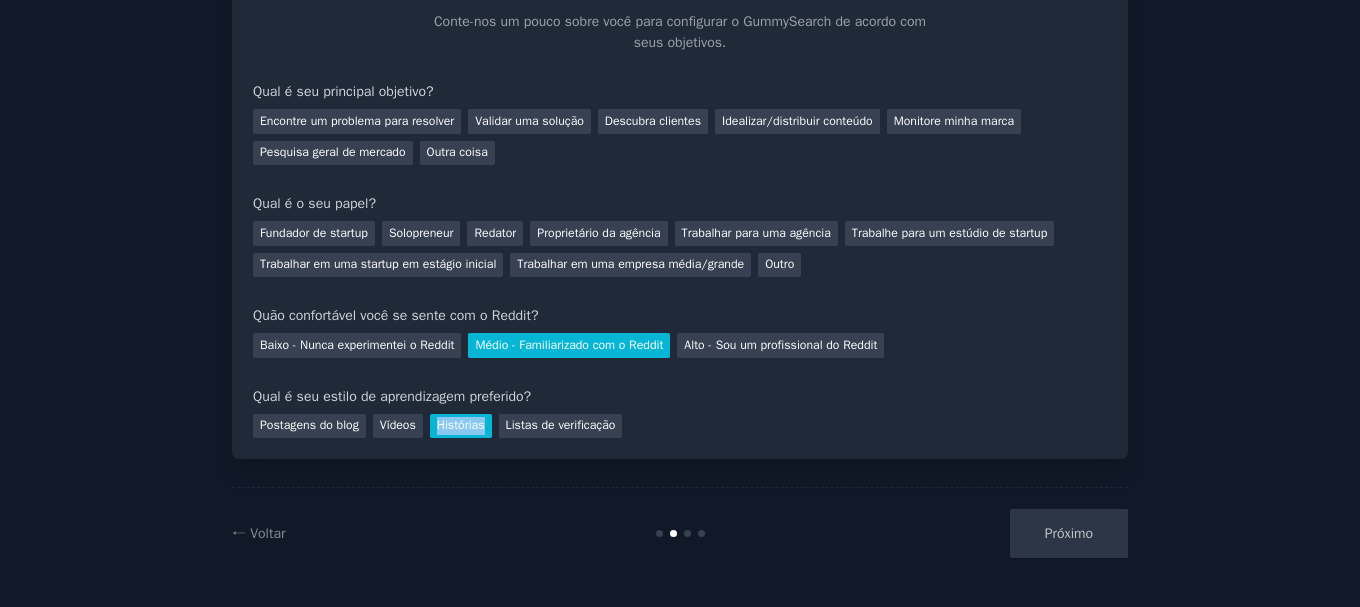 click on "Histórias" at bounding box center (461, 425) 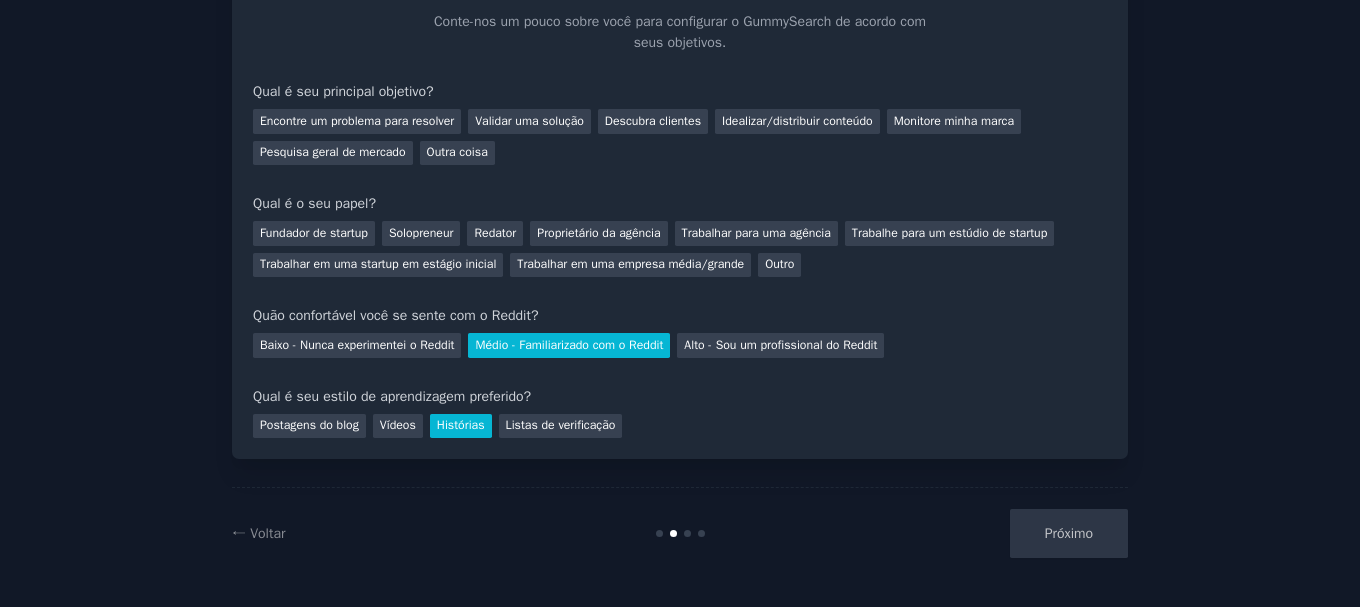 click on "Seus objetivos Vamos nos conhecer Conte-nos um pouco sobre você para configurar o GummySearch de acordo com seus objetivos. Qual é seu principal objetivo? Encontre um problema para resolver Validar uma solução Descubra clientes Idealizar/distribuir conteúdo Monitore minha marca Pesquisa geral de mercado Outra coisa Qual é o seu papel? Fundador de startup Solopreneur Redator Proprietário da agência Trabalhar para uma agência Trabalhe para um estúdio de startup Trabalhar em uma startup em estágio inicial Trabalhar em uma empresa média/grande Outro Quão confortável você se sente com o Reddit? Baixo - Nunca experimentei o Reddit Médio - Familiarizado com o Reddit Alto - Sou um profissional do Reddit Qual é seu estilo de aprendizagem preferido? Postagens do blog Vídeos Histórias Listas de verificação" at bounding box center (680, 192) 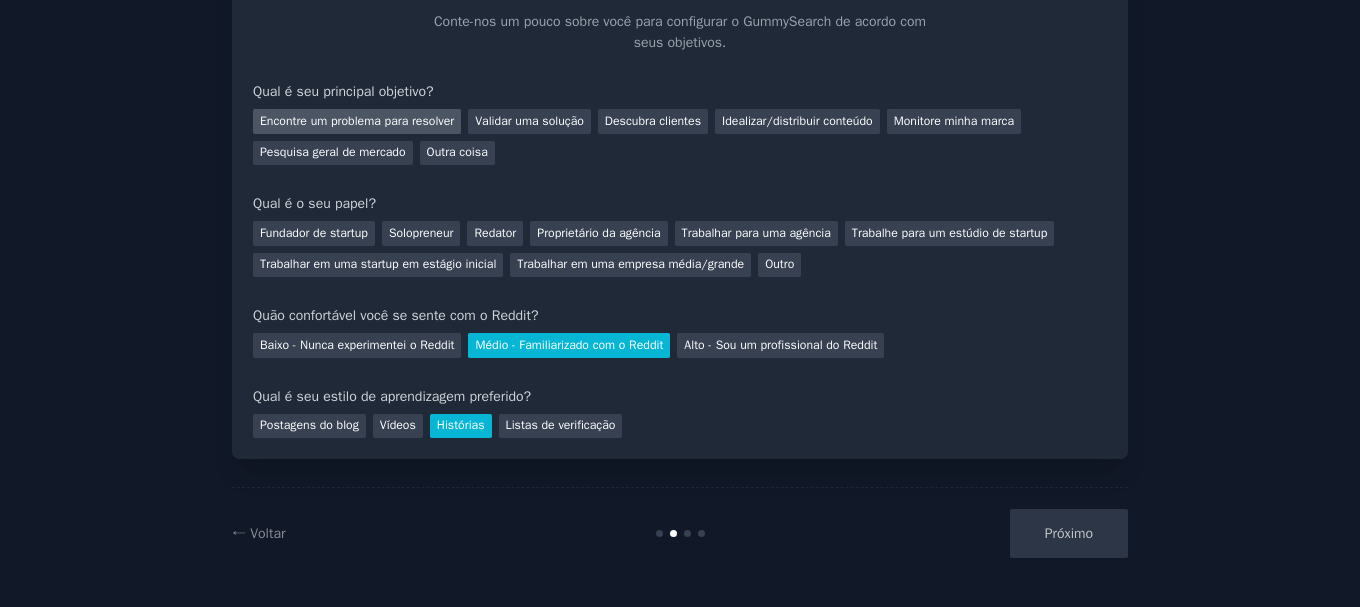 click on "Encontre um problema para resolver" at bounding box center (357, 121) 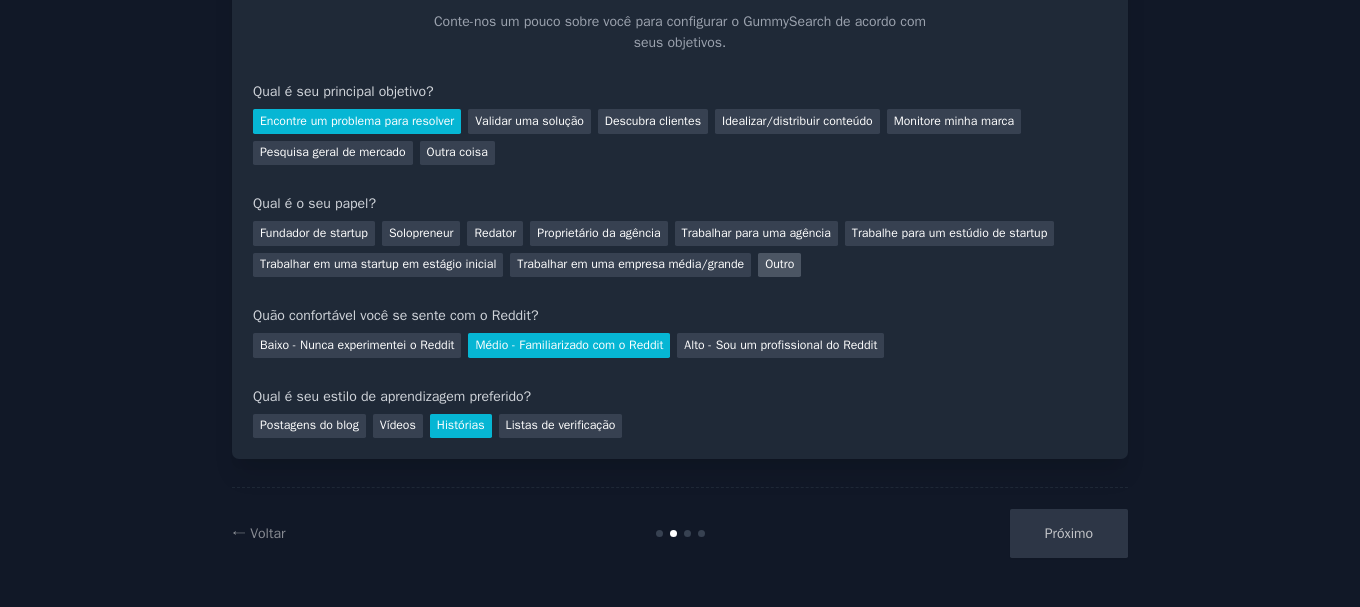 click on "Outro" at bounding box center [779, 264] 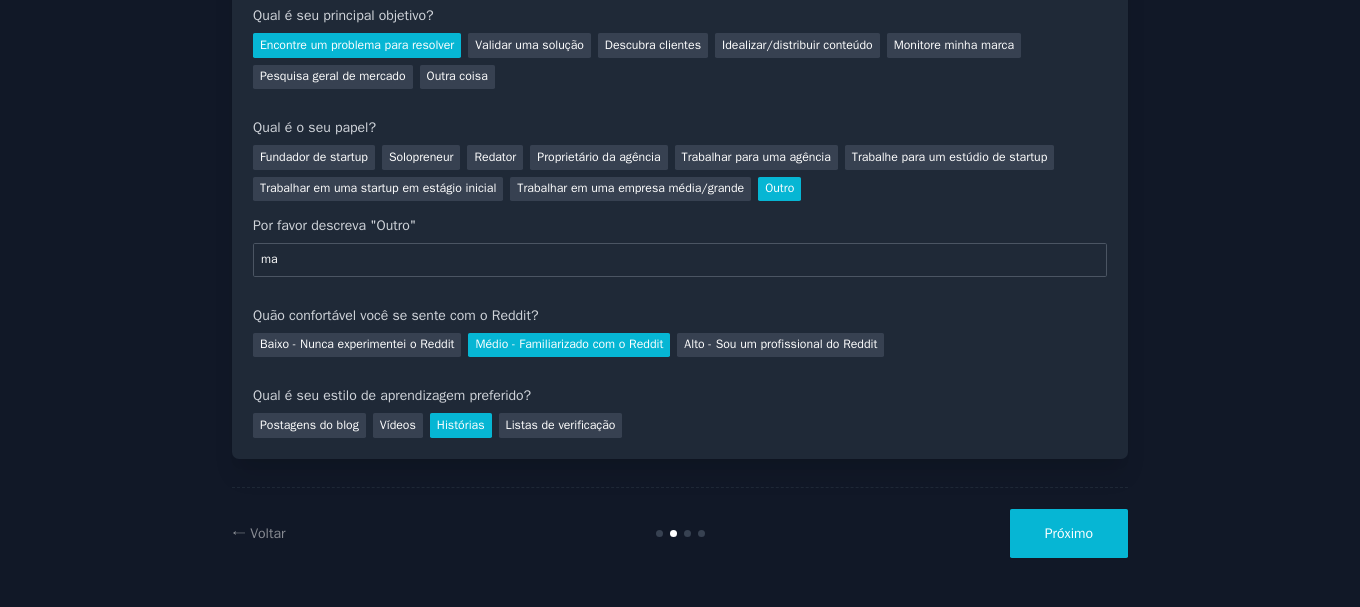 type on "m" 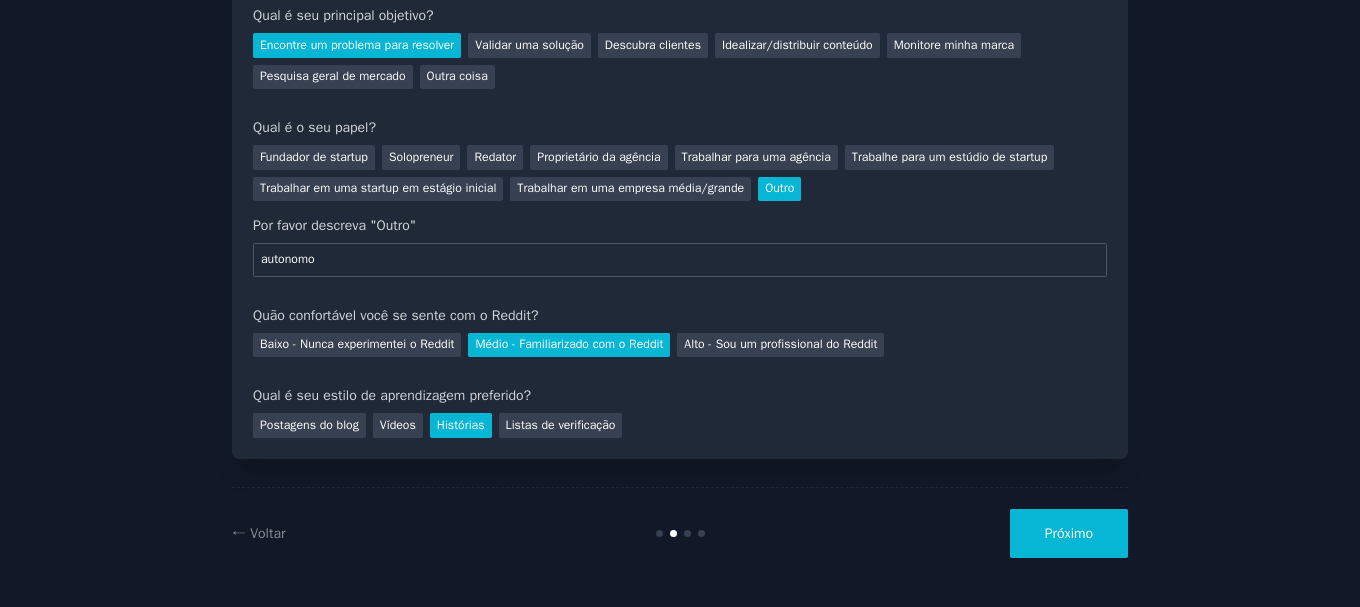 type on "autonomo" 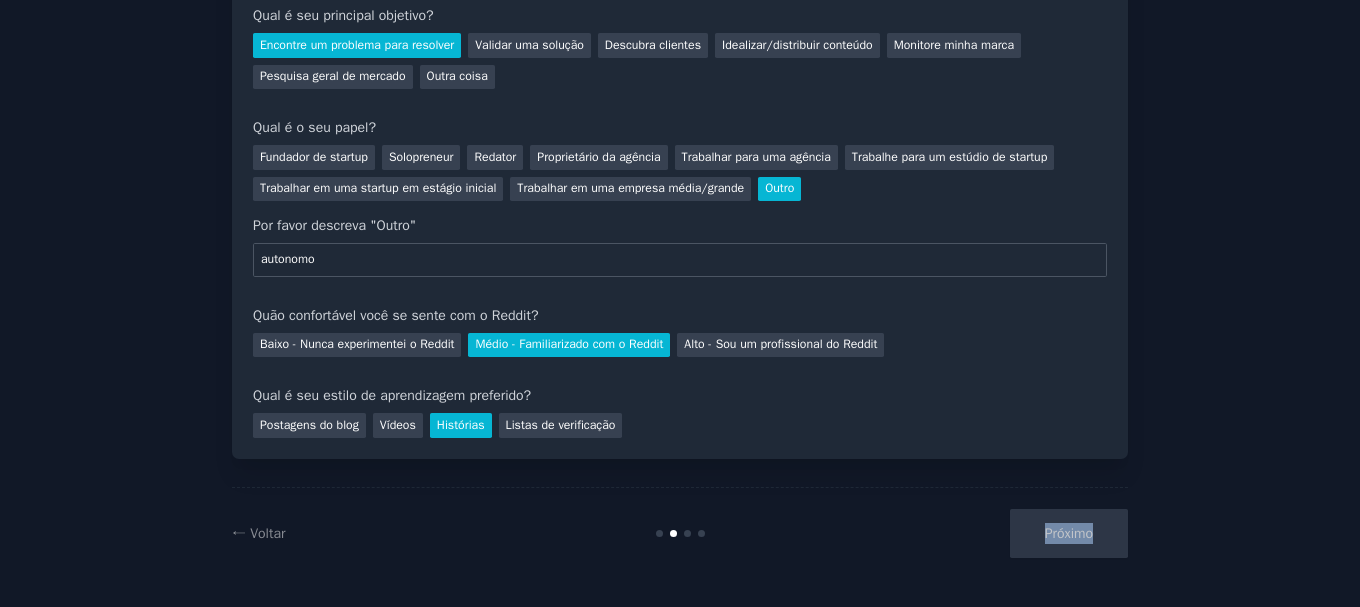 click on "Próximo" at bounding box center [978, 533] 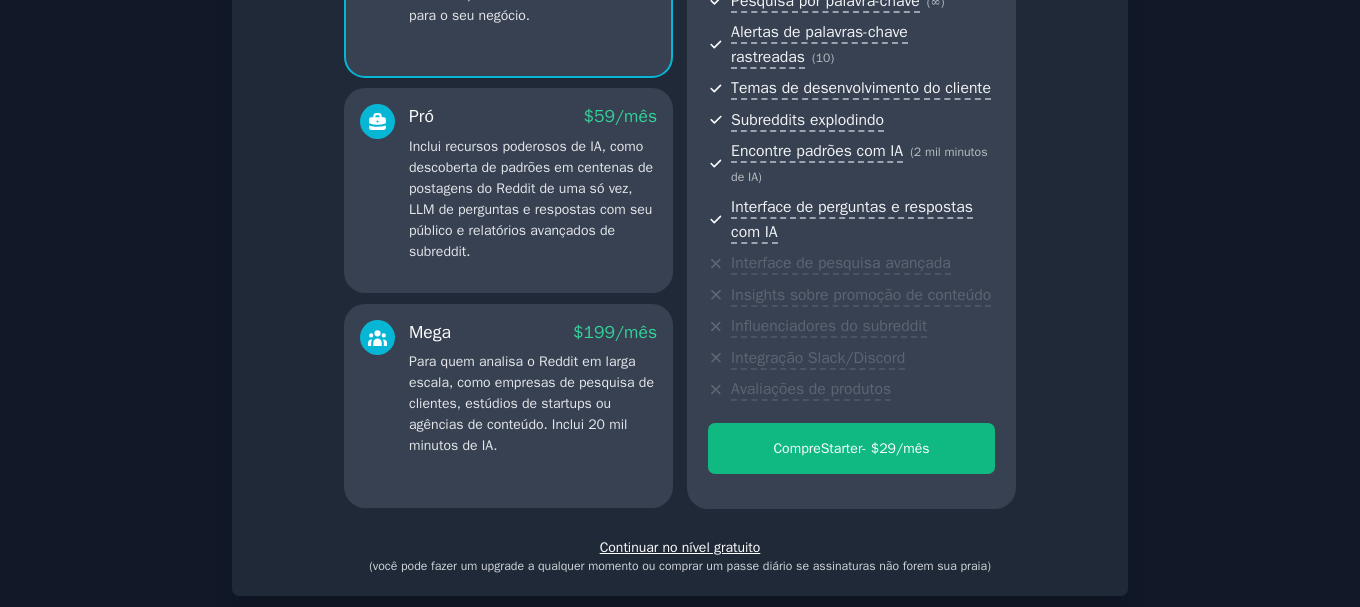scroll, scrollTop: 440, scrollLeft: 0, axis: vertical 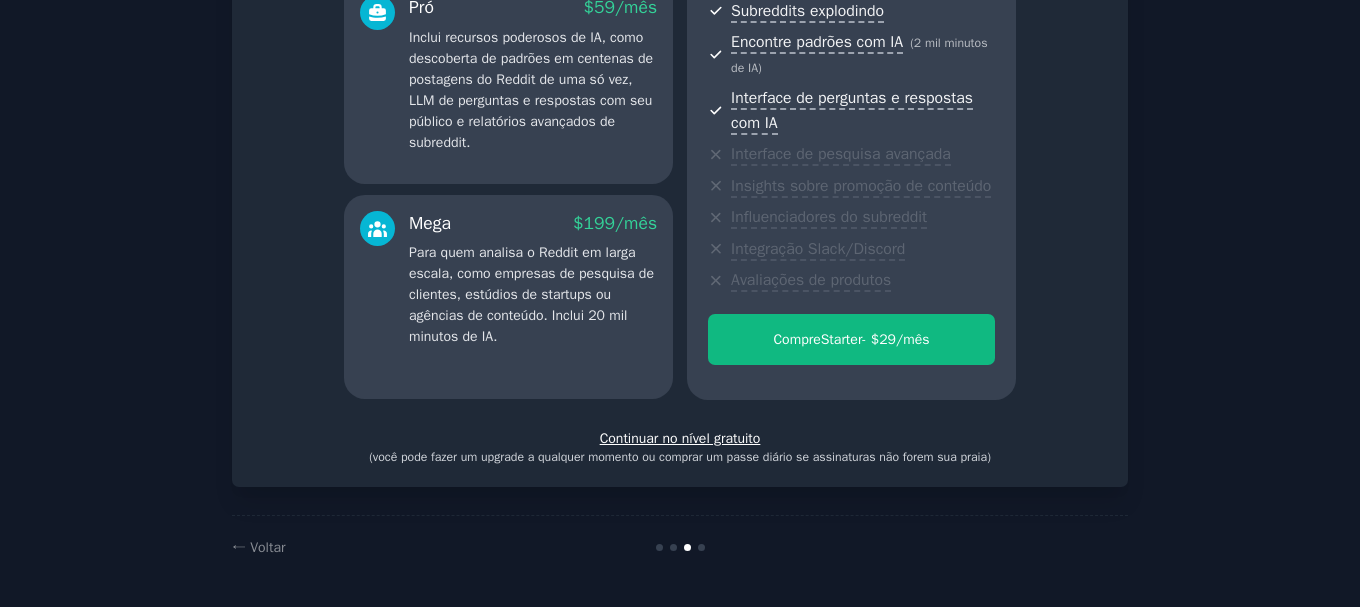 click on "Continuar no nível gratuito" at bounding box center (680, 438) 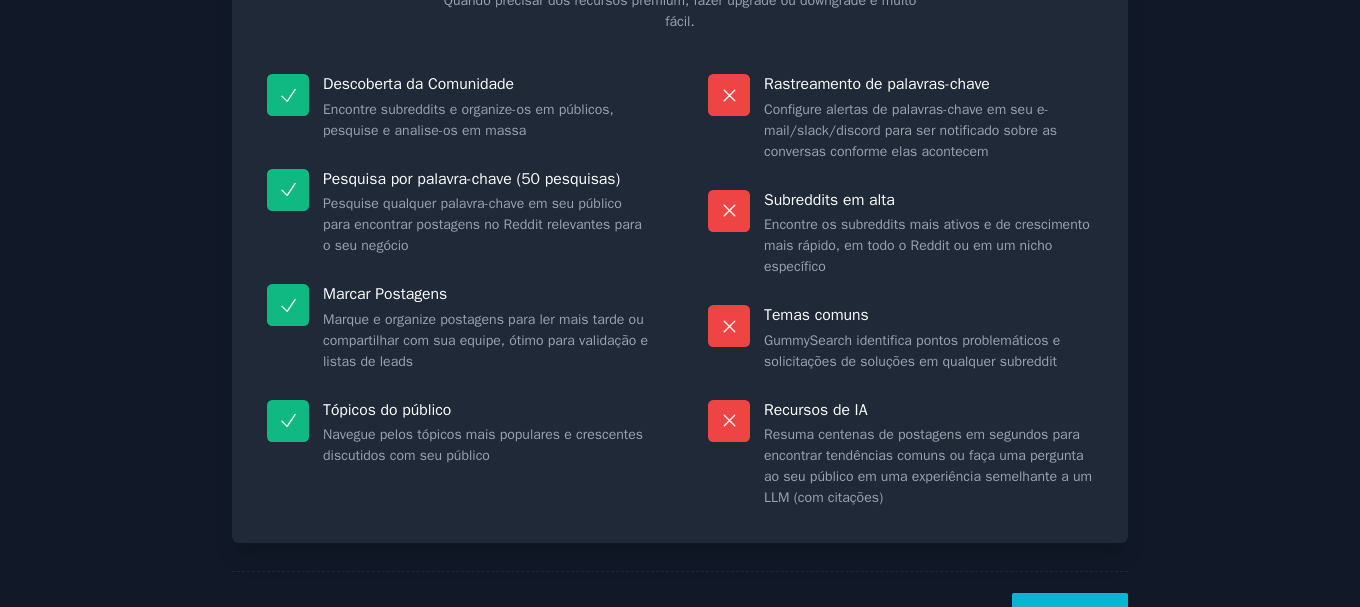 scroll, scrollTop: 256, scrollLeft: 0, axis: vertical 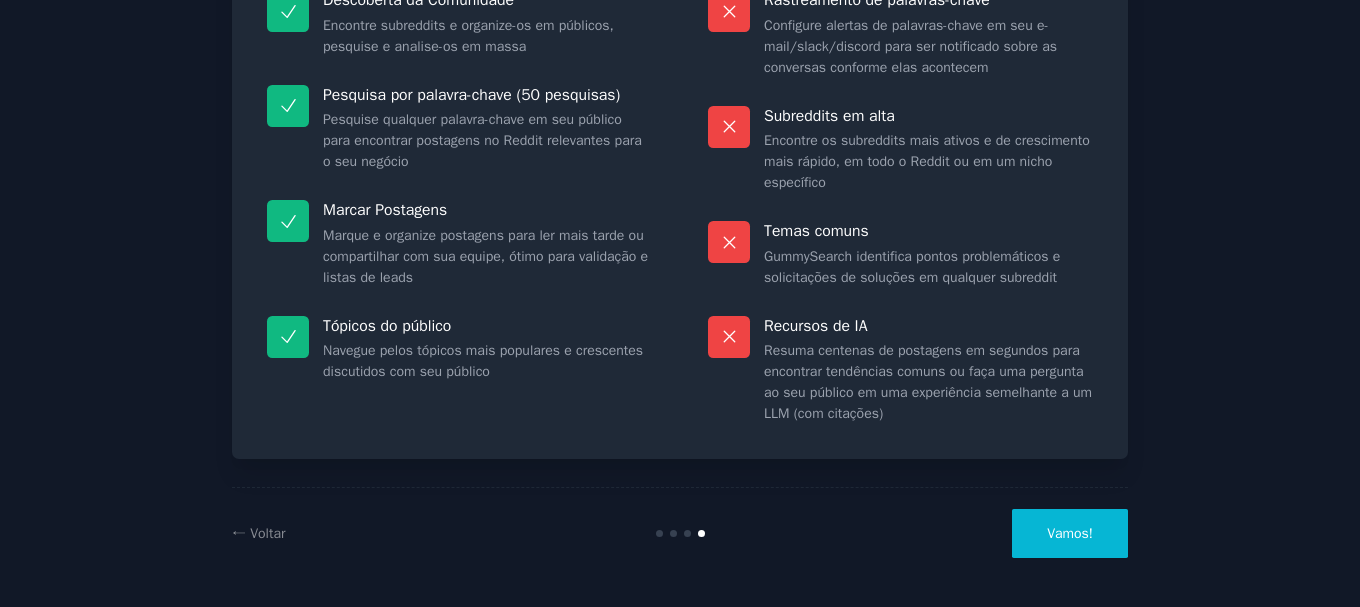 click on "Informações sobre o plano gratuito Incluído no nível gratuito 50 pesquisas no plano gratuito já te levam longe, então não deixe de usá-las!  Quando precisar dos recursos premium, fazer upgrade ou downgrade é muito fácil. Descoberta da Comunidade Encontre subreddits e organize-os em públicos, pesquise e analise-os em massa Pesquisa por palavra-chave (50 pesquisas) Pesquise qualquer palavra-chave em seu público para encontrar postagens no Reddit relevantes para o seu negócio Marcar Postagens Marque e organize postagens para ler mais tarde ou compartilhar com sua equipe, ótimo para validação e listas de leads Tópicos do público Navegue pelos tópicos mais populares e crescentes discutidos com seu público Rastreamento de palavras-chave Configure alertas de palavras-chave em seu e-mail/slack/discord para ser notificado sobre as conversas conforme elas acontecem Subreddits em alta Encontre os subreddits mais ativos e de crescimento mais rápido, em todo o Reddit ou em um nicho específico Vamos!" 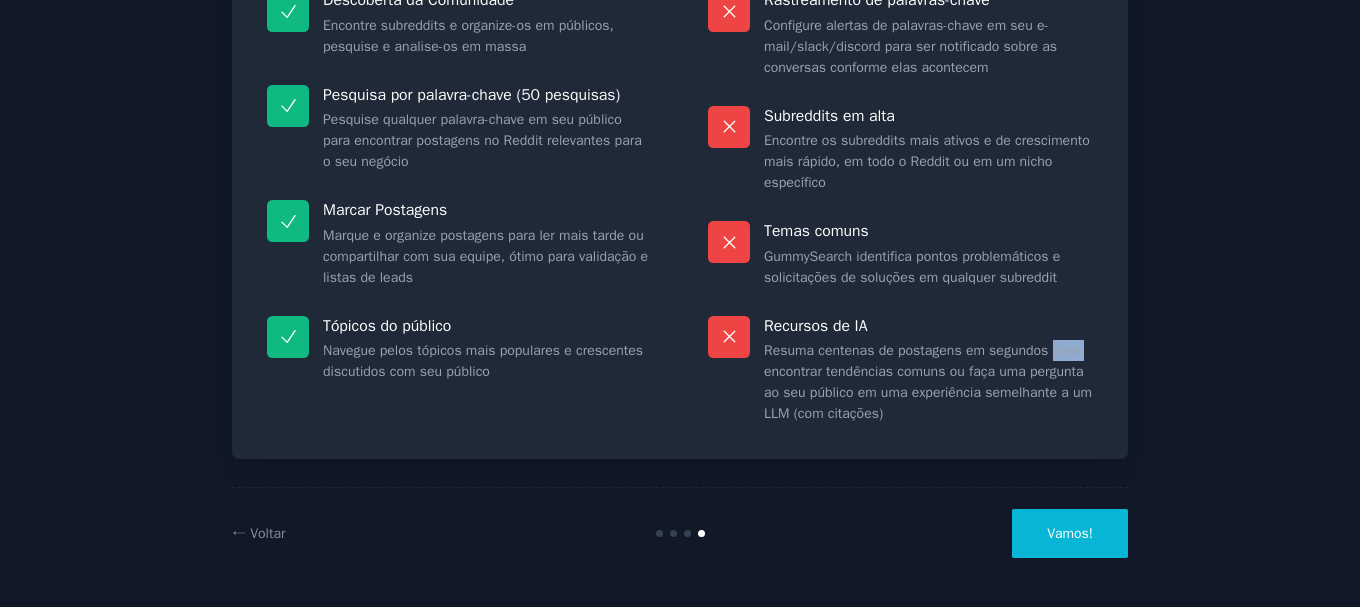 click on "Informações sobre o plano gratuito Incluído no nível gratuito 50 pesquisas no plano gratuito já te levam longe, então não deixe de usá-las!  Quando precisar dos recursos premium, fazer upgrade ou downgrade é muito fácil. Descoberta da Comunidade Encontre subreddits e organize-os em públicos, pesquise e analise-os em massa Pesquisa por palavra-chave (50 pesquisas) Pesquise qualquer palavra-chave em seu público para encontrar postagens no Reddit relevantes para o seu negócio Marcar Postagens Marque e organize postagens para ler mais tarde ou compartilhar com sua equipe, ótimo para validação e listas de leads Tópicos do público Navegue pelos tópicos mais populares e crescentes discutidos com seu público Rastreamento de palavras-chave Configure alertas de palavras-chave em seu e-mail/slack/discord para ser notificado sobre as conversas conforme elas acontecem Subreddits em alta Encontre os subreddits mais ativos e de crescimento mais rápido, em todo o Reddit ou em um nicho específico Vamos!" 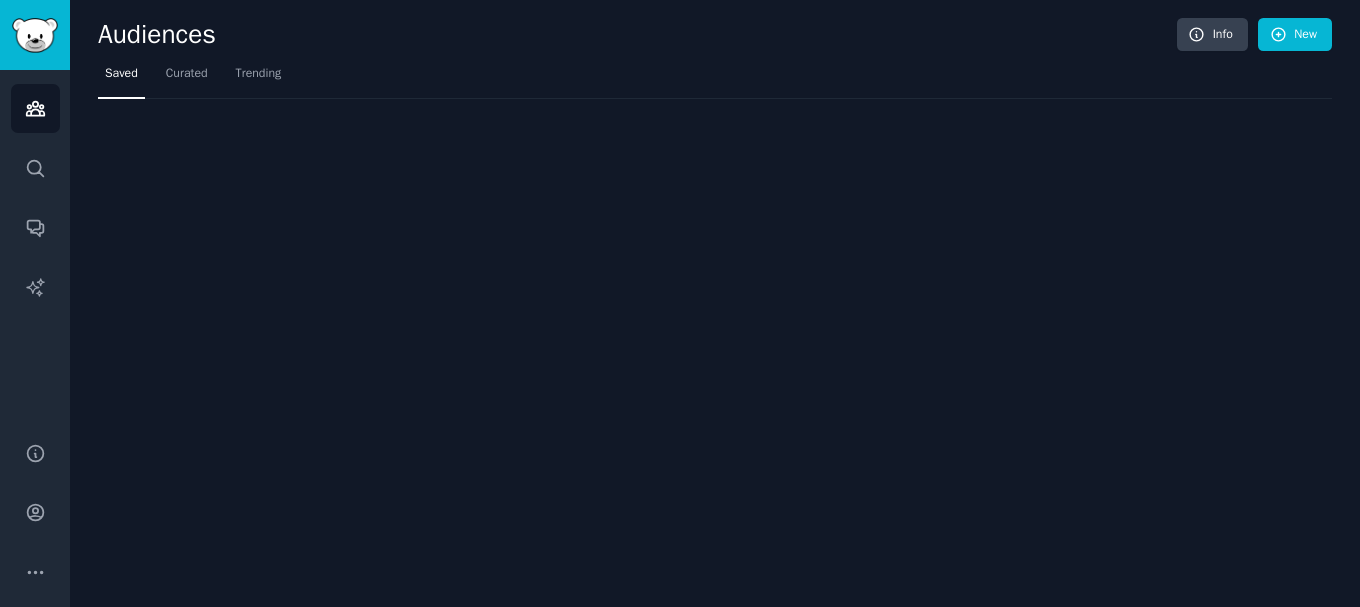 click on "Audiences Info New Saved Curated Trending" 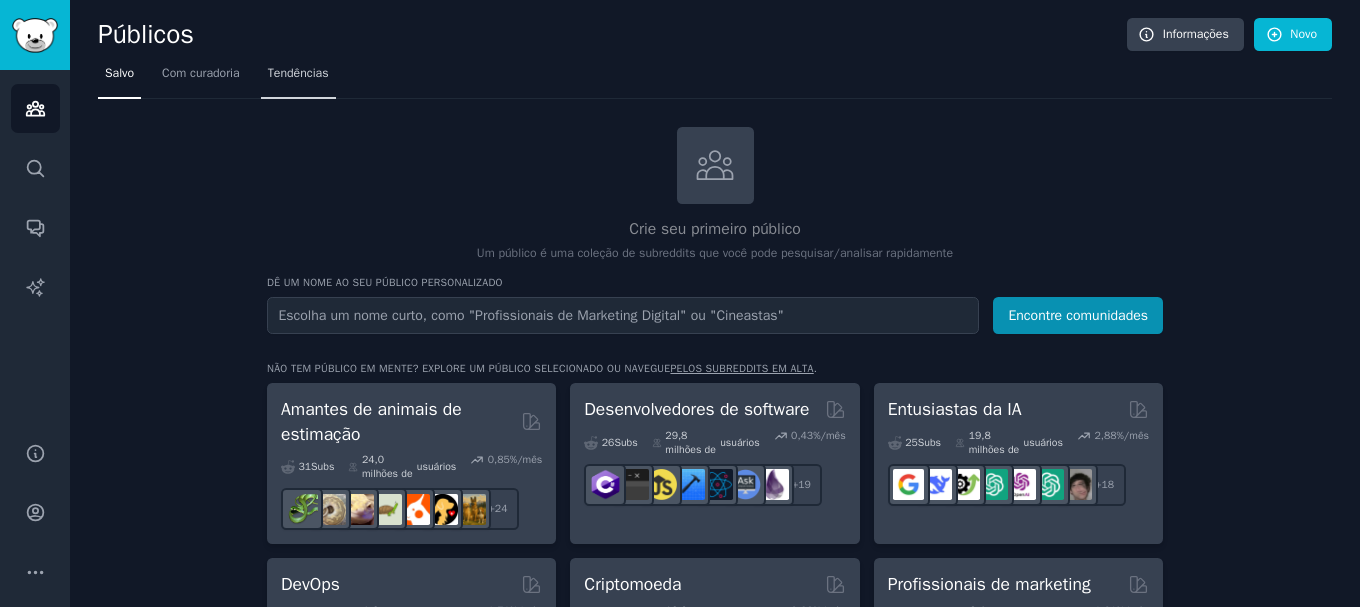 click on "Tendências" at bounding box center [298, 78] 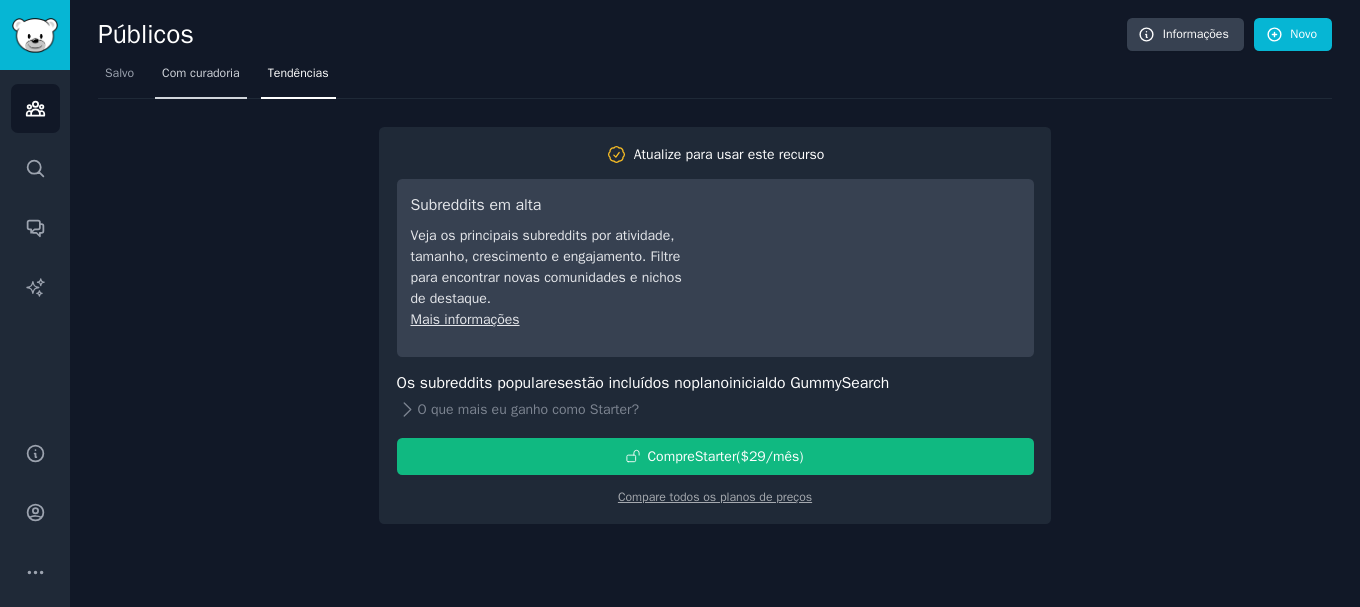 click on "Com curadoria" at bounding box center [201, 73] 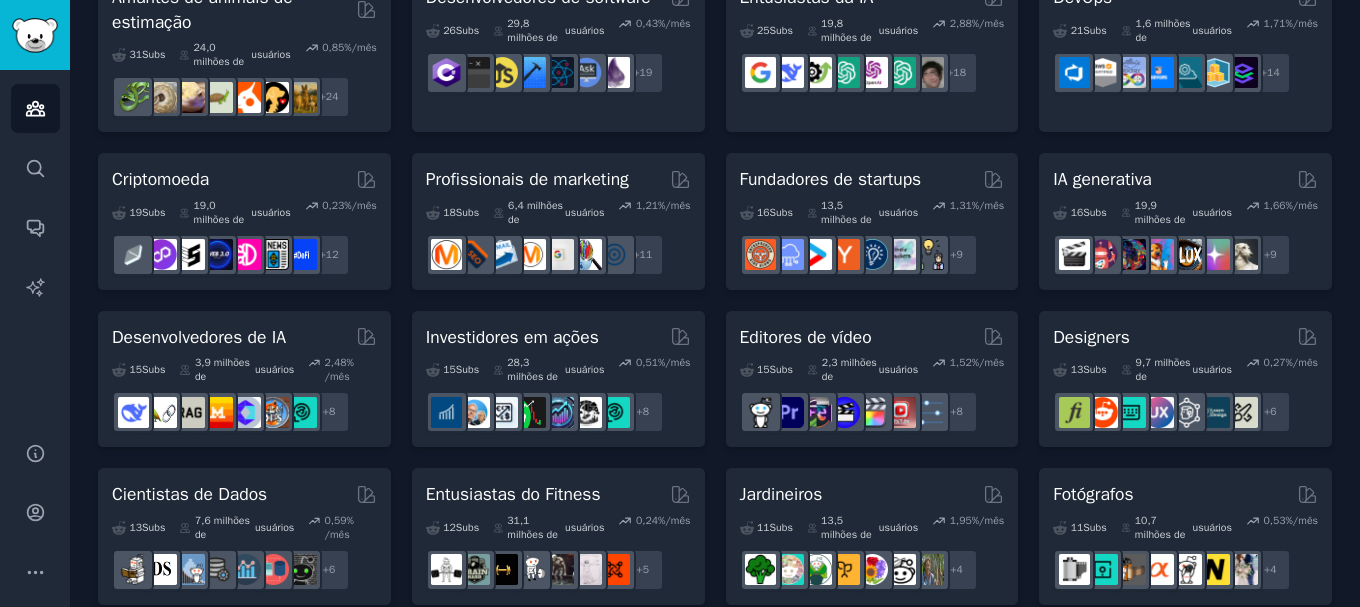 scroll, scrollTop: 281, scrollLeft: 0, axis: vertical 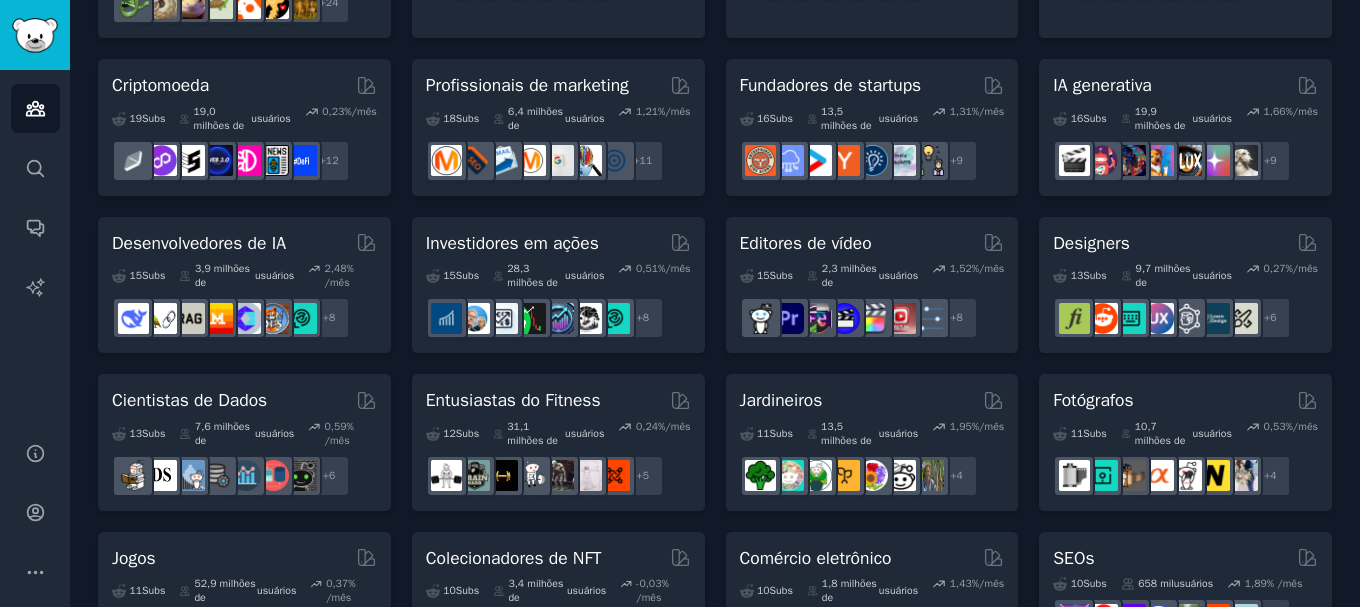 click on "Públicos Informações Novo Salvo Com curadoria Tendências Públicos selecionados Amantes de animais de estimação 31  Subs ​ 24,0 milhões de  usuários 0,85  %/mês +  24 Desenvolvedores de software 26  Subs ​ 29,8 milhões de  usuários 0,43  %/mês +  19 Entusiastas da IA 25  Subs ​ 19,8 milhões de  usuários 2,88  %/mês +  18 DevOps 21  Subs ​ 1,6 milhões de  usuários 1,71  %/mês +  14 Criptomoeda 19  Subs ​ 19,0 milhões de  usuários 0,23  %/mês +  12 Profissionais de marketing 18  Subs ​ 6,4 milhões de  usuários 1,21  %/mês +  11 Fundadores de startups 16  Subs ​ 13,5 milhões de  usuários 1,31  %/mês +  9 IA generativa 16  Subs ​ 19,9 milhões de  usuários 1,66  %/mês +  9 Desenvolvedores de IA 15  Subs ​ 3,9 milhões de  usuários 2,48  % /mês +  8 Investidores em ações 15  Subs ​ 28,3 milhões de  usuários 0,51  %/mês +  8 Editores de vídeo 15  Subs ​ 2,3 milhões de  usuários 1,52  %/mês +  8 Designers 13  Subs ​ 9,7 milhões de  usuários 0,27  +  6" 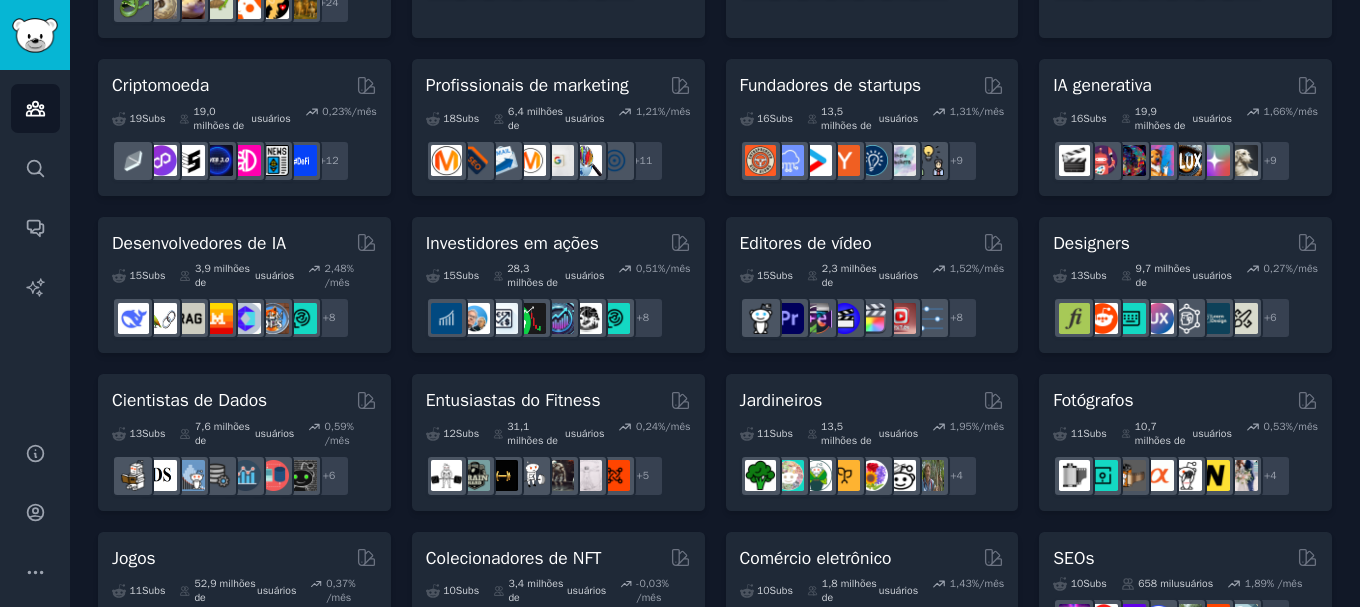 click on "Públicos Informações Novo Salvo Com curadoria Tendências Públicos selecionados Amantes de animais de estimação 31  Subs ​ 24,0 milhões de  usuários 0,85  %/mês +  24 Desenvolvedores de software 26  Subs ​ 29,8 milhões de  usuários 0,43  %/mês +  19 Entusiastas da IA 25  Subs ​ 19,8 milhões de  usuários 2,88  %/mês +  18 DevOps 21  Subs ​ 1,6 milhões de  usuários 1,71  %/mês +  14 Criptomoeda 19  Subs ​ 19,0 milhões de  usuários 0,23  %/mês +  12 Profissionais de marketing 18  Subs ​ 6,4 milhões de  usuários 1,21  %/mês +  11 Fundadores de startups 16  Subs ​ 13,5 milhões de  usuários 1,31  %/mês +  9 IA generativa 16  Subs ​ 19,9 milhões de  usuários 1,66  %/mês +  9 Desenvolvedores de IA 15  Subs ​ 3,9 milhões de  usuários 2,48  % /mês +  8 Investidores em ações 15  Subs ​ 28,3 milhões de  usuários 0,51  %/mês +  8 Editores de vídeo 15  Subs ​ 2,3 milhões de  usuários 1,52  %/mês +  8 Designers 13  Subs ​ 9,7 milhões de  usuários 0,27  +  6" 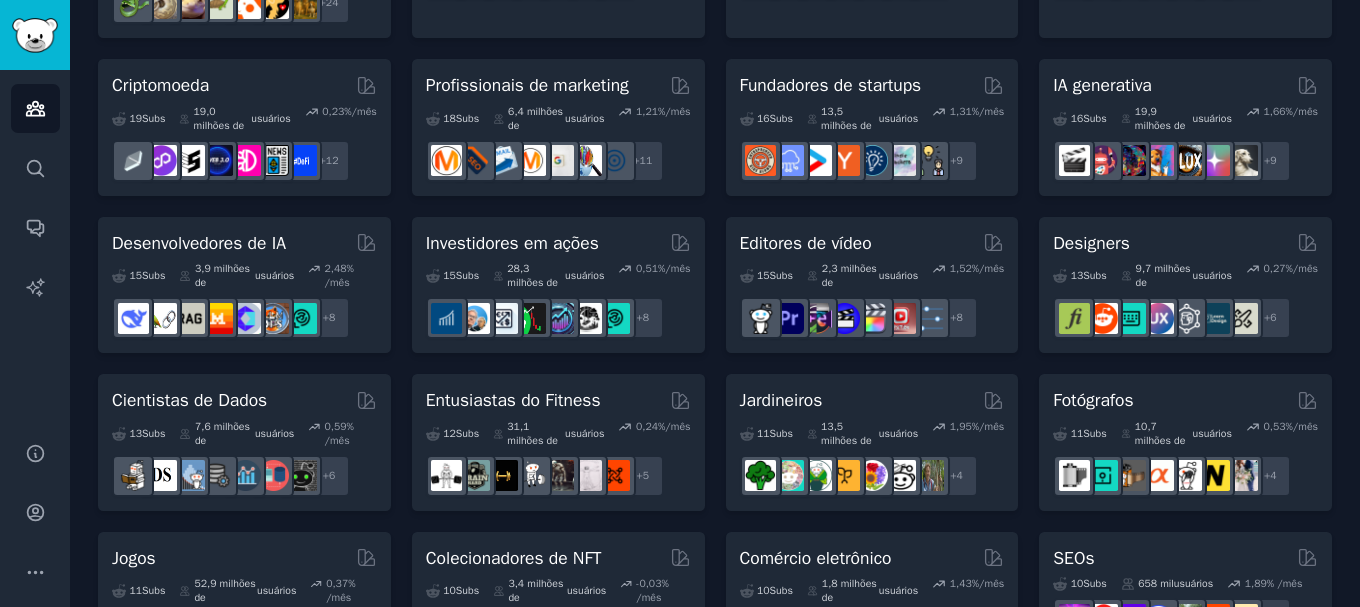 drag, startPoint x: 1348, startPoint y: 165, endPoint x: 1348, endPoint y: 177, distance: 12 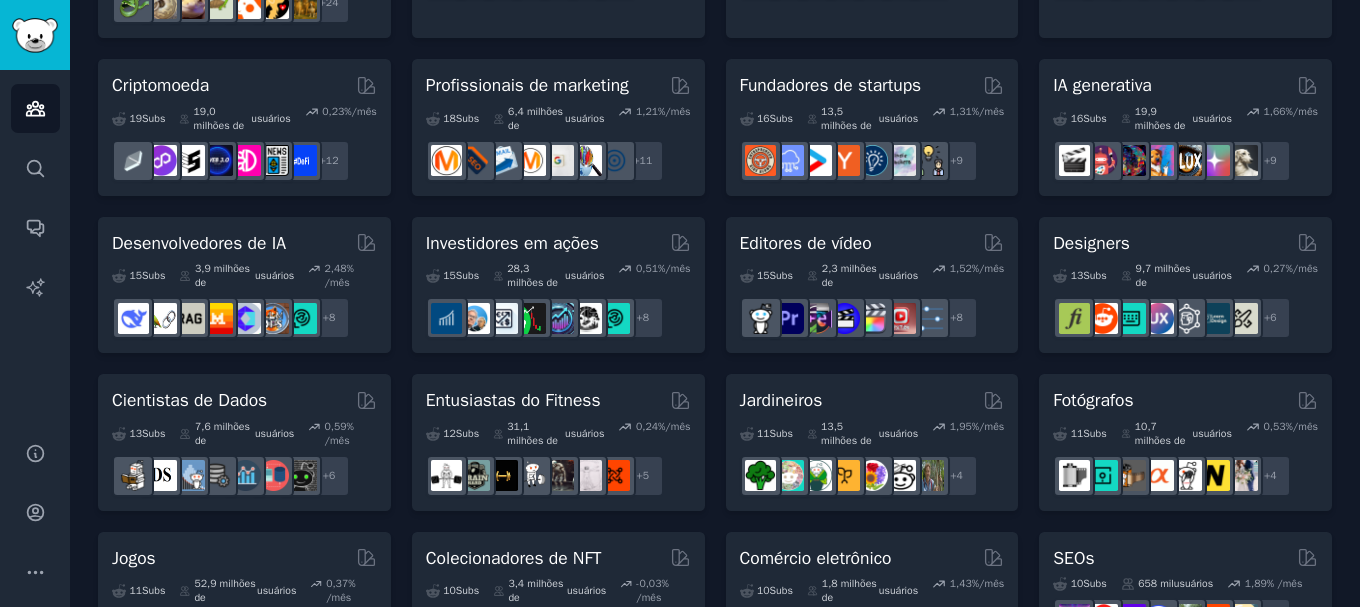 click on "Públicos Informações Novo Salvo Com curadoria Tendências Públicos selecionados Amantes de animais de estimação 31  Subs ​ 24,0 milhões de  usuários 0,85  %/mês +  24 Desenvolvedores de software 26  Subs ​ 29,8 milhões de  usuários 0,43  %/mês +  19 Entusiastas da IA 25  Subs ​ 19,8 milhões de  usuários 2,88  %/mês +  18 DevOps 21  Subs ​ 1,6 milhões de  usuários 1,71  %/mês +  14 Criptomoeda 19  Subs ​ 19,0 milhões de  usuários 0,23  %/mês +  12 Profissionais de marketing 18  Subs ​ 6,4 milhões de  usuários 1,21  %/mês +  11 Fundadores de startups 16  Subs ​ 13,5 milhões de  usuários 1,31  %/mês +  9 IA generativa 16  Subs ​ 19,9 milhões de  usuários 1,66  %/mês +  9 Desenvolvedores de IA 15  Subs ​ 3,9 milhões de  usuários 2,48  % /mês +  8 Investidores em ações 15  Subs ​ 28,3 milhões de  usuários 0,51  %/mês +  8 Editores de vídeo 15  Subs ​ 2,3 milhões de  usuários 1,52  %/mês +  8 Designers 13  Subs ​ 9,7 milhões de  usuários 0,27  +  6" 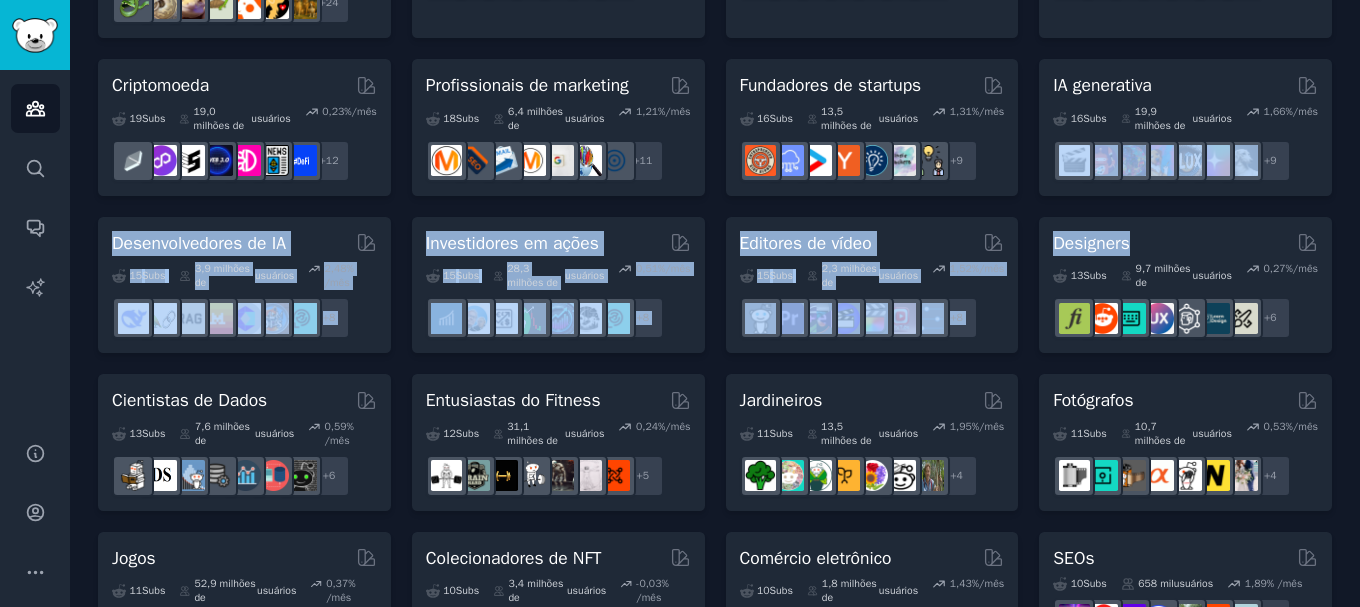 drag, startPoint x: 1348, startPoint y: 177, endPoint x: 1346, endPoint y: 230, distance: 53.037724 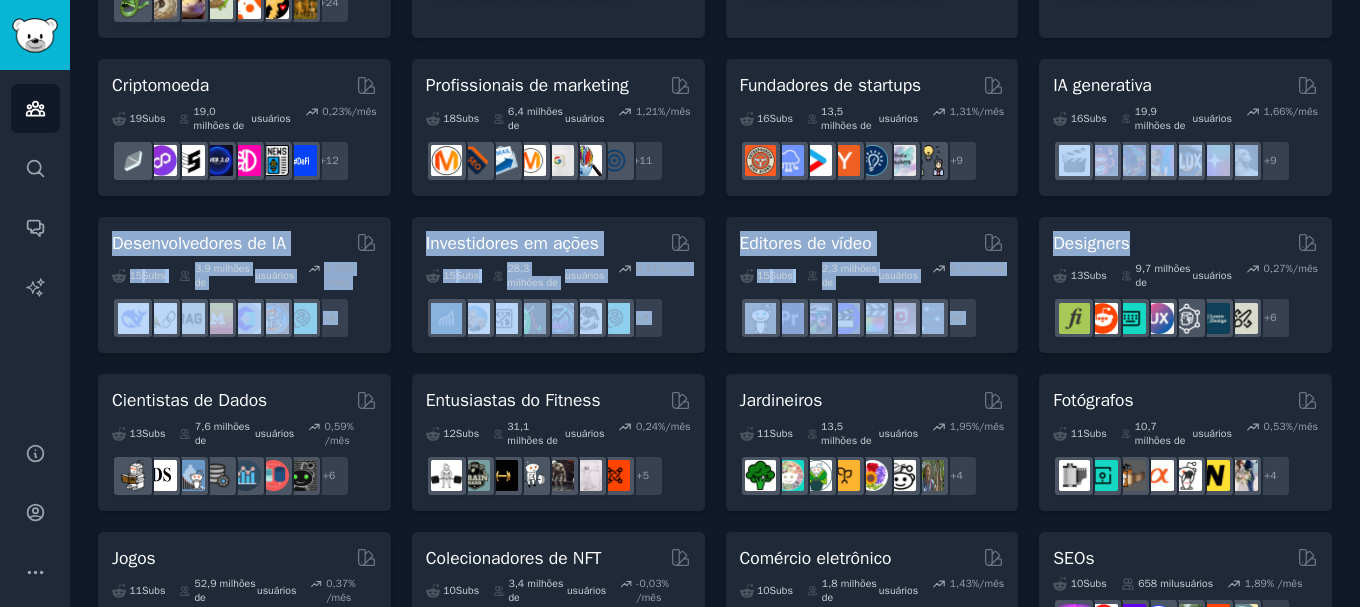 click on "Públicos Informações Novo Salvo Com curadoria Tendências Públicos selecionados Amantes de animais de estimação 31  Subs ​ 24,0 milhões de  usuários 0,85  %/mês +  24 Desenvolvedores de software 26  Subs ​ 29,8 milhões de  usuários 0,43  %/mês +  19 Entusiastas da IA 25  Subs ​ 19,8 milhões de  usuários 2,88  %/mês +  18 DevOps 21  Subs ​ 1,6 milhões de  usuários 1,71  %/mês +  14 Criptomoeda 19  Subs ​ 19,0 milhões de  usuários 0,23  %/mês +  12 Profissionais de marketing 18  Subs ​ 6,4 milhões de  usuários 1,21  %/mês +  11 Fundadores de startups 16  Subs ​ 13,5 milhões de  usuários 1,31  %/mês +  9 IA generativa 16  Subs ​ 19,9 milhões de  usuários 1,66  %/mês +  9 Desenvolvedores de IA 15  Subs ​ 3,9 milhões de  usuários 2,48  % /mês +  8 Investidores em ações 15  Subs ​ 28,3 milhões de  usuários 0,51  %/mês +  8 Editores de vídeo 15  Subs ​ 2,3 milhões de  usuários 1,52  %/mês +  8 Designers 13  Subs ​ 9,7 milhões de  usuários 0,27  +  6" 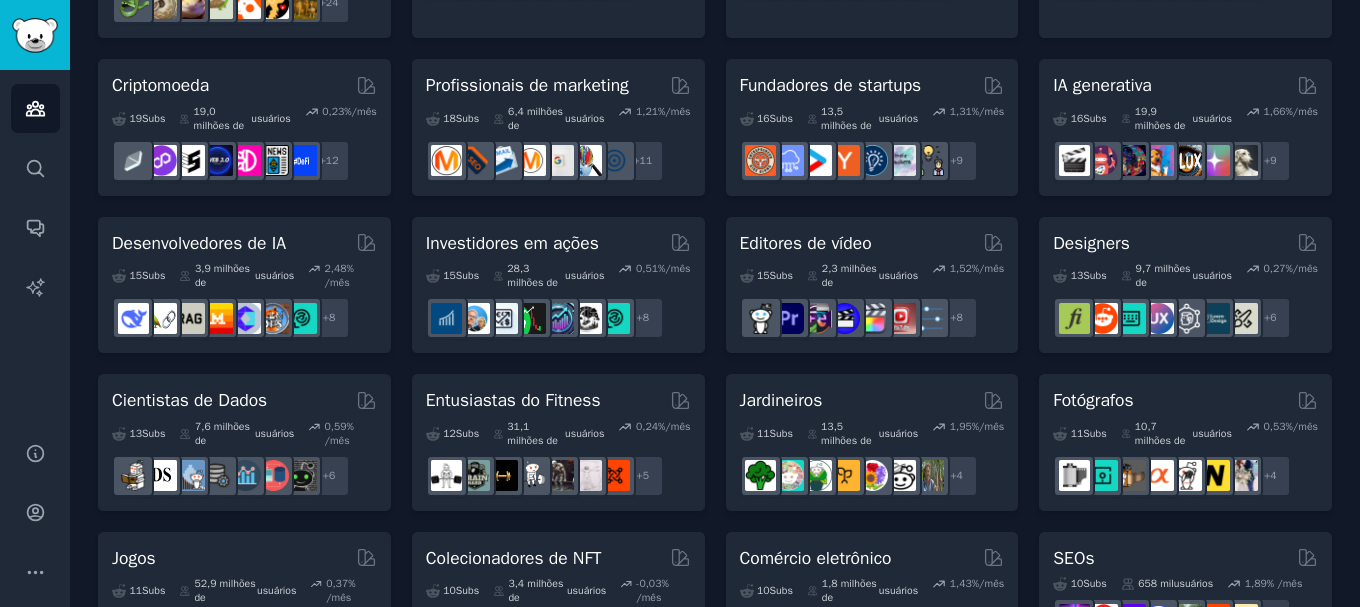 click on "Públicos Informações Novo Salvo Com curadoria Tendências Públicos selecionados Amantes de animais de estimação 31  Subs ​ 24,0 milhões de  usuários 0,85  %/mês +  24 Desenvolvedores de software 26  Subs ​ 29,8 milhões de  usuários 0,43  %/mês +  19 Entusiastas da IA 25  Subs ​ 19,8 milhões de  usuários 2,88  %/mês +  18 DevOps 21  Subs ​ 1,6 milhões de  usuários 1,71  %/mês +  14 Criptomoeda 19  Subs ​ 19,0 milhões de  usuários 0,23  %/mês +  12 Profissionais de marketing 18  Subs ​ 6,4 milhões de  usuários 1,21  %/mês +  11 Fundadores de startups 16  Subs ​ 13,5 milhões de  usuários 1,31  %/mês +  9 IA generativa 16  Subs ​ 19,9 milhões de  usuários 1,66  %/mês +  9 Desenvolvedores de IA 15  Subs ​ 3,9 milhões de  usuários 2,48  % /mês +  8 Investidores em ações 15  Subs ​ 28,3 milhões de  usuários 0,51  %/mês +  8 Editores de vídeo 15  Subs ​ 2,3 milhões de  usuários 1,52  %/mês +  8 Designers 13  Subs ​ 9,7 milhões de  usuários 0,27  +  6" 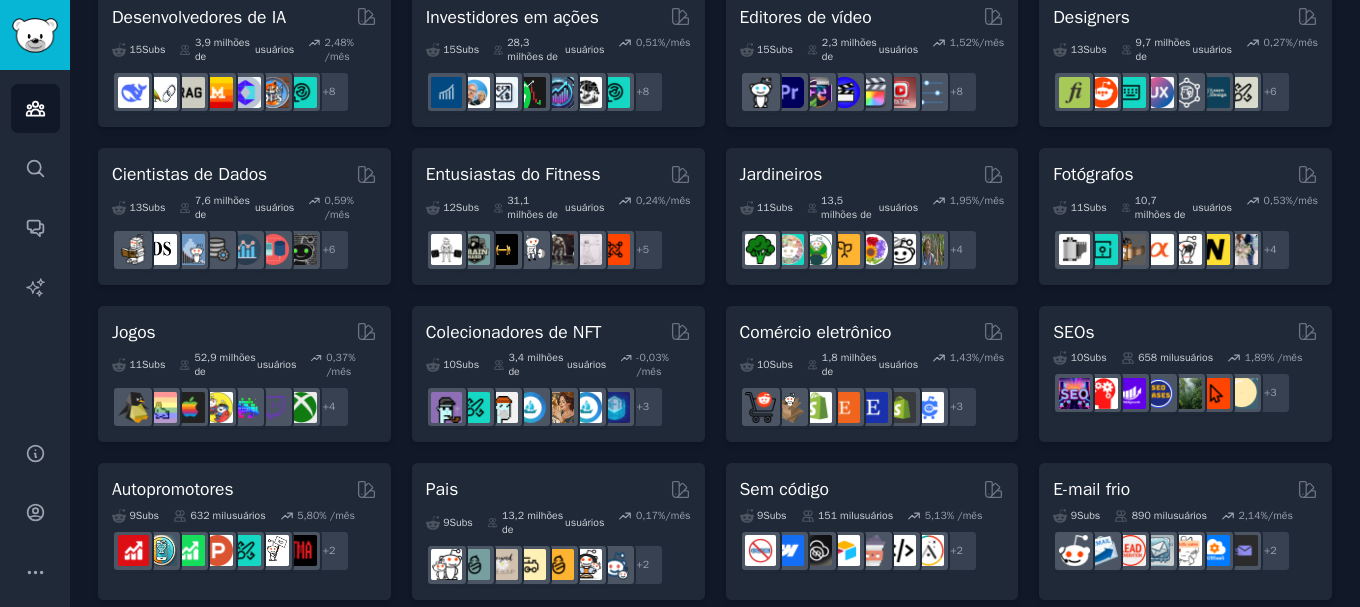 scroll, scrollTop: 521, scrollLeft: 0, axis: vertical 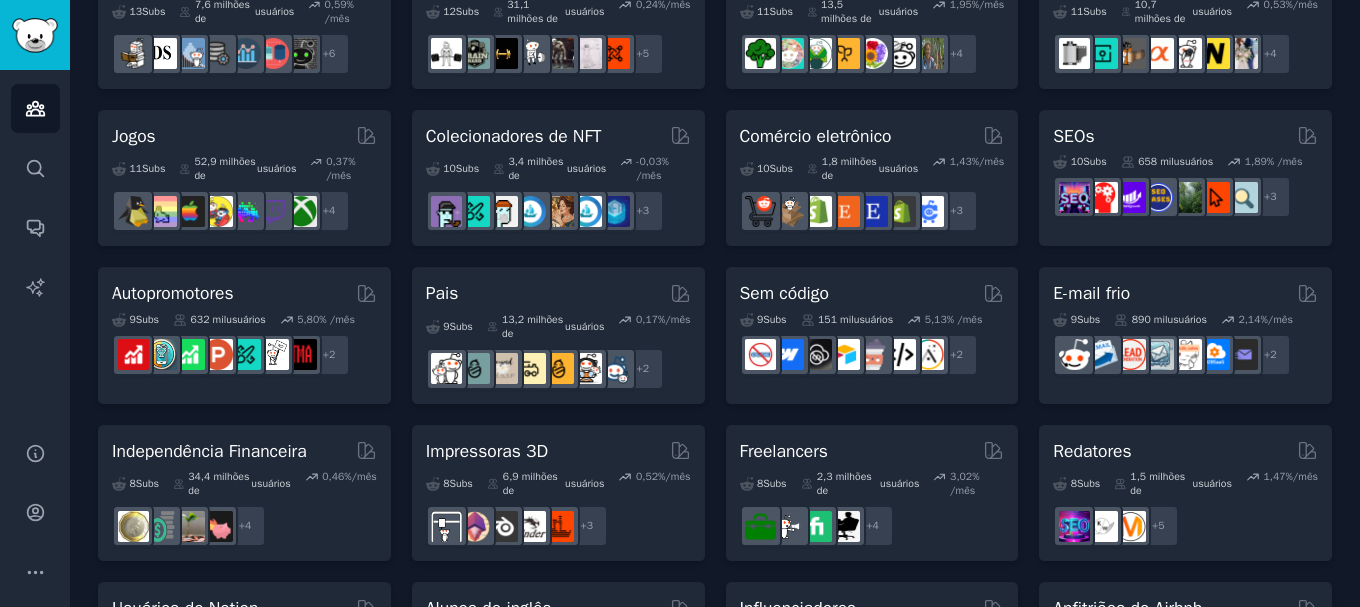 click on "Públicos Informações Novo Salvo Com curadoria Tendências Públicos selecionados Amantes de animais de estimação 31  Subs ​ 24,0 milhões de  usuários 0,85  %/mês +  24 Desenvolvedores de software 26  Subs ​ 29,8 milhões de  usuários 0,43  %/mês +  19 Entusiastas da IA 25  Subs ​ 19,8 milhões de  usuários 2,88  %/mês +  18 DevOps 21  Subs ​ 1,6 milhões de  usuários 1,71  %/mês +  14 Criptomoeda 19  Subs ​ 19,0 milhões de  usuários 0,23  %/mês +  12 Profissionais de marketing 18  Subs ​ 6,4 milhões de  usuários 1,21  %/mês +  11 Fundadores de startups 16  Subs ​ 13,5 milhões de  usuários 1,31  %/mês +  9 IA generativa 16  Subs ​ 19,9 milhões de  usuários 1,66  %/mês +  9 Desenvolvedores de IA 15  Subs ​ 3,9 milhões de  usuários 2,48  % /mês +  8 Investidores em ações 15  Subs ​ 28,3 milhões de  usuários 0,51  %/mês +  8 Editores de vídeo 15  Subs ​ 2,3 milhões de  usuários 1,52  %/mês +  8 Designers 13  Subs ​ 9,7 milhões de  usuários 0,27  +  6" 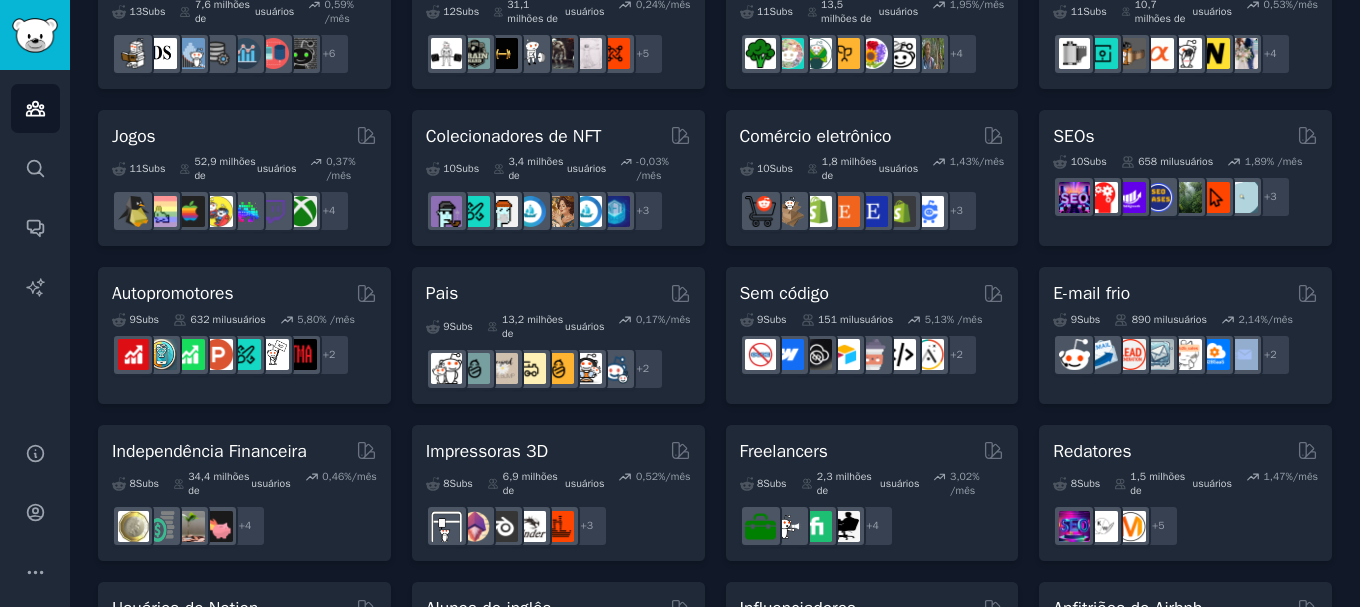 click on "Públicos Informações Novo Salvo Com curadoria Tendências Públicos selecionados Amantes de animais de estimação 31  Subs ​ 24,0 milhões de  usuários 0,85  %/mês +  24 Desenvolvedores de software 26  Subs ​ 29,8 milhões de  usuários 0,43  %/mês +  19 Entusiastas da IA 25  Subs ​ 19,8 milhões de  usuários 2,88  %/mês +  18 DevOps 21  Subs ​ 1,6 milhões de  usuários 1,71  %/mês +  14 Criptomoeda 19  Subs ​ 19,0 milhões de  usuários 0,23  %/mês +  12 Profissionais de marketing 18  Subs ​ 6,4 milhões de  usuários 1,21  %/mês +  11 Fundadores de startups 16  Subs ​ 13,5 milhões de  usuários 1,31  %/mês +  9 IA generativa 16  Subs ​ 19,9 milhões de  usuários 1,66  %/mês +  9 Desenvolvedores de IA 15  Subs ​ 3,9 milhões de  usuários 2,48  % /mês +  8 Investidores em ações 15  Subs ​ 28,3 milhões de  usuários 0,51  %/mês +  8 Editores de vídeo 15  Subs ​ 2,3 milhões de  usuários 1,52  %/mês +  8 Designers 13  Subs ​ 9,7 milhões de  usuários 0,27  +  6" 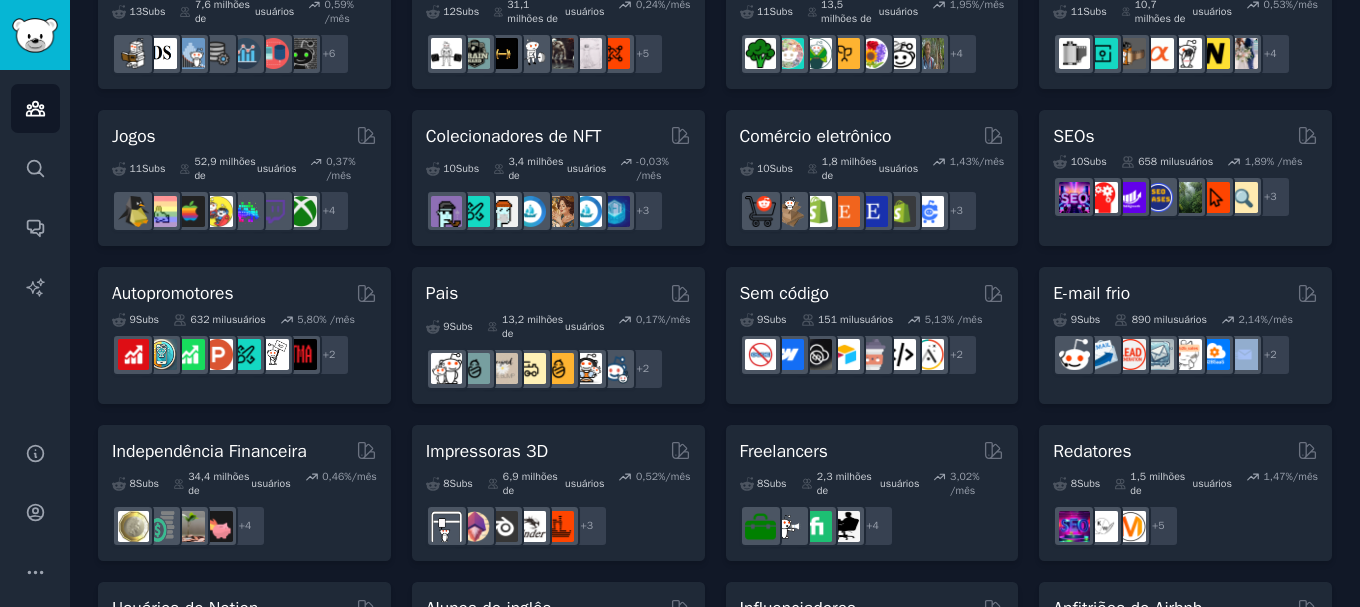 click on "Públicos Informações Novo Salvo Com curadoria Tendências Públicos selecionados Amantes de animais de estimação 31  Subs ​ 24,0 milhões de  usuários 0,85  %/mês +  24 Desenvolvedores de software 26  Subs ​ 29,8 milhões de  usuários 0,43  %/mês +  19 Entusiastas da IA 25  Subs ​ 19,8 milhões de  usuários 2,88  %/mês +  18 DevOps 21  Subs ​ 1,6 milhões de  usuários 1,71  %/mês +  14 Criptomoeda 19  Subs ​ 19,0 milhões de  usuários 0,23  %/mês +  12 Profissionais de marketing 18  Subs ​ 6,4 milhões de  usuários 1,21  %/mês +  11 Fundadores de startups 16  Subs ​ 13,5 milhões de  usuários 1,31  %/mês +  9 IA generativa 16  Subs ​ 19,9 milhões de  usuários 1,66  %/mês +  9 Desenvolvedores de IA 15  Subs ​ 3,9 milhões de  usuários 2,48  % /mês +  8 Investidores em ações 15  Subs ​ 28,3 milhões de  usuários 0,51  %/mês +  8 Editores de vídeo 15  Subs ​ 2,3 milhões de  usuários 1,52  %/mês +  8 Designers 13  Subs ​ 9,7 milhões de  usuários 0,27  +  6" 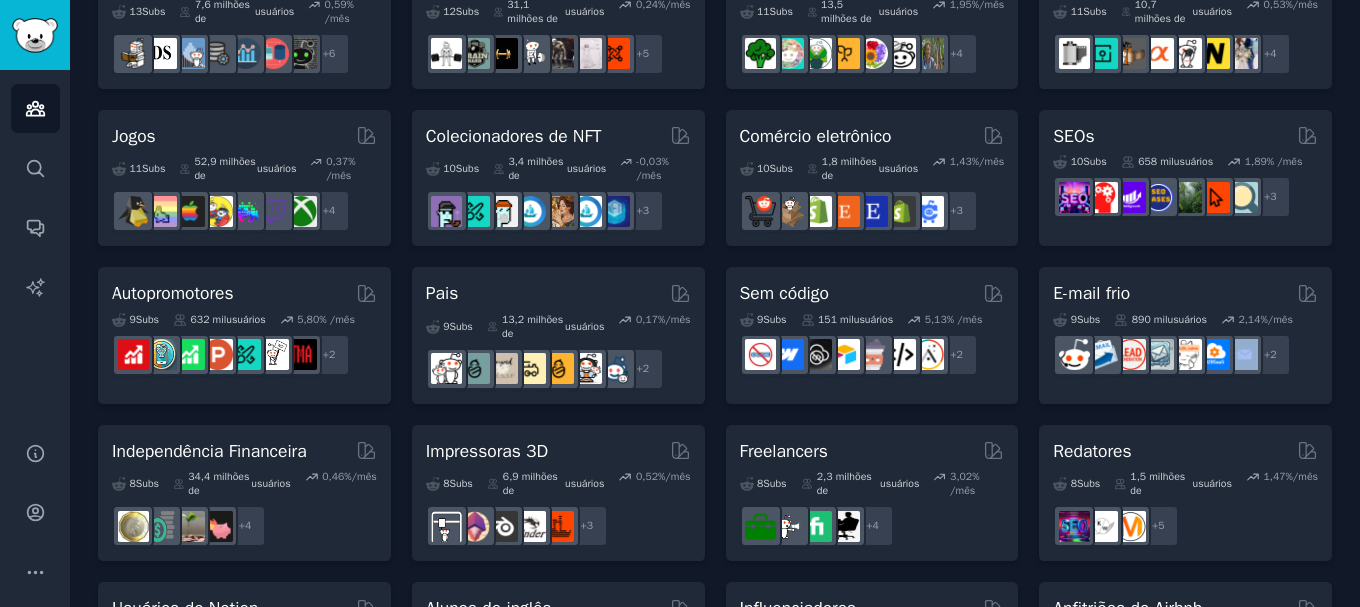 click on "Públicos Informações Novo Salvo Com curadoria Tendências Públicos selecionados Amantes de animais de estimação 31  Subs ​ 24,0 milhões de  usuários 0,85  %/mês +  24 Desenvolvedores de software 26  Subs ​ 29,8 milhões de  usuários 0,43  %/mês +  19 Entusiastas da IA 25  Subs ​ 19,8 milhões de  usuários 2,88  %/mês +  18 DevOps 21  Subs ​ 1,6 milhões de  usuários 1,71  %/mês +  14 Criptomoeda 19  Subs ​ 19,0 milhões de  usuários 0,23  %/mês +  12 Profissionais de marketing 18  Subs ​ 6,4 milhões de  usuários 1,21  %/mês +  11 Fundadores de startups 16  Subs ​ 13,5 milhões de  usuários 1,31  %/mês +  9 IA generativa 16  Subs ​ 19,9 milhões de  usuários 1,66  %/mês +  9 Desenvolvedores de IA 15  Subs ​ 3,9 milhões de  usuários 2,48  % /mês +  8 Investidores em ações 15  Subs ​ 28,3 milhões de  usuários 0,51  %/mês +  8 Editores de vídeo 15  Subs ​ 2,3 milhões de  usuários 1,52  %/mês +  8 Designers 13  Subs ​ 9,7 milhões de  usuários 0,27  +  6" 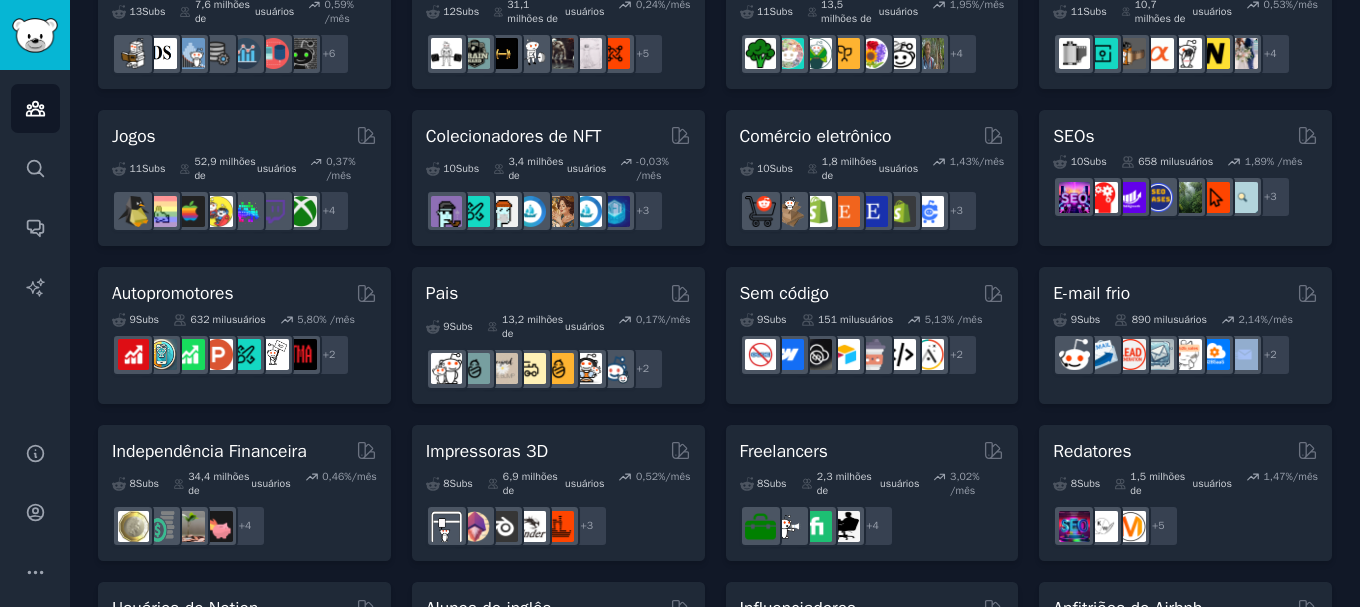 click on "Públicos Informações Novo Salvo Com curadoria Tendências Públicos selecionados Amantes de animais de estimação 31  Subs ​ 24,0 milhões de  usuários 0,85  %/mês +  24 Desenvolvedores de software 26  Subs ​ 29,8 milhões de  usuários 0,43  %/mês +  19 Entusiastas da IA 25  Subs ​ 19,8 milhões de  usuários 2,88  %/mês +  18 DevOps 21  Subs ​ 1,6 milhões de  usuários 1,71  %/mês +  14 Criptomoeda 19  Subs ​ 19,0 milhões de  usuários 0,23  %/mês +  12 Profissionais de marketing 18  Subs ​ 6,4 milhões de  usuários 1,21  %/mês +  11 Fundadores de startups 16  Subs ​ 13,5 milhões de  usuários 1,31  %/mês +  9 IA generativa 16  Subs ​ 19,9 milhões de  usuários 1,66  %/mês +  9 Desenvolvedores de IA 15  Subs ​ 3,9 milhões de  usuários 2,48  % /mês +  8 Investidores em ações 15  Subs ​ 28,3 milhões de  usuários 0,51  %/mês +  8 Editores de vídeo 15  Subs ​ 2,3 milhões de  usuários 1,52  %/mês +  8 Designers 13  Subs ​ 9,7 milhões de  usuários 0,27  +  6" 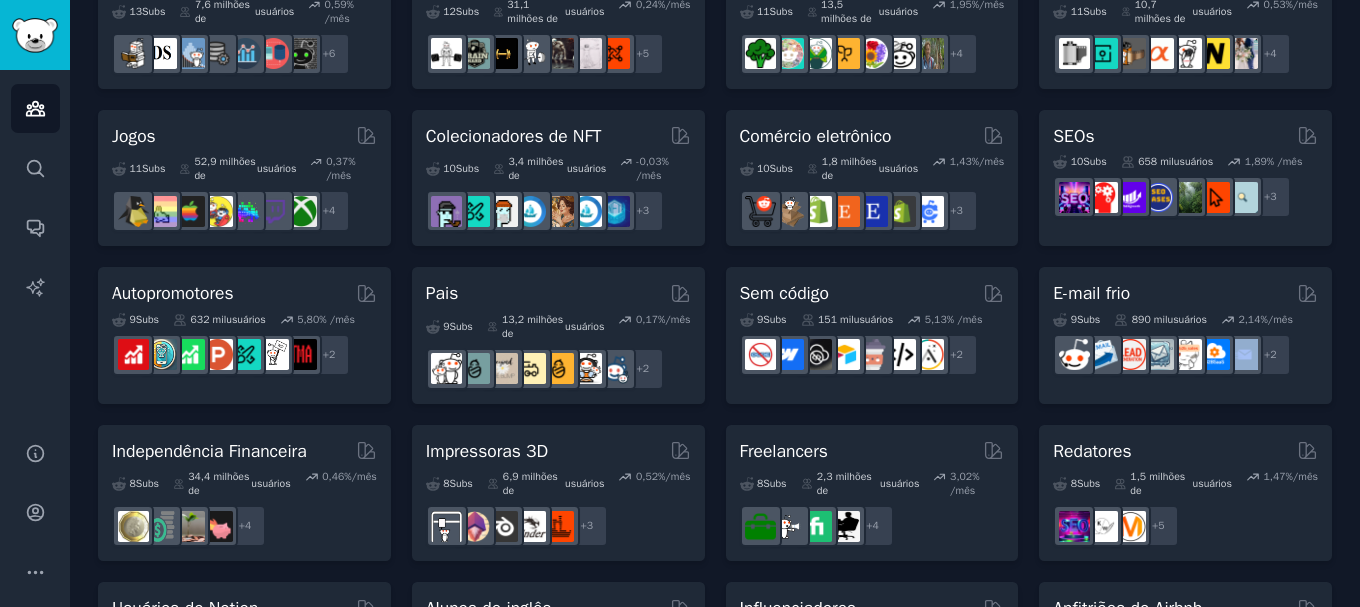 drag, startPoint x: 1350, startPoint y: 361, endPoint x: 1348, endPoint y: 392, distance: 31.06445 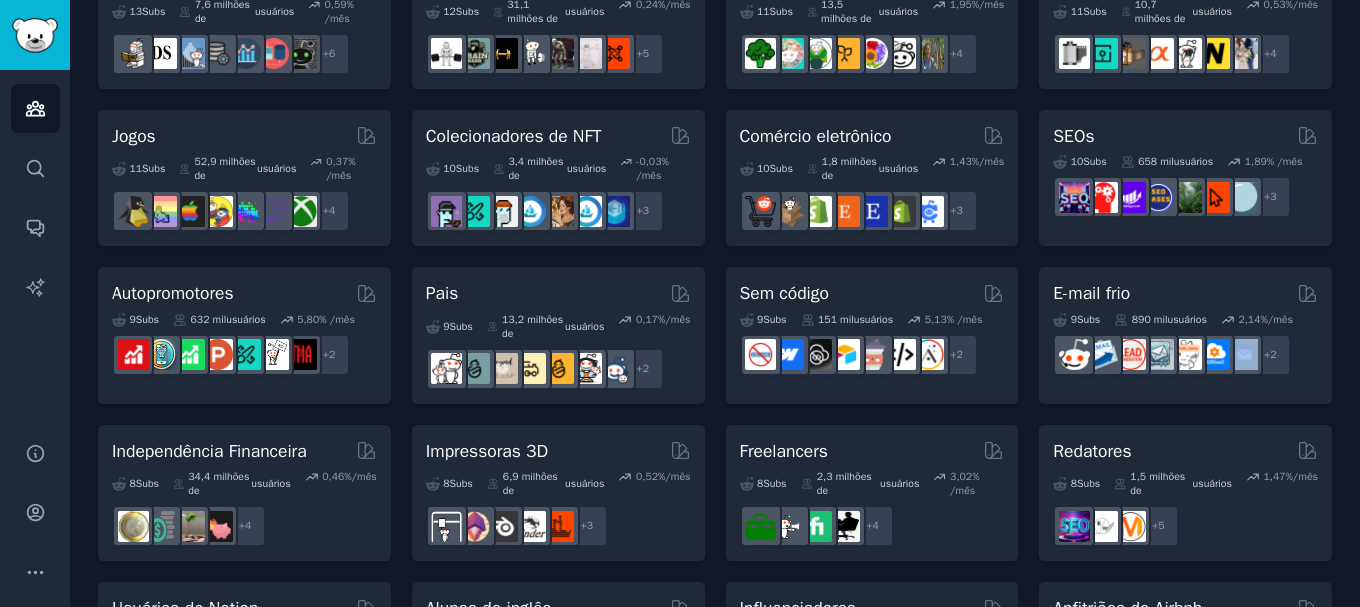click on "Públicos Informações Novo Salvo Com curadoria Tendências Públicos selecionados Amantes de animais de estimação 31  Subs ​ 24,0 milhões de  usuários 0,85  %/mês +  24 Desenvolvedores de software 26  Subs ​ 29,8 milhões de  usuários 0,43  %/mês +  19 Entusiastas da IA 25  Subs ​ 19,8 milhões de  usuários 2,88  %/mês +  18 DevOps 21  Subs ​ 1,6 milhões de  usuários 1,71  %/mês +  14 Criptomoeda 19  Subs ​ 19,0 milhões de  usuários 0,23  %/mês +  12 Profissionais de marketing 18  Subs ​ 6,4 milhões de  usuários 1,21  %/mês +  11 Fundadores de startups 16  Subs ​ 13,5 milhões de  usuários 1,31  %/mês +  9 IA generativa 16  Subs ​ 19,9 milhões de  usuários 1,66  %/mês +  9 Desenvolvedores de IA 15  Subs ​ 3,9 milhões de  usuários 2,48  % /mês +  8 Investidores em ações 15  Subs ​ 28,3 milhões de  usuários 0,51  %/mês +  8 Editores de vídeo 15  Subs ​ 2,3 milhões de  usuários 1,52  %/mês +  8 Designers 13  Subs ​ 9,7 milhões de  usuários 0,27  +  6" 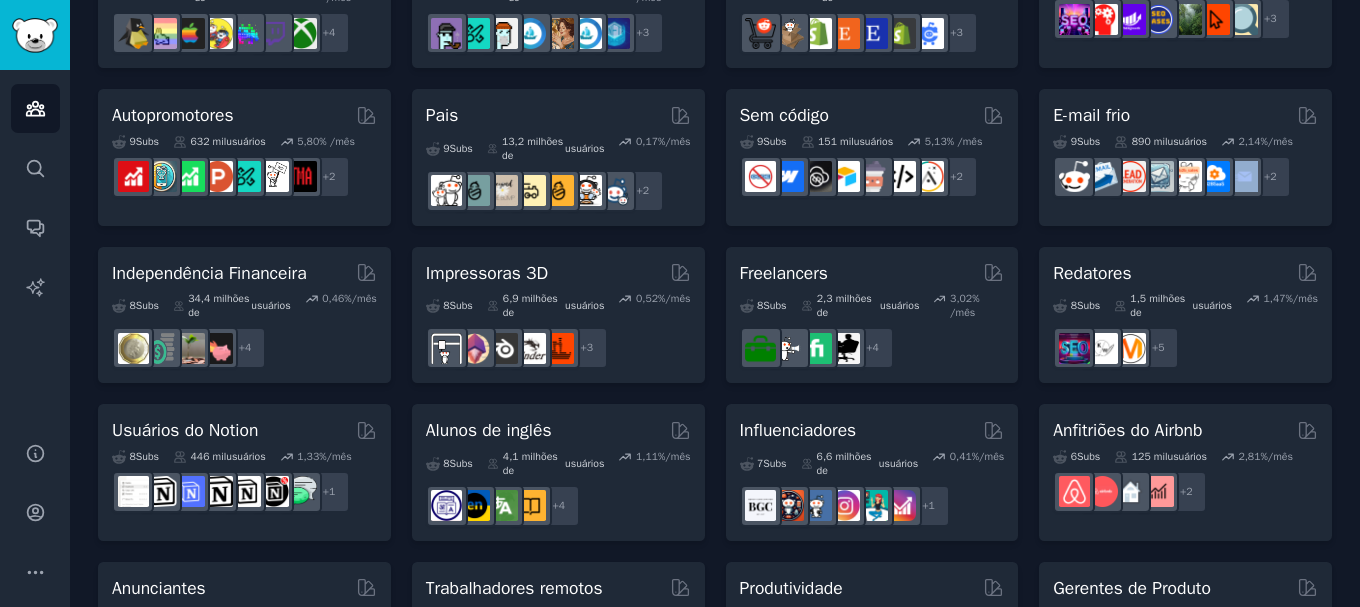 scroll, scrollTop: 901, scrollLeft: 0, axis: vertical 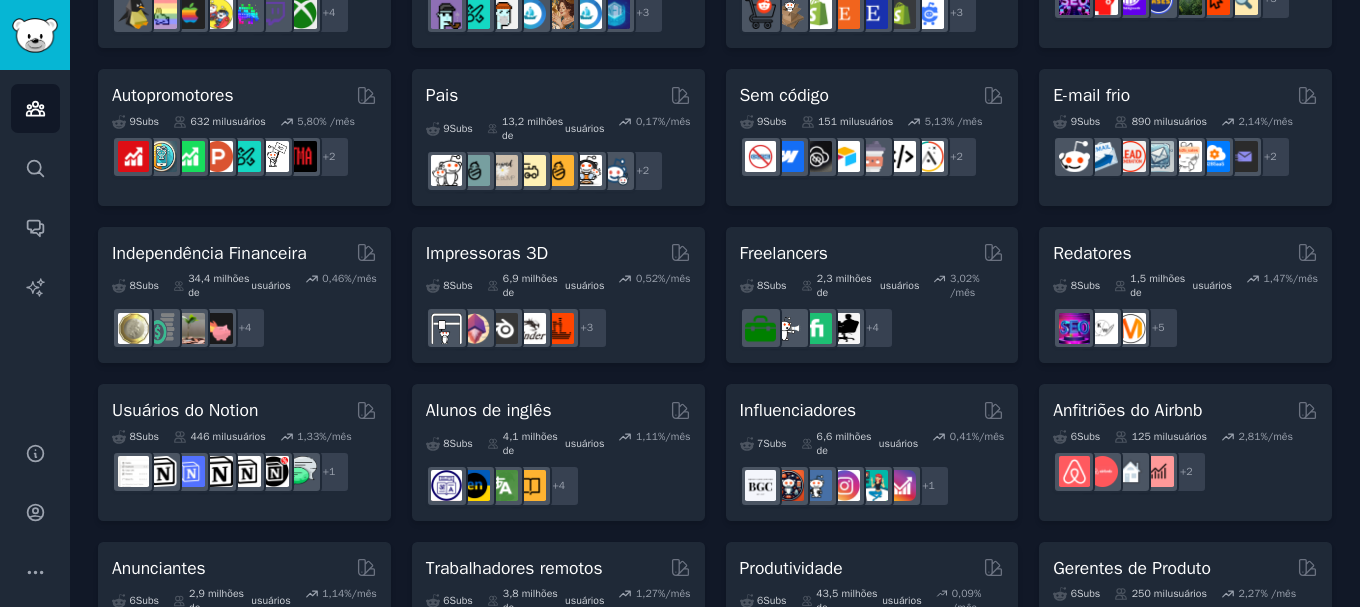 click on "Públicos Informações Novo Salvo Com curadoria Tendências Públicos selecionados Amantes de animais de estimação 31  Subs ​ 24,0 milhões de  usuários 0,85  %/mês +  24 Desenvolvedores de software 26  Subs ​ 29,8 milhões de  usuários 0,43  %/mês +  19 Entusiastas da IA 25  Subs ​ 19,8 milhões de  usuários 2,88  %/mês +  18 DevOps 21  Subs ​ 1,6 milhões de  usuários 1,71  %/mês +  14 Criptomoeda 19  Subs ​ 19,0 milhões de  usuários 0,23  %/mês +  12 Profissionais de marketing 18  Subs ​ 6,4 milhões de  usuários 1,21  %/mês +  11 Fundadores de startups 16  Subs ​ 13,5 milhões de  usuários 1,31  %/mês +  9 IA generativa 16  Subs ​ 19,9 milhões de  usuários 1,66  %/mês +  9 Desenvolvedores de IA 15  Subs ​ 3,9 milhões de  usuários 2,48  % /mês +  8 Investidores em ações 15  Subs ​ 28,3 milhões de  usuários 0,51  %/mês +  8 Editores de vídeo 15  Subs ​ 2,3 milhões de  usuários 1,52  %/mês +  8 Designers 13  Subs ​ 9,7 milhões de  usuários 0,27  +  6" 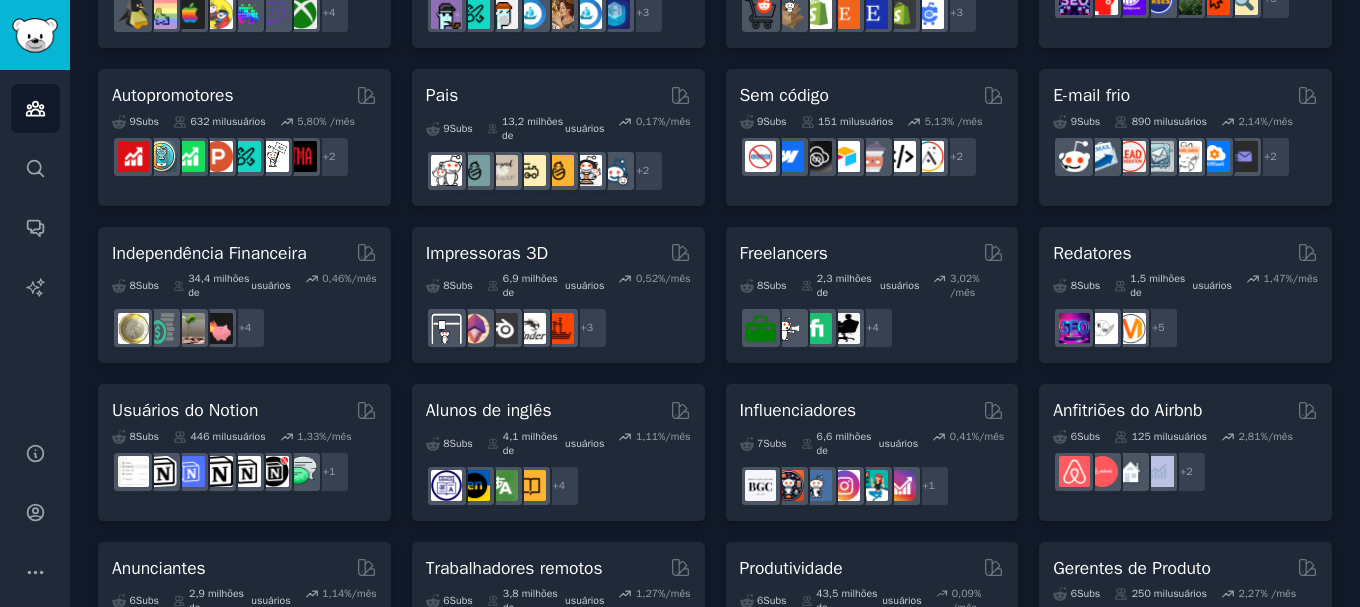 drag, startPoint x: 1353, startPoint y: 446, endPoint x: 1351, endPoint y: 483, distance: 37.054016 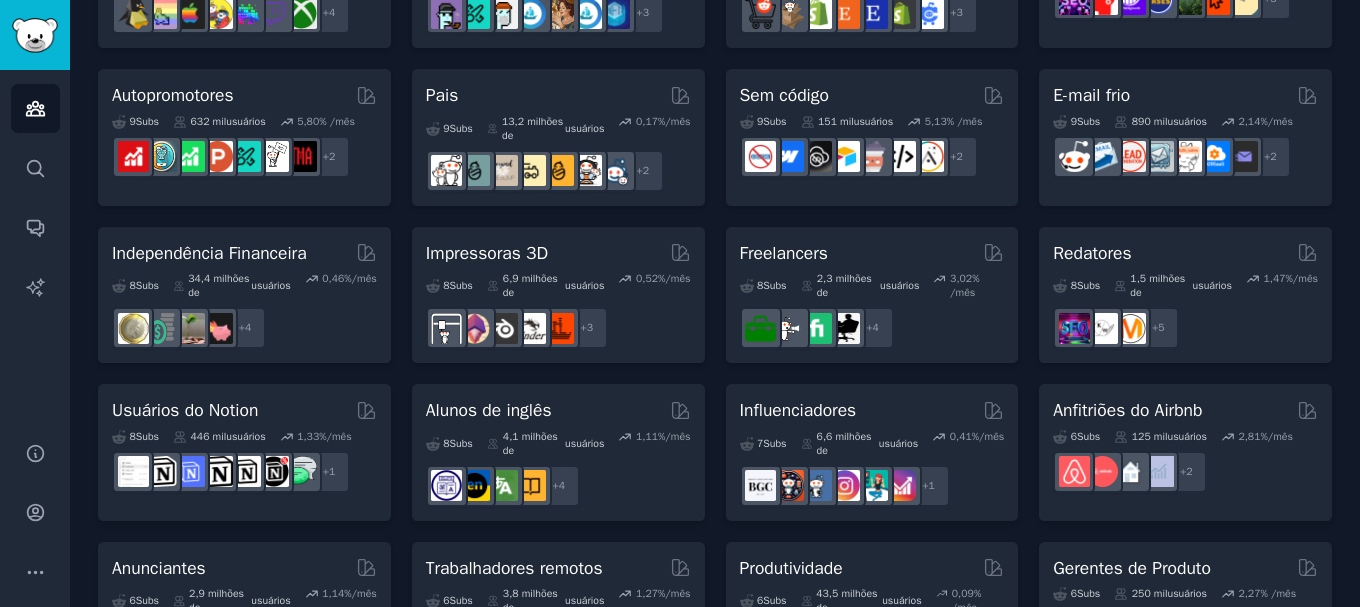 click on "Públicos Informações Novo Salvo Com curadoria Tendências Públicos selecionados Amantes de animais de estimação 31  Subs ​ 24,0 milhões de  usuários 0,85  %/mês +  24 Desenvolvedores de software 26  Subs ​ 29,8 milhões de  usuários 0,43  %/mês +  19 Entusiastas da IA 25  Subs ​ 19,8 milhões de  usuários 2,88  %/mês +  18 DevOps 21  Subs ​ 1,6 milhões de  usuários 1,71  %/mês +  14 Criptomoeda 19  Subs ​ 19,0 milhões de  usuários 0,23  %/mês +  12 Profissionais de marketing 18  Subs ​ 6,4 milhões de  usuários 1,21  %/mês +  11 Fundadores de startups 16  Subs ​ 13,5 milhões de  usuários 1,31  %/mês +  9 IA generativa 16  Subs ​ 19,9 milhões de  usuários 1,66  %/mês +  9 Desenvolvedores de IA 15  Subs ​ 3,9 milhões de  usuários 2,48  % /mês +  8 Investidores em ações 15  Subs ​ 28,3 milhões de  usuários 0,51  %/mês +  8 Editores de vídeo 15  Subs ​ 2,3 milhões de  usuários 1,52  %/mês +  8 Designers 13  Subs ​ 9,7 milhões de  usuários 0,27  +  6" 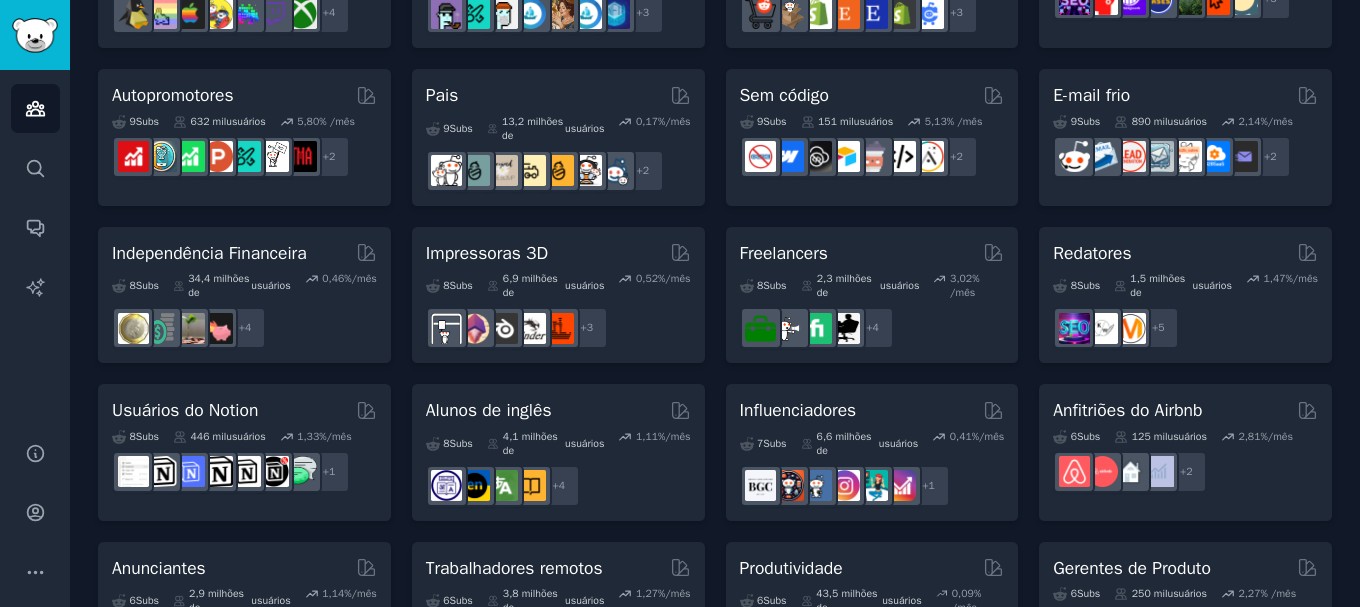 click on "Públicos Informações Novo Salvo Com curadoria Tendências Públicos selecionados Amantes de animais de estimação 31  Subs ​ 24,0 milhões de  usuários 0,85  %/mês +  24 Desenvolvedores de software 26  Subs ​ 29,8 milhões de  usuários 0,43  %/mês +  19 Entusiastas da IA 25  Subs ​ 19,8 milhões de  usuários 2,88  %/mês +  18 DevOps 21  Subs ​ 1,6 milhões de  usuários 1,71  %/mês +  14 Criptomoeda 19  Subs ​ 19,0 milhões de  usuários 0,23  %/mês +  12 Profissionais de marketing 18  Subs ​ 6,4 milhões de  usuários 1,21  %/mês +  11 Fundadores de startups 16  Subs ​ 13,5 milhões de  usuários 1,31  %/mês +  9 IA generativa 16  Subs ​ 19,9 milhões de  usuários 1,66  %/mês +  9 Desenvolvedores de IA 15  Subs ​ 3,9 milhões de  usuários 2,48  % /mês +  8 Investidores em ações 15  Subs ​ 28,3 milhões de  usuários 0,51  %/mês +  8 Editores de vídeo 15  Subs ​ 2,3 milhões de  usuários 1,52  %/mês +  8 Designers 13  Subs ​ 9,7 milhões de  usuários 0,27  +  6" 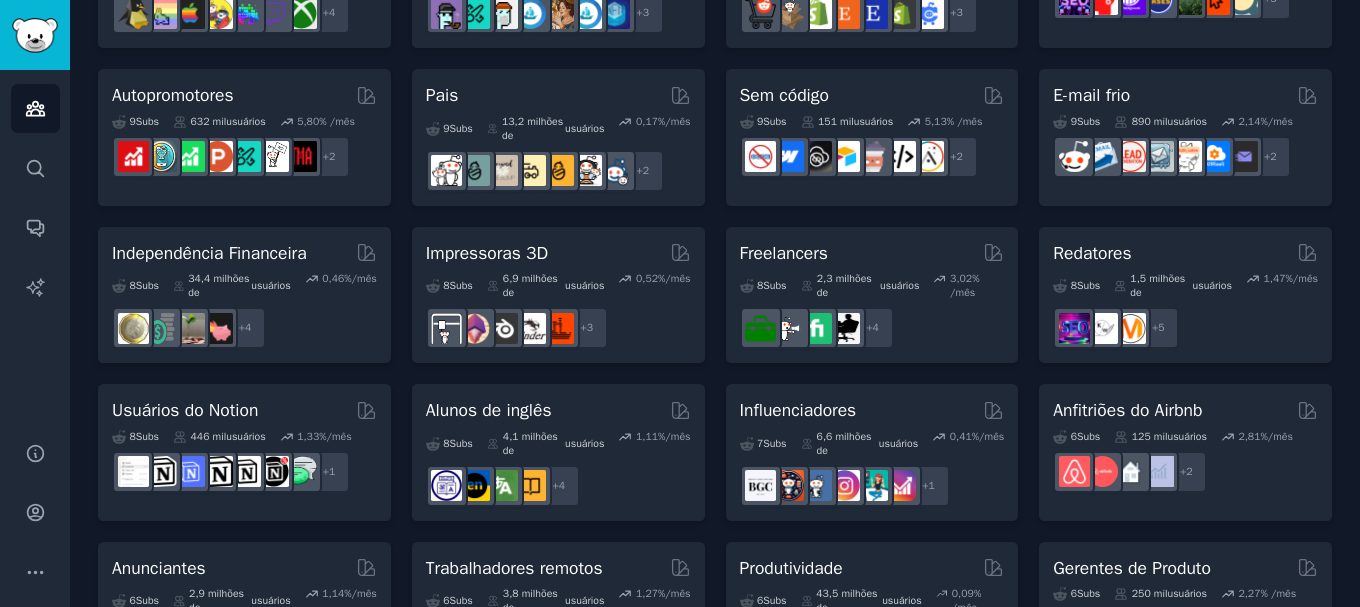 click on "Públicos Informações Novo Salvo Com curadoria Tendências Públicos selecionados Amantes de animais de estimação 31  Subs ​ 24,0 milhões de  usuários 0,85  %/mês +  24 Desenvolvedores de software 26  Subs ​ 29,8 milhões de  usuários 0,43  %/mês +  19 Entusiastas da IA 25  Subs ​ 19,8 milhões de  usuários 2,88  %/mês +  18 DevOps 21  Subs ​ 1,6 milhões de  usuários 1,71  %/mês +  14 Criptomoeda 19  Subs ​ 19,0 milhões de  usuários 0,23  %/mês +  12 Profissionais de marketing 18  Subs ​ 6,4 milhões de  usuários 1,21  %/mês +  11 Fundadores de startups 16  Subs ​ 13,5 milhões de  usuários 1,31  %/mês +  9 IA generativa 16  Subs ​ 19,9 milhões de  usuários 1,66  %/mês +  9 Desenvolvedores de IA 15  Subs ​ 3,9 milhões de  usuários 2,48  % /mês +  8 Investidores em ações 15  Subs ​ 28,3 milhões de  usuários 0,51  %/mês +  8 Editores de vídeo 15  Subs ​ 2,3 milhões de  usuários 1,52  %/mês +  8 Designers 13  Subs ​ 9,7 milhões de  usuários 0,27  +  6" 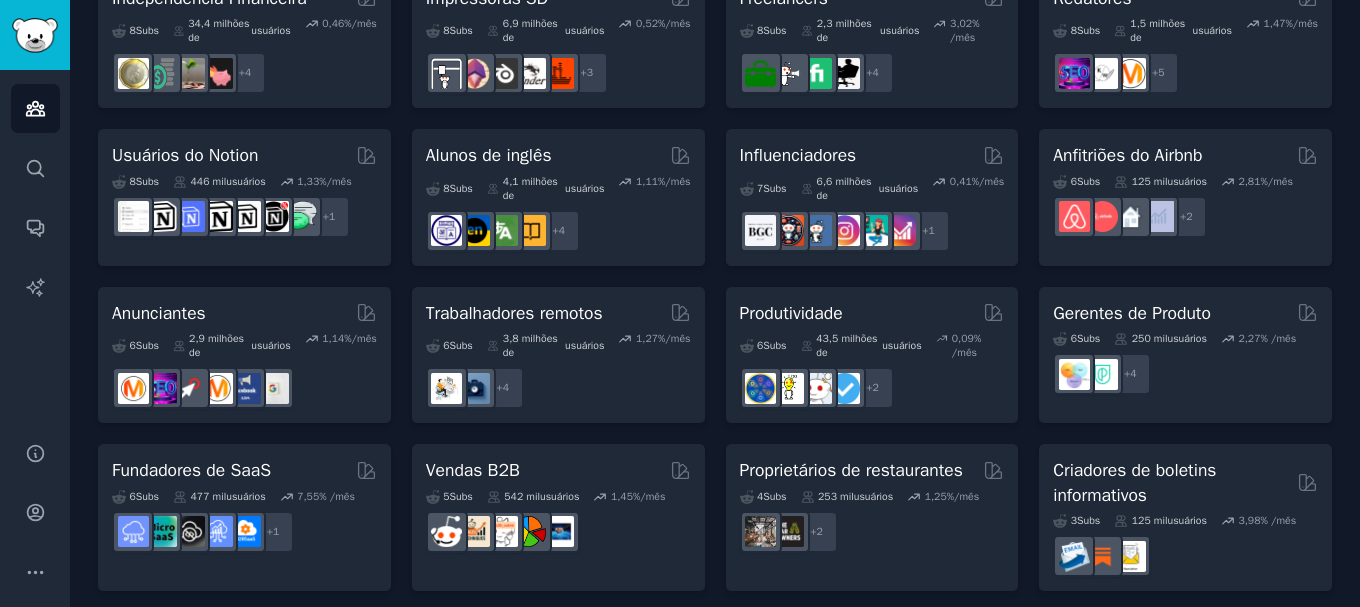 scroll, scrollTop: 1168, scrollLeft: 0, axis: vertical 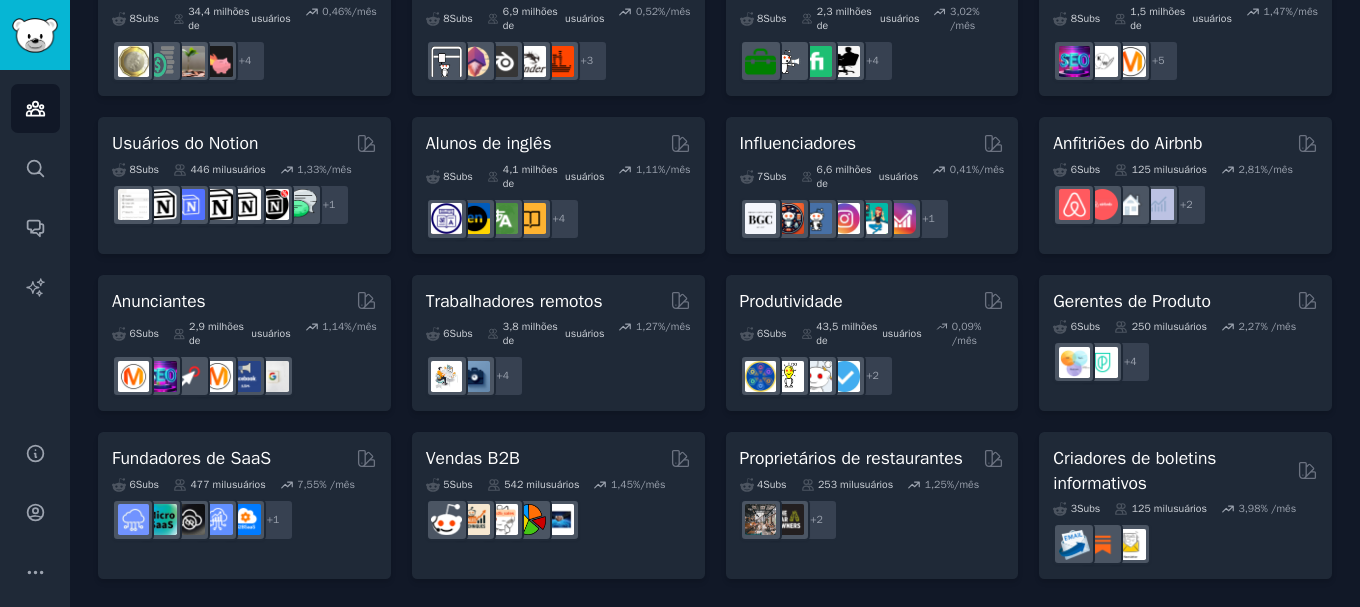click on "Públicos Informações Novo Salvo Com curadoria Tendências Públicos selecionados Amantes de animais de estimação 31  Subs ​ 24,0 milhões de  usuários 0,85  %/mês +  24 Desenvolvedores de software 26  Subs ​ 29,8 milhões de  usuários 0,43  %/mês +  19 Entusiastas da IA 25  Subs ​ 19,8 milhões de  usuários 2,88  %/mês +  18 DevOps 21  Subs ​ 1,6 milhões de  usuários 1,71  %/mês +  14 Criptomoeda 19  Subs ​ 19,0 milhões de  usuários 0,23  %/mês +  12 Profissionais de marketing 18  Subs ​ 6,4 milhões de  usuários 1,21  %/mês +  11 Fundadores de startups 16  Subs ​ 13,5 milhões de  usuários 1,31  %/mês +  9 IA generativa 16  Subs ​ 19,9 milhões de  usuários 1,66  %/mês +  9 Desenvolvedores de IA 15  Subs ​ 3,9 milhões de  usuários 2,48  % /mês +  8 Investidores em ações 15  Subs ​ 28,3 milhões de  usuários 0,51  %/mês +  8 Editores de vídeo 15  Subs ​ 2,3 milhões de  usuários 1,52  %/mês +  8 Designers 13  Subs ​ 9,7 milhões de  usuários 0,27  +  6" 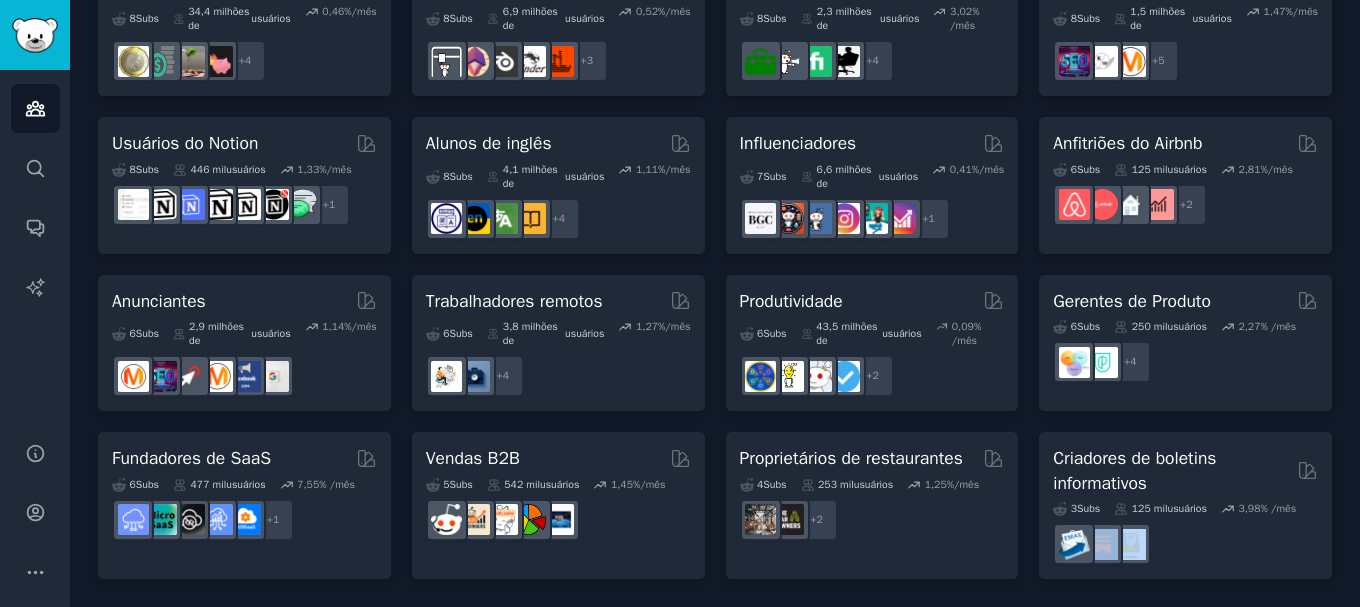 click on "Públicos Informações Novo Salvo Com curadoria Tendências Públicos selecionados Amantes de animais de estimação 31  Subs ​ 24,0 milhões de  usuários 0,85  %/mês +  24 Desenvolvedores de software 26  Subs ​ 29,8 milhões de  usuários 0,43  %/mês +  19 Entusiastas da IA 25  Subs ​ 19,8 milhões de  usuários 2,88  %/mês +  18 DevOps 21  Subs ​ 1,6 milhões de  usuários 1,71  %/mês +  14 Criptomoeda 19  Subs ​ 19,0 milhões de  usuários 0,23  %/mês +  12 Profissionais de marketing 18  Subs ​ 6,4 milhões de  usuários 1,21  %/mês +  11 Fundadores de startups 16  Subs ​ 13,5 milhões de  usuários 1,31  %/mês +  9 IA generativa 16  Subs ​ 19,9 milhões de  usuários 1,66  %/mês +  9 Desenvolvedores de IA 15  Subs ​ 3,9 milhões de  usuários 2,48  % /mês +  8 Investidores em ações 15  Subs ​ 28,3 milhões de  usuários 0,51  %/mês +  8 Editores de vídeo 15  Subs ​ 2,3 milhões de  usuários 1,52  %/mês +  8 Designers 13  Subs ​ 9,7 milhões de  usuários 0,27  +  6" 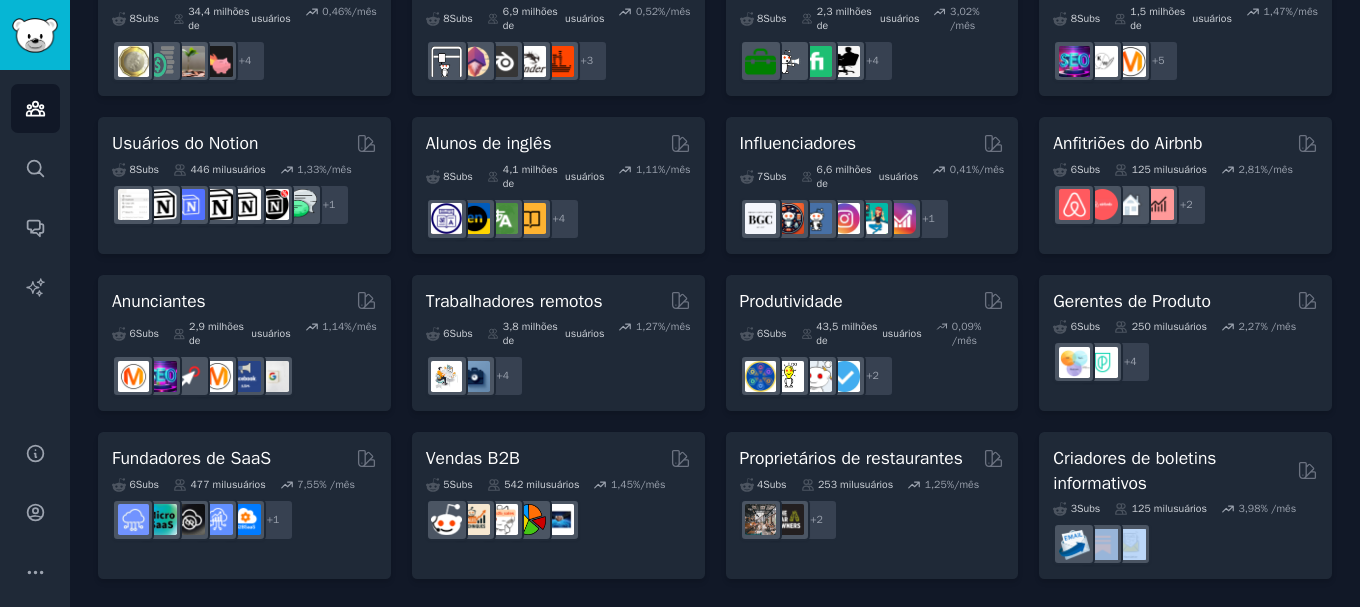 click on "Públicos Informações Novo Salvo Com curadoria Tendências Públicos selecionados Amantes de animais de estimação 31  Subs ​ 24,0 milhões de  usuários 0,85  %/mês +  24 Desenvolvedores de software 26  Subs ​ 29,8 milhões de  usuários 0,43  %/mês +  19 Entusiastas da IA 25  Subs ​ 19,8 milhões de  usuários 2,88  %/mês +  18 DevOps 21  Subs ​ 1,6 milhões de  usuários 1,71  %/mês +  14 Criptomoeda 19  Subs ​ 19,0 milhões de  usuários 0,23  %/mês +  12 Profissionais de marketing 18  Subs ​ 6,4 milhões de  usuários 1,21  %/mês +  11 Fundadores de startups 16  Subs ​ 13,5 milhões de  usuários 1,31  %/mês +  9 IA generativa 16  Subs ​ 19,9 milhões de  usuários 1,66  %/mês +  9 Desenvolvedores de IA 15  Subs ​ 3,9 milhões de  usuários 2,48  % /mês +  8 Investidores em ações 15  Subs ​ 28,3 milhões de  usuários 0,51  %/mês +  8 Editores de vídeo 15  Subs ​ 2,3 milhões de  usuários 1,52  %/mês +  8 Designers 13  Subs ​ 9,7 milhões de  usuários 0,27  +  6" 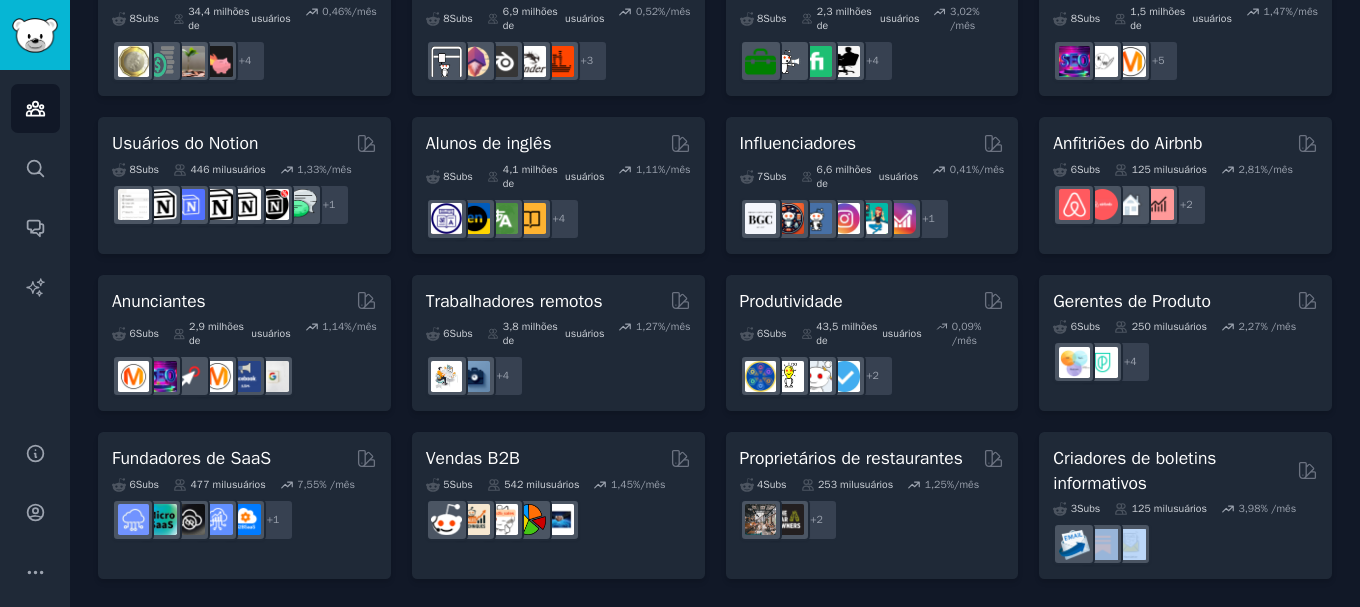 click on "Públicos Informações Novo Salvo Com curadoria Tendências Públicos selecionados Amantes de animais de estimação 31  Subs ​ 24,0 milhões de  usuários 0,85  %/mês +  24 Desenvolvedores de software 26  Subs ​ 29,8 milhões de  usuários 0,43  %/mês +  19 Entusiastas da IA 25  Subs ​ 19,8 milhões de  usuários 2,88  %/mês +  18 DevOps 21  Subs ​ 1,6 milhões de  usuários 1,71  %/mês +  14 Criptomoeda 19  Subs ​ 19,0 milhões de  usuários 0,23  %/mês +  12 Profissionais de marketing 18  Subs ​ 6,4 milhões de  usuários 1,21  %/mês +  11 Fundadores de startups 16  Subs ​ 13,5 milhões de  usuários 1,31  %/mês +  9 IA generativa 16  Subs ​ 19,9 milhões de  usuários 1,66  %/mês +  9 Desenvolvedores de IA 15  Subs ​ 3,9 milhões de  usuários 2,48  % /mês +  8 Investidores em ações 15  Subs ​ 28,3 milhões de  usuários 0,51  %/mês +  8 Editores de vídeo 15  Subs ​ 2,3 milhões de  usuários 1,52  %/mês +  8 Designers 13  Subs ​ 9,7 milhões de  usuários 0,27  +  6" 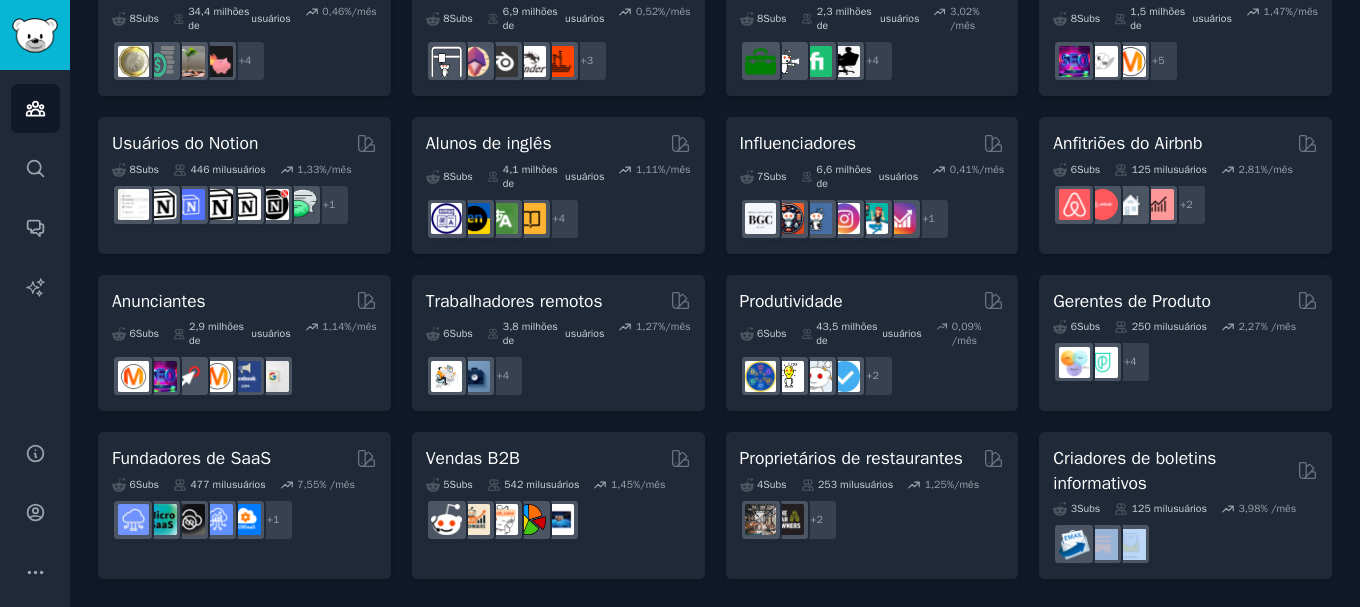 click on "Públicos Informações Novo Salvo Com curadoria Tendências Públicos selecionados Amantes de animais de estimação 31  Subs ​ 24,0 milhões de  usuários 0,85  %/mês +  24 Desenvolvedores de software 26  Subs ​ 29,8 milhões de  usuários 0,43  %/mês +  19 Entusiastas da IA 25  Subs ​ 19,8 milhões de  usuários 2,88  %/mês +  18 DevOps 21  Subs ​ 1,6 milhões de  usuários 1,71  %/mês +  14 Criptomoeda 19  Subs ​ 19,0 milhões de  usuários 0,23  %/mês +  12 Profissionais de marketing 18  Subs ​ 6,4 milhões de  usuários 1,21  %/mês +  11 Fundadores de startups 16  Subs ​ 13,5 milhões de  usuários 1,31  %/mês +  9 IA generativa 16  Subs ​ 19,9 milhões de  usuários 1,66  %/mês +  9 Desenvolvedores de IA 15  Subs ​ 3,9 milhões de  usuários 2,48  % /mês +  8 Investidores em ações 15  Subs ​ 28,3 milhões de  usuários 0,51  %/mês +  8 Editores de vídeo 15  Subs ​ 2,3 milhões de  usuários 1,52  %/mês +  8 Designers 13  Subs ​ 9,7 milhões de  usuários 0,27  +  6" 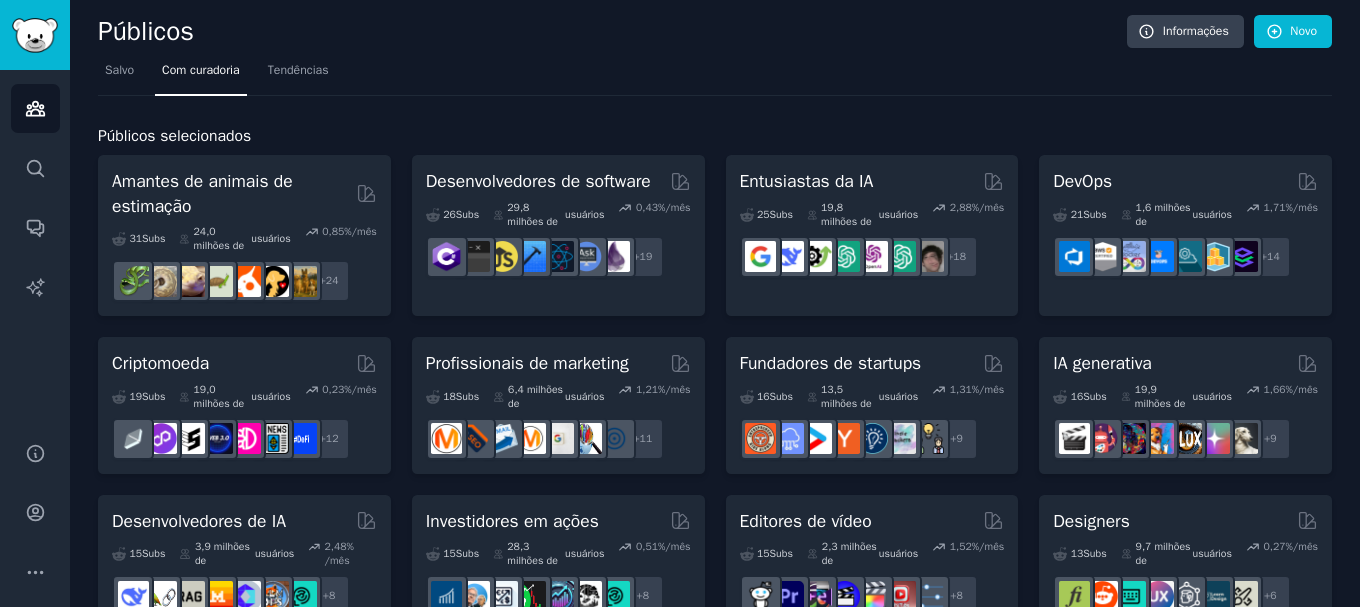 scroll, scrollTop: 0, scrollLeft: 0, axis: both 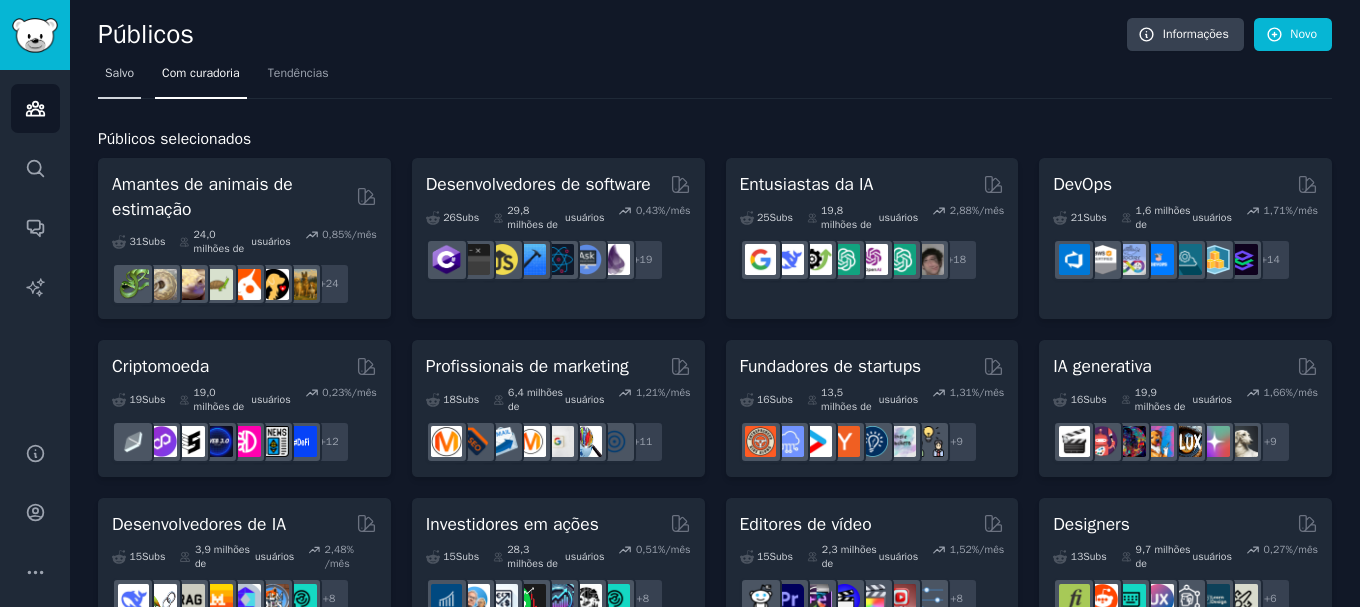 click on "Salvo" at bounding box center (119, 73) 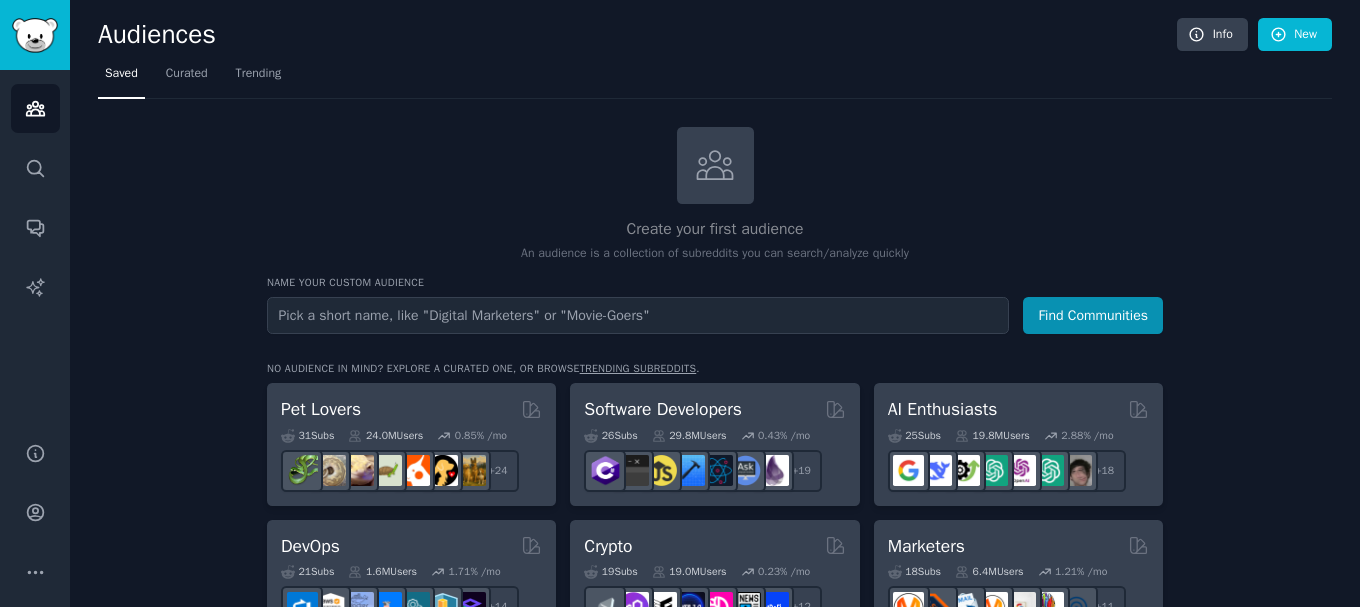 scroll, scrollTop: 0, scrollLeft: 0, axis: both 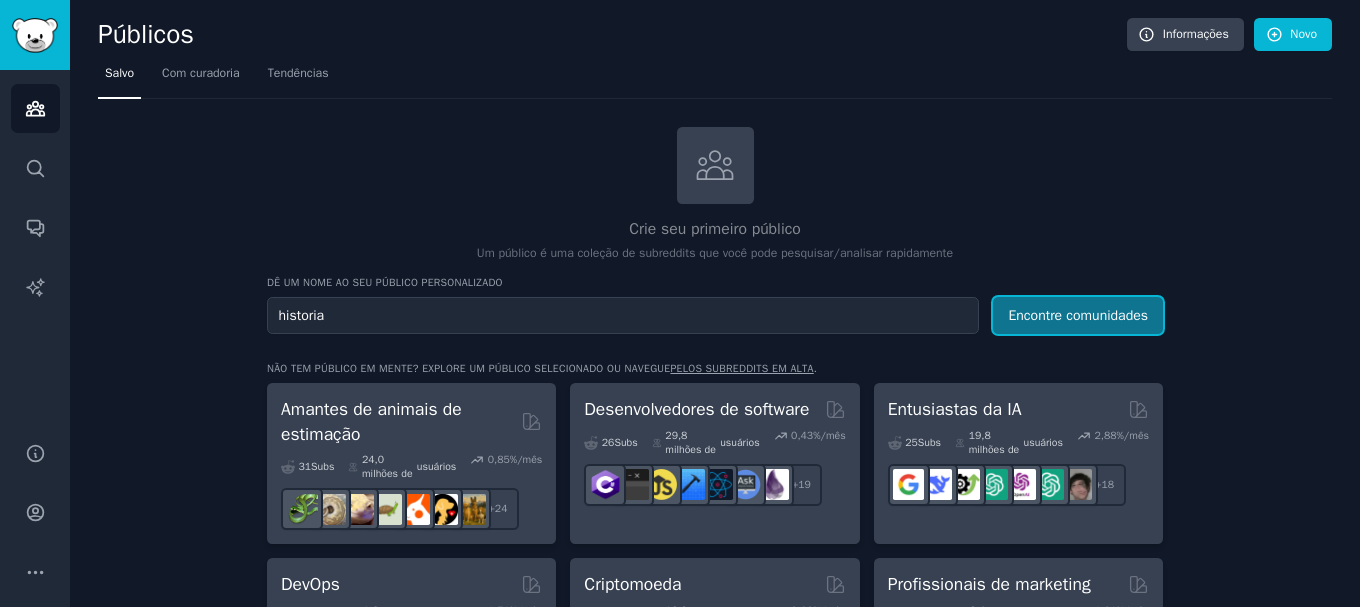 click on "Encontre comunidades" at bounding box center (1078, 315) 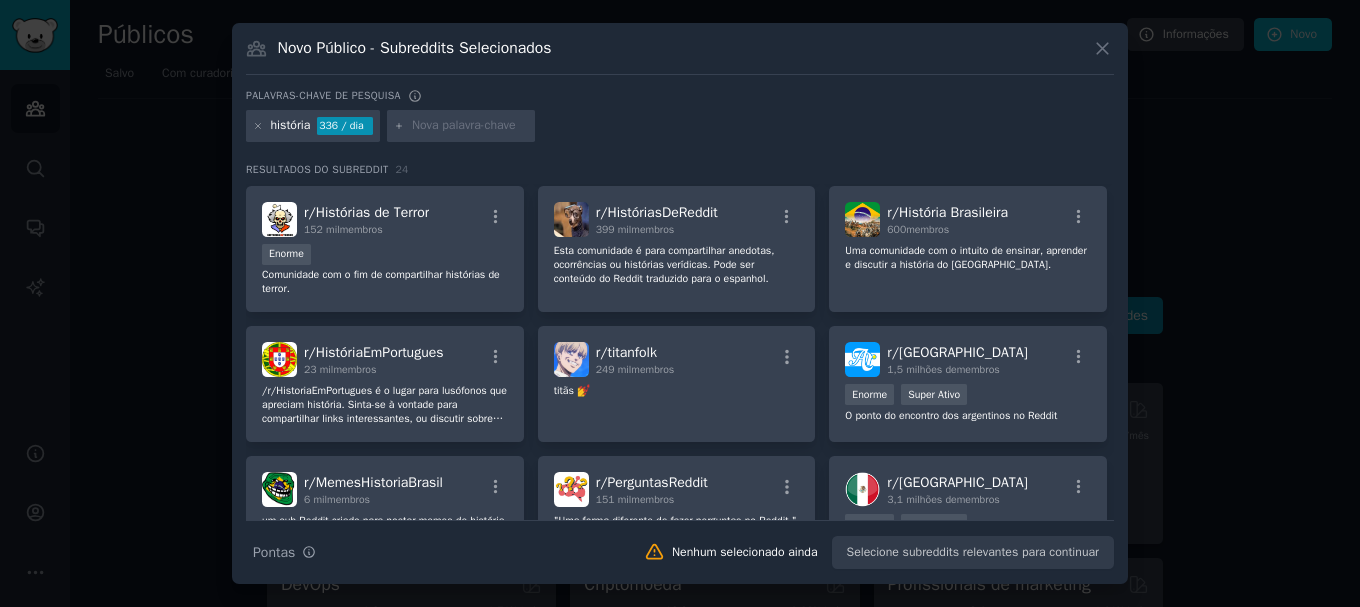 scroll, scrollTop: 131, scrollLeft: 0, axis: vertical 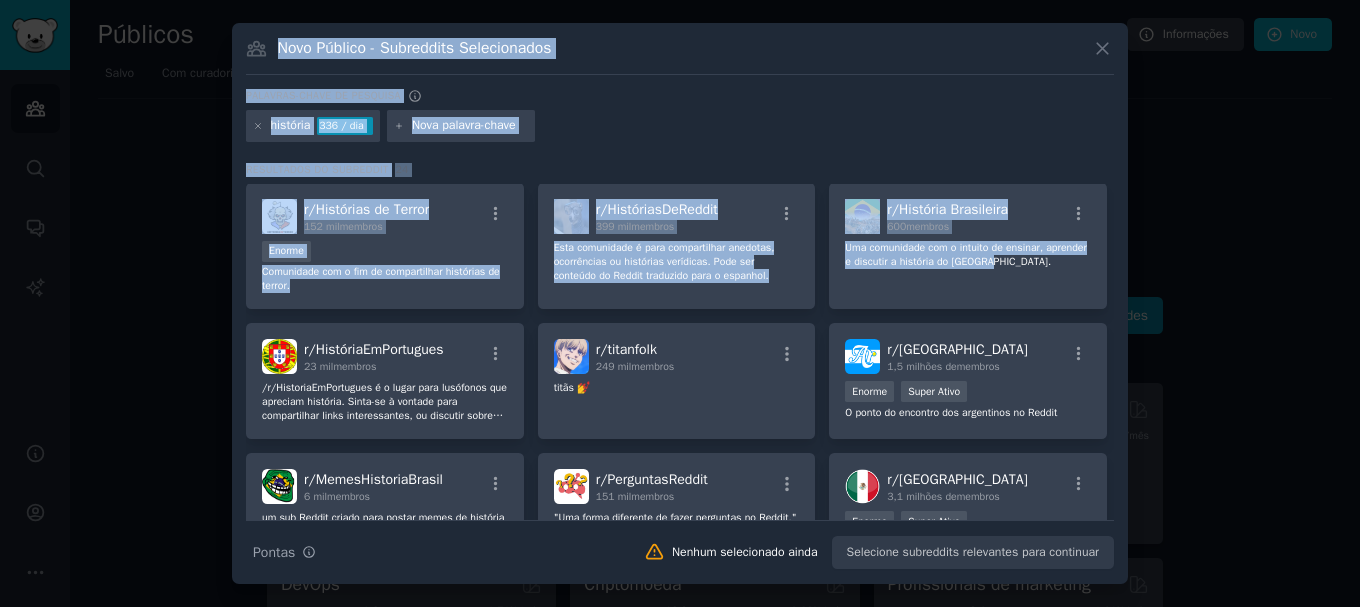 drag, startPoint x: 1114, startPoint y: 256, endPoint x: 1121, endPoint y: 152, distance: 104.23531 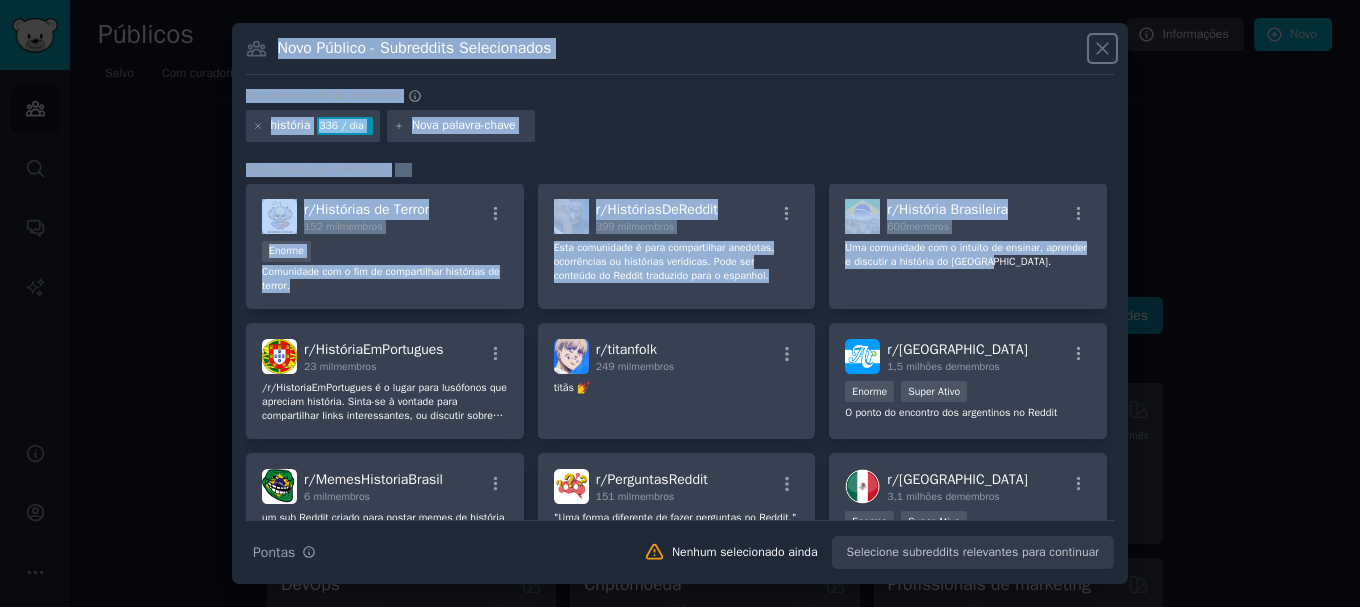 click 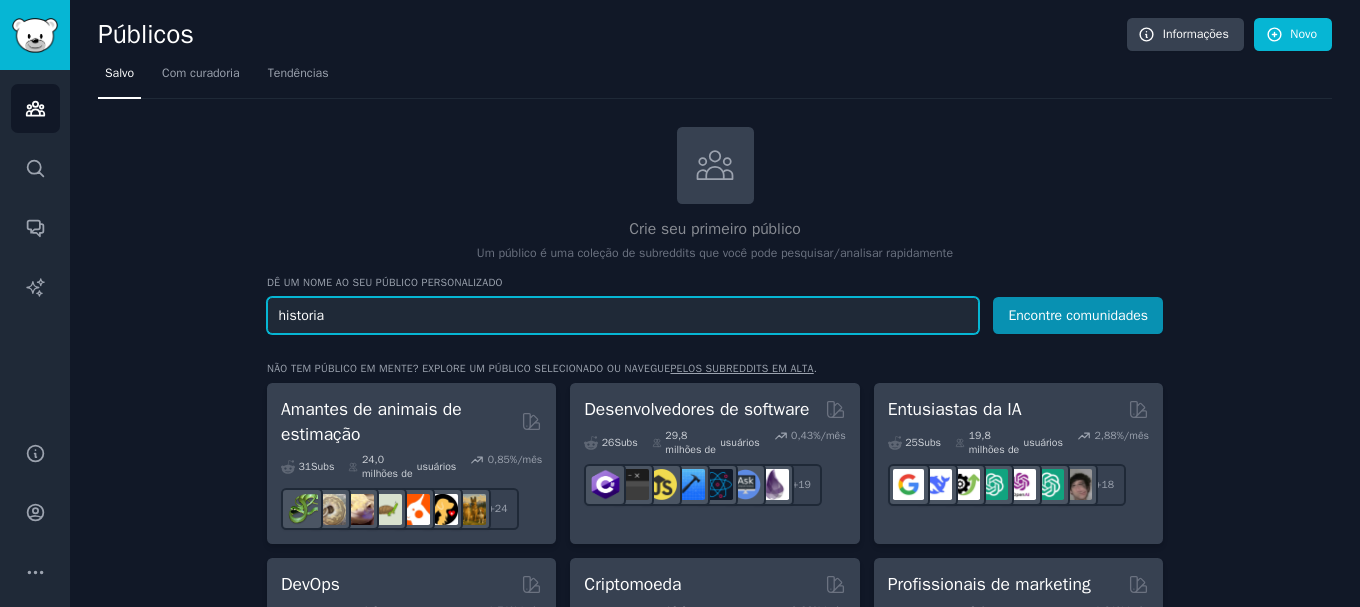 click on "historia" at bounding box center (623, 315) 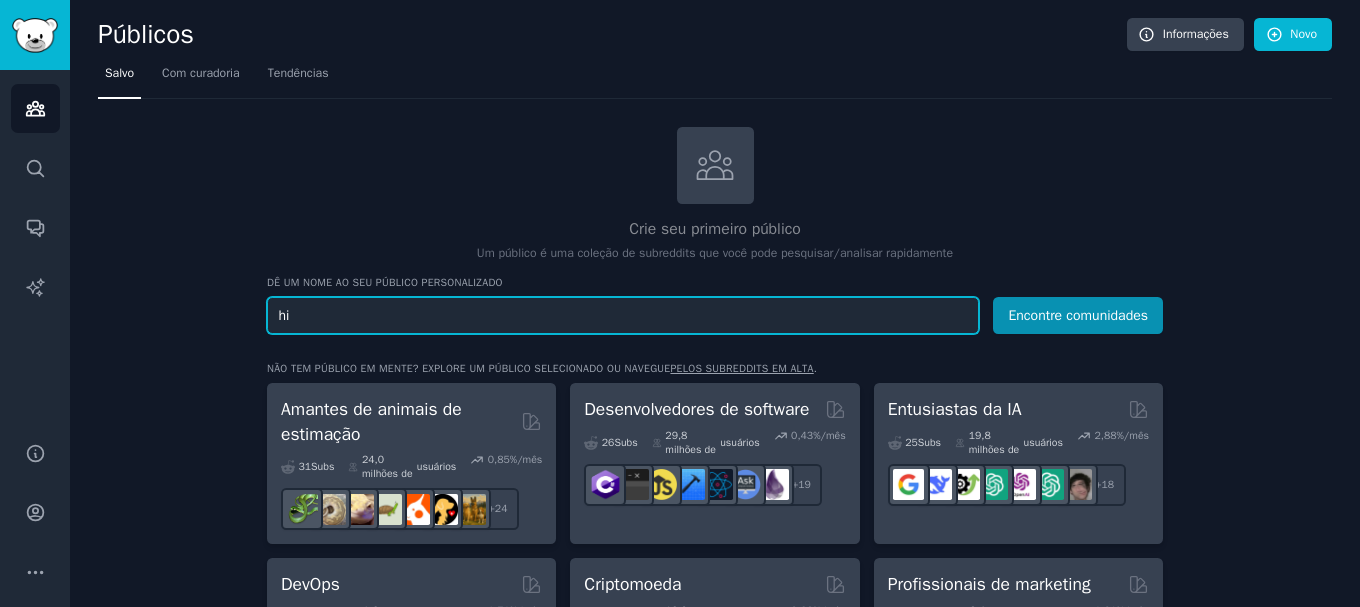 type on "h" 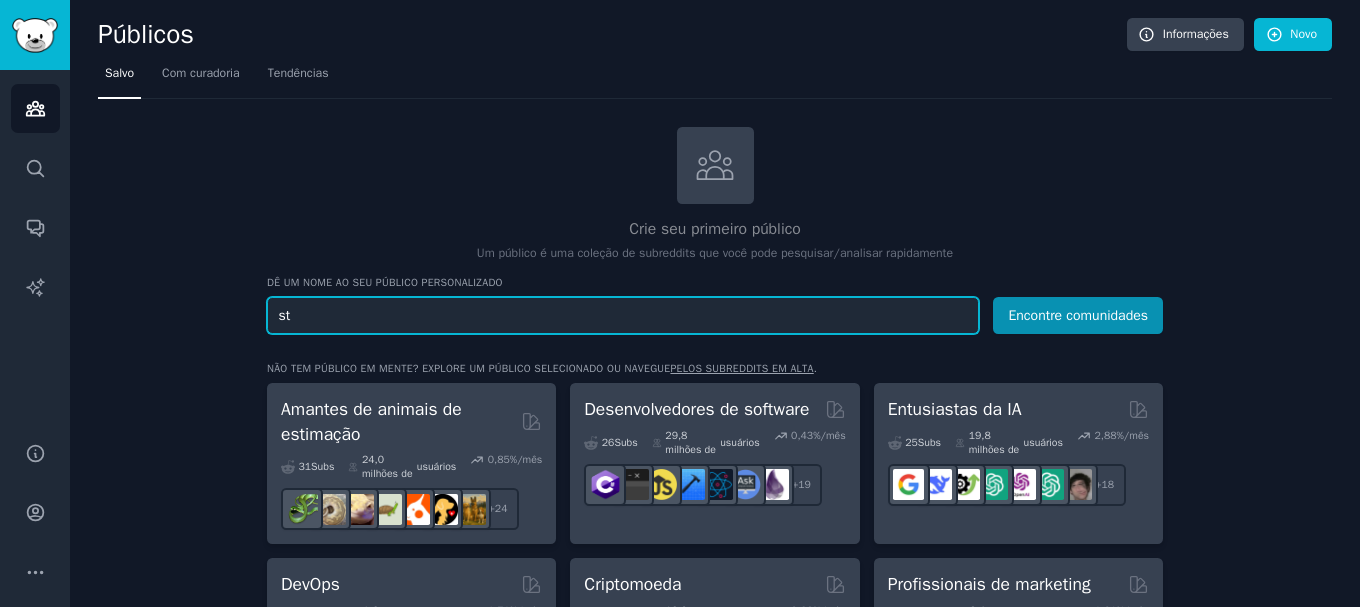 type on "s" 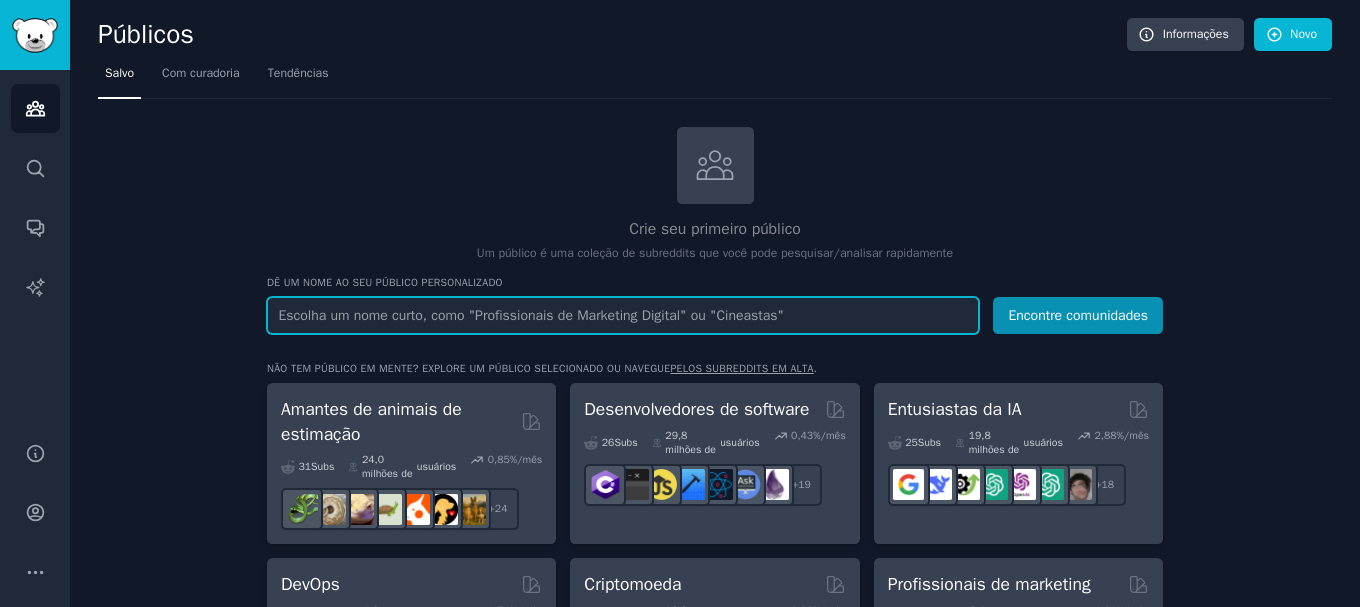 type 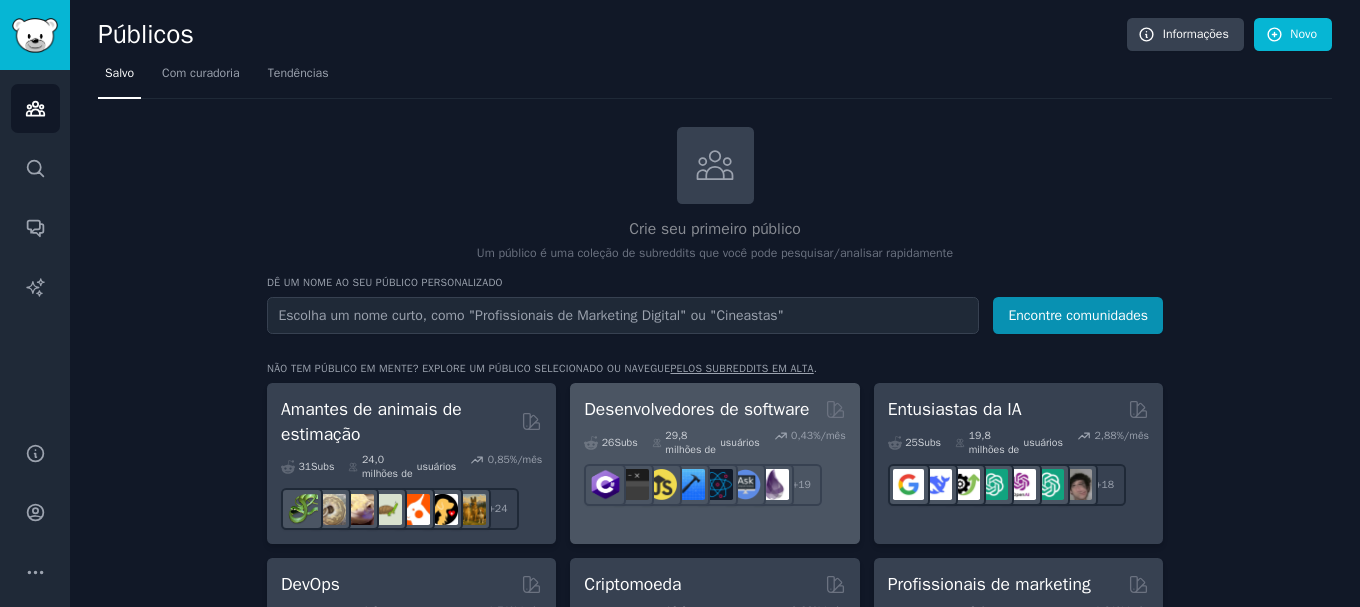 click at bounding box center [717, 485] 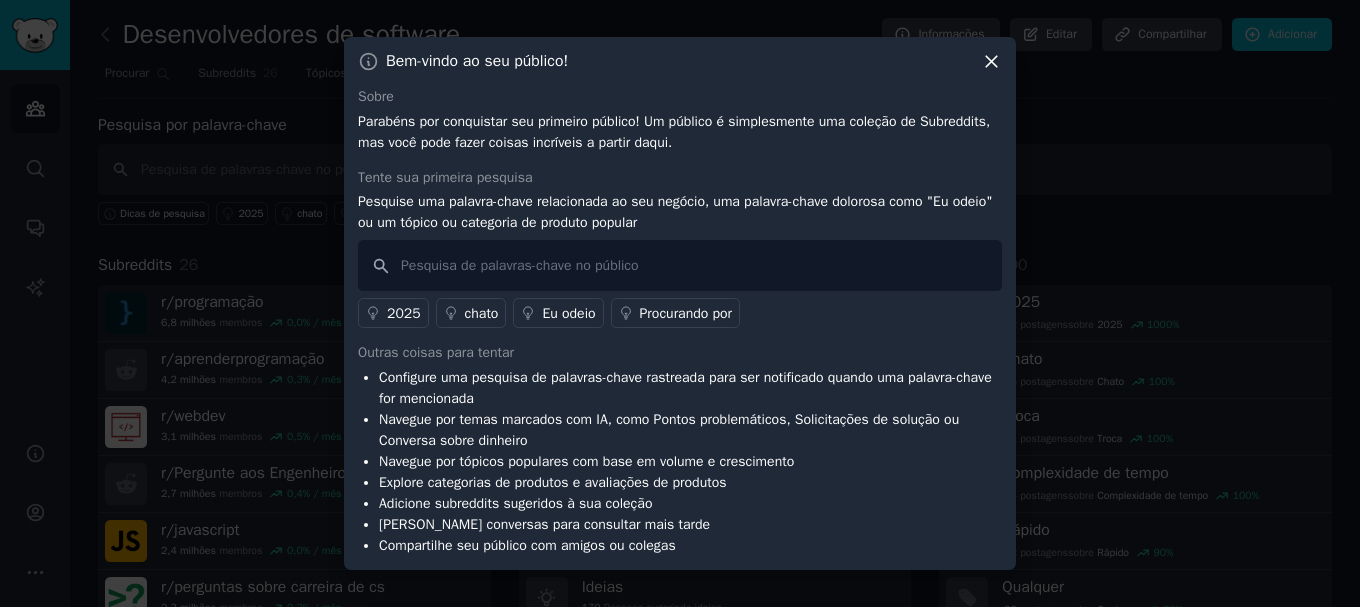 click 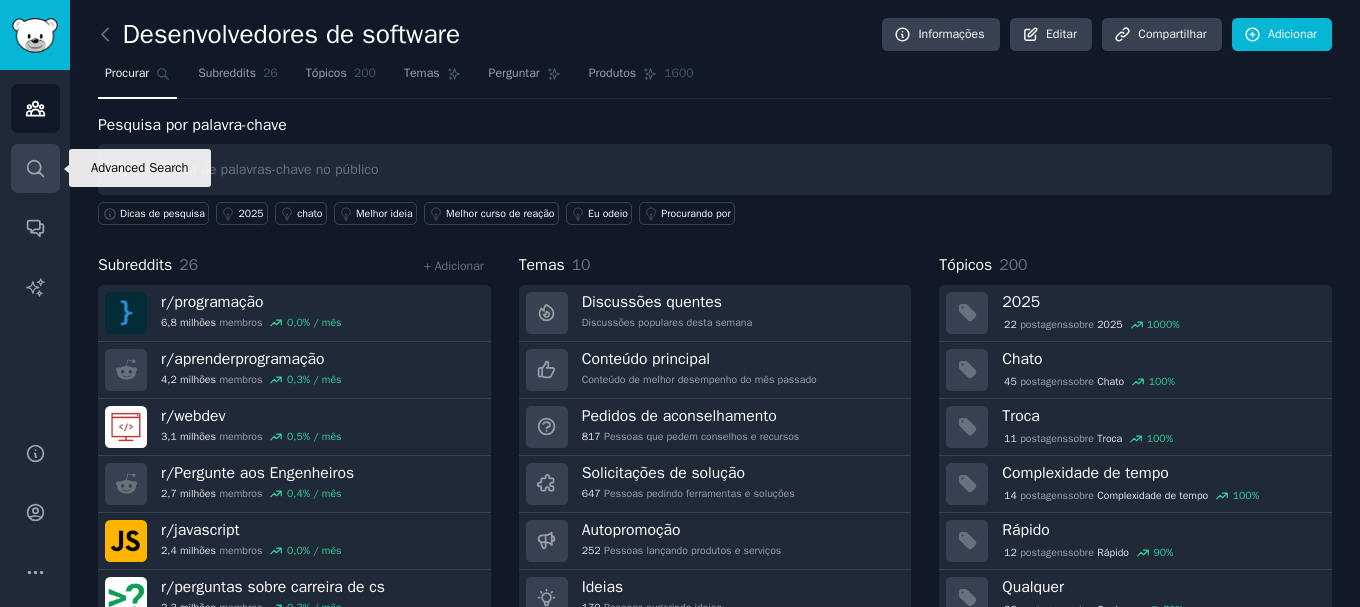 click 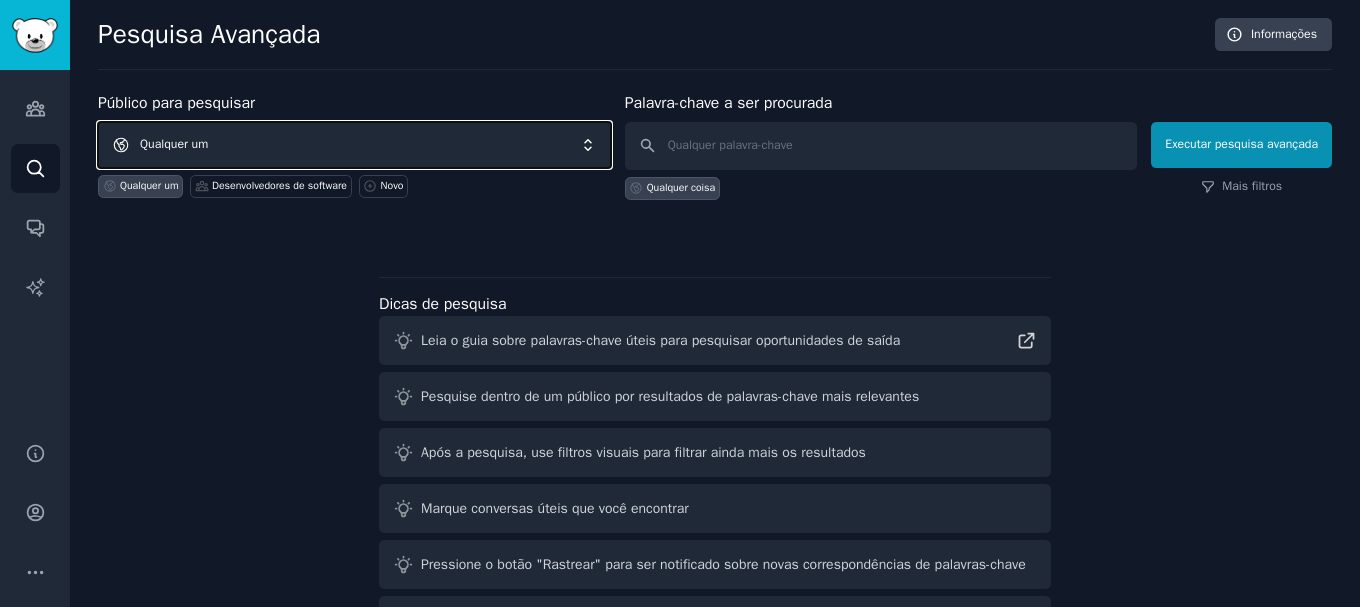 click on "Qualquer um" at bounding box center (354, 145) 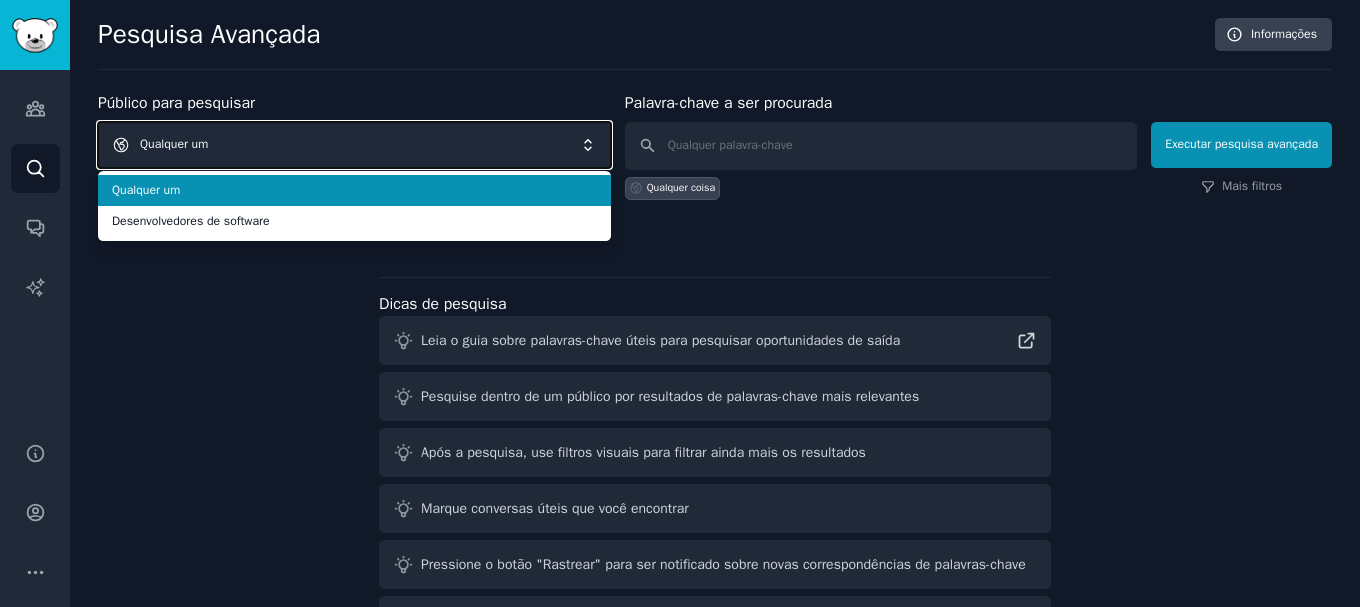 click on "Qualquer um" at bounding box center (354, 145) 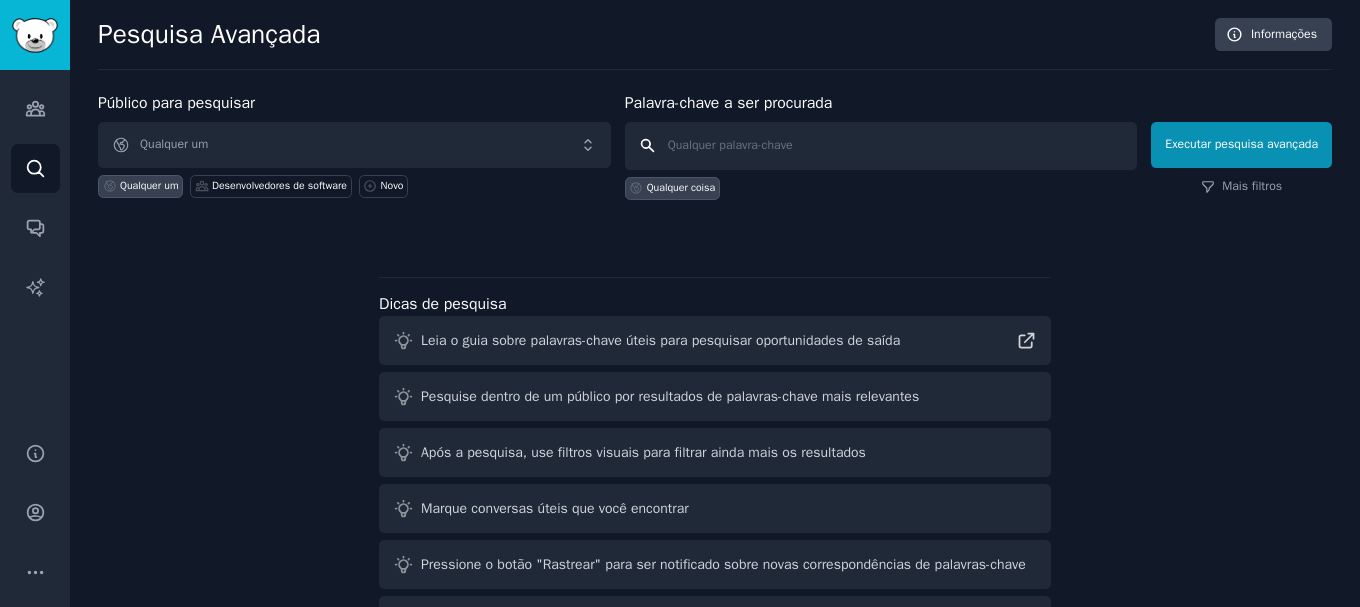 click at bounding box center (881, 146) 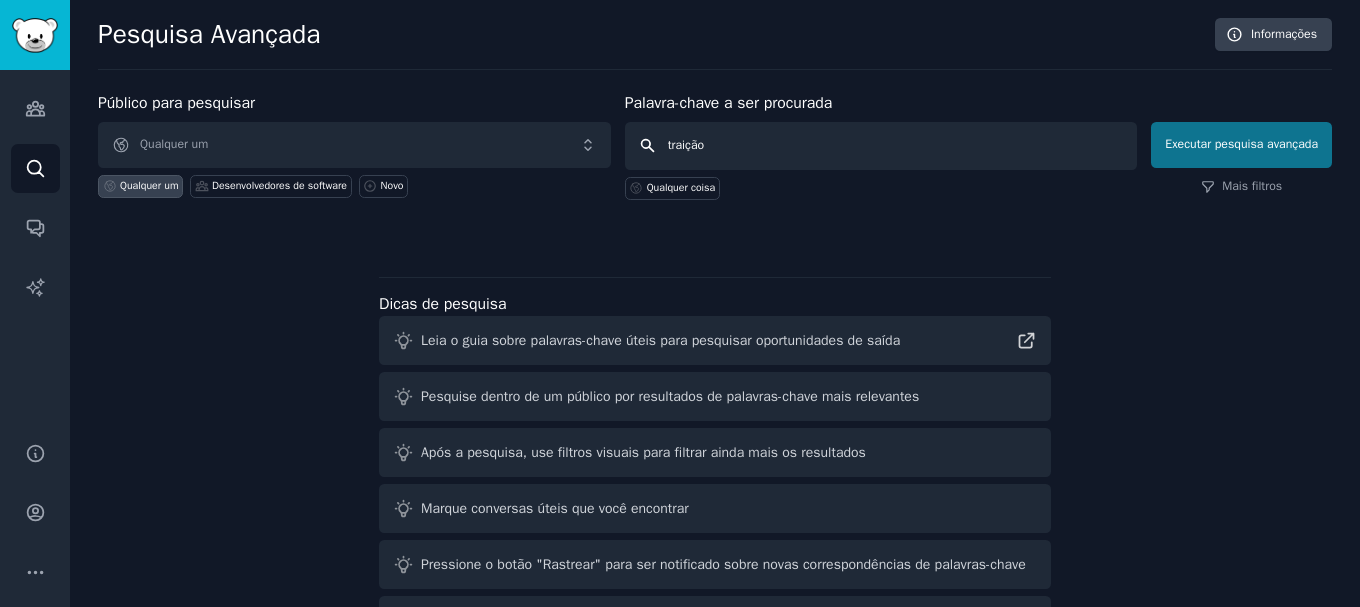 type on "traição" 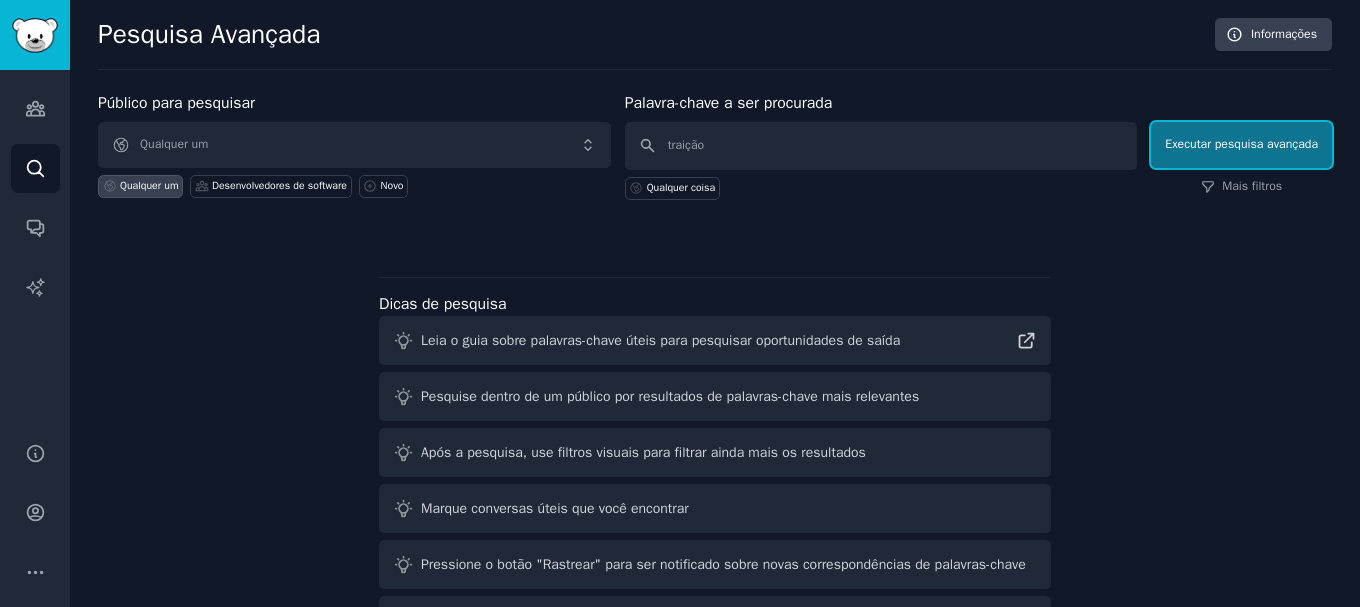 click on "Executar pesquisa avançada" at bounding box center (1241, 144) 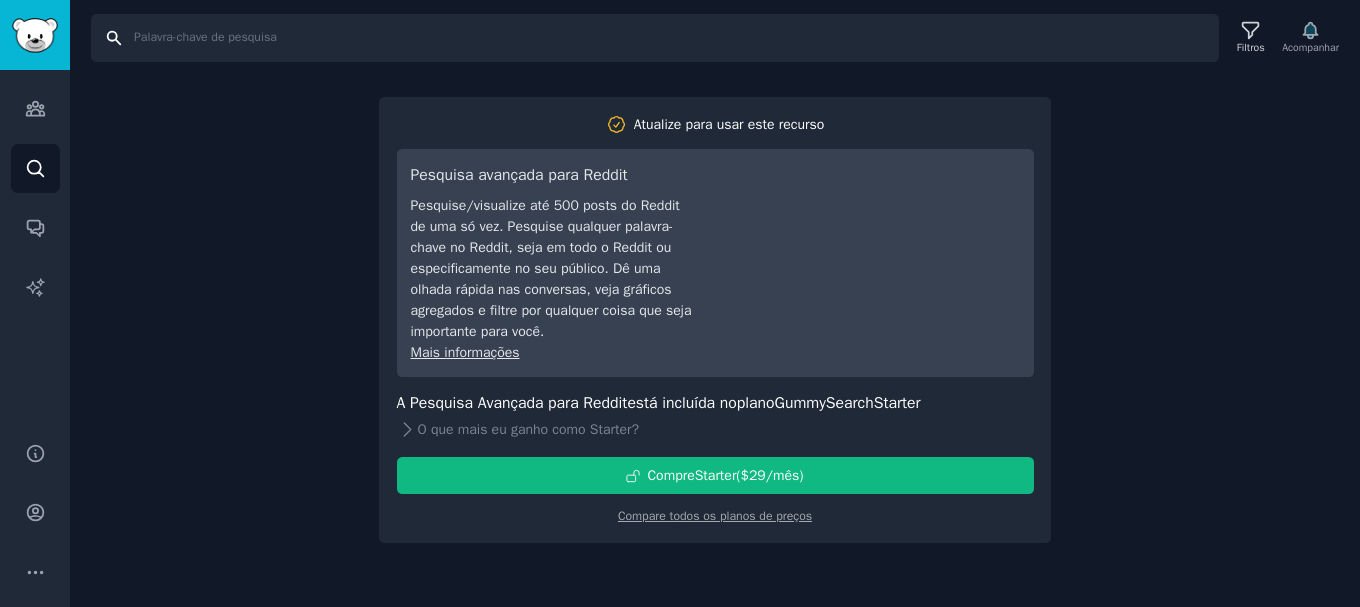 click on "Procurar" at bounding box center (655, 38) 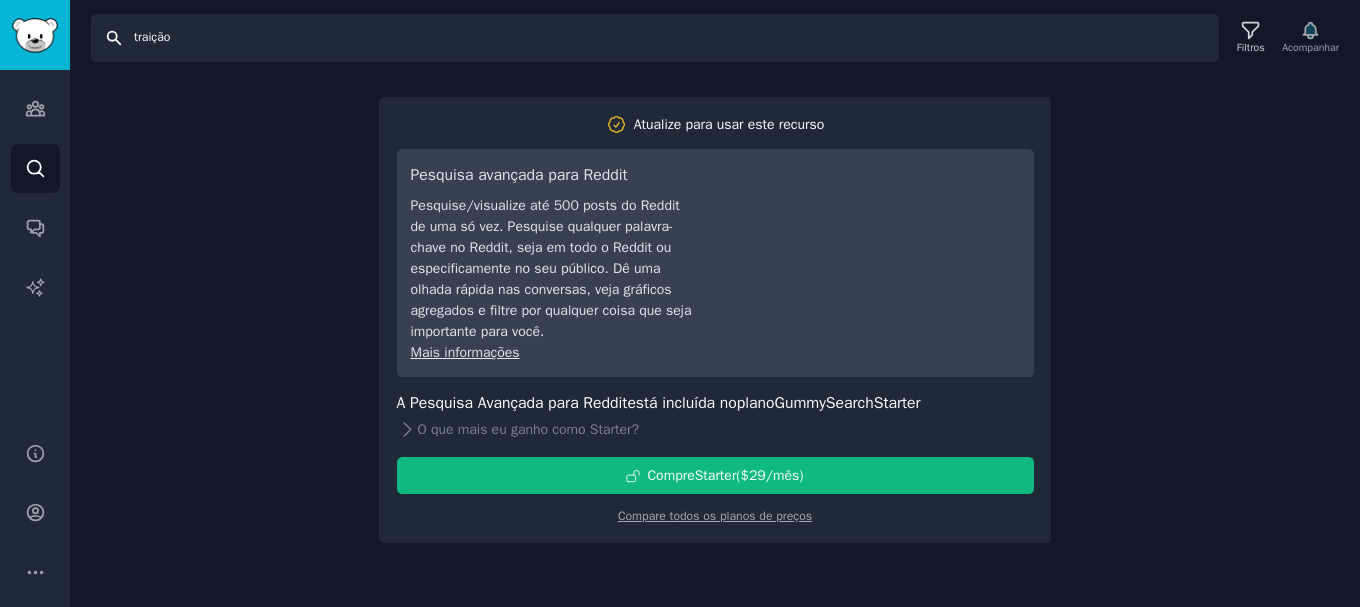 type on "traição" 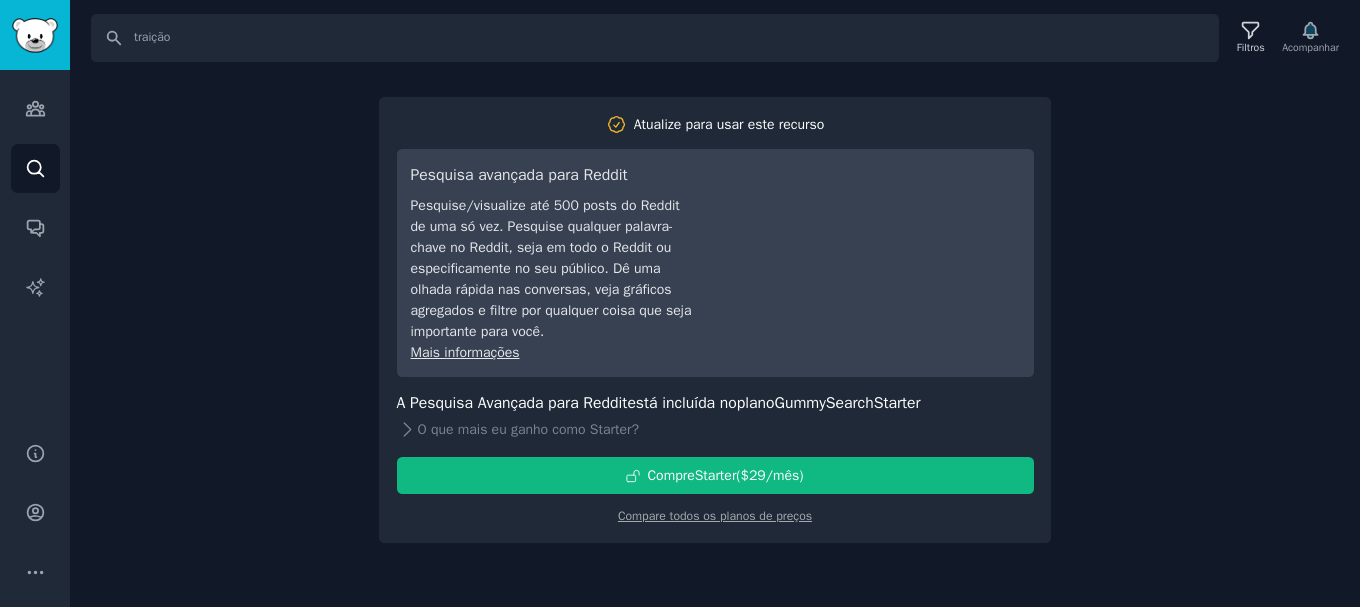 click on "Procurar traição Filtros Acompanhar Atualize para usar este recurso Pesquisa avançada para Reddit Pesquise/visualize até 500 posts do Reddit de uma só vez. Pesquise qualquer palavra-chave no Reddit, seja em todo o Reddit ou especificamente no seu público. Dê uma olhada rápida nas conversas, veja gráficos agregados e filtre por qualquer coisa que seja importante para você. Mais informações A Pesquisa Avançada para Reddit  está incluída no  plano  GummySearch  Starter O que mais eu ganho com  o Starter  ? Compre  Starter  ($  29  /mês  ) Compare todos os planos de preços" at bounding box center [715, 303] 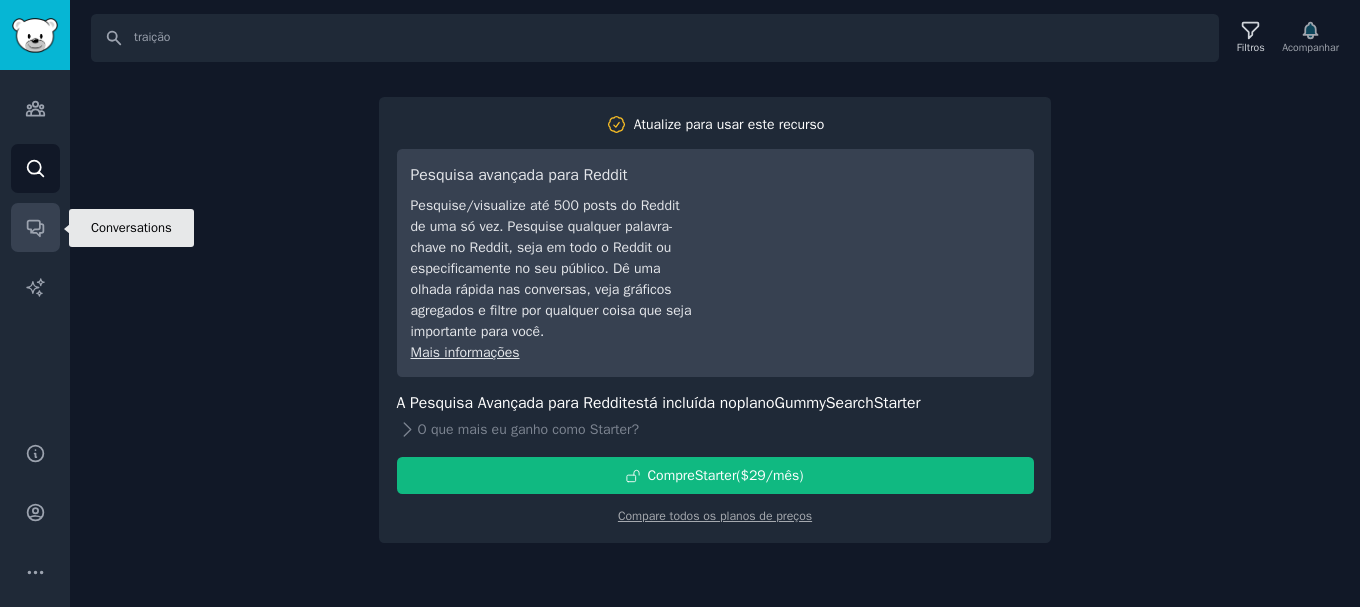 click 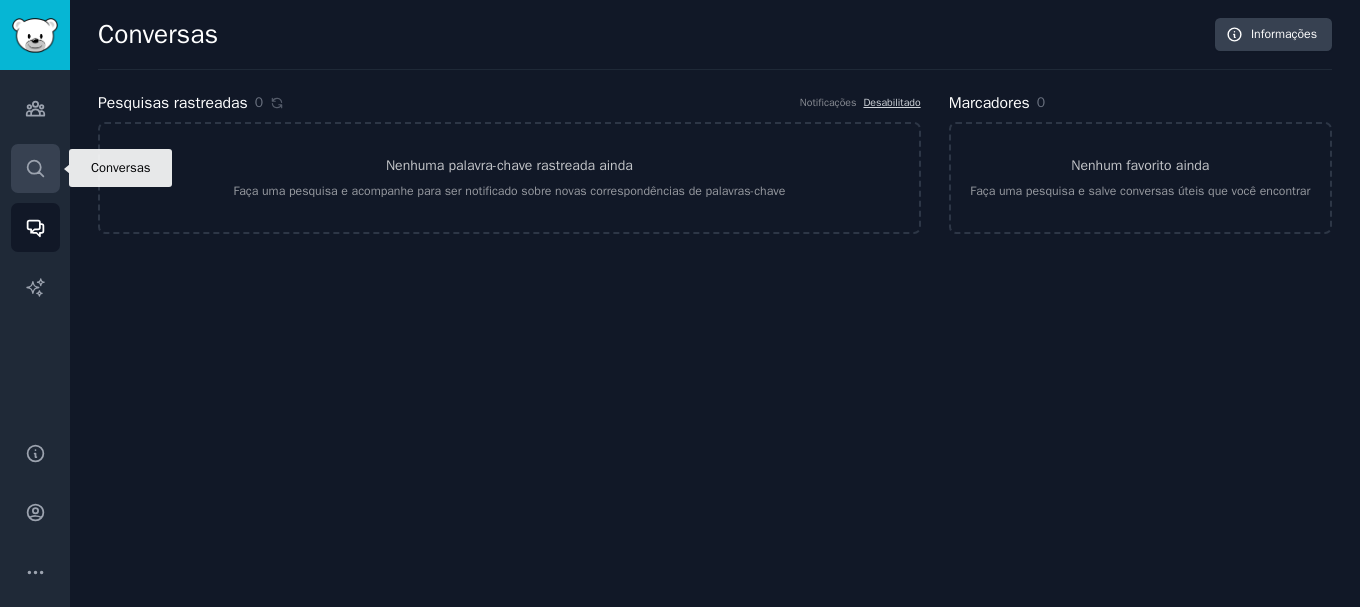click on "Procurar" at bounding box center [35, 168] 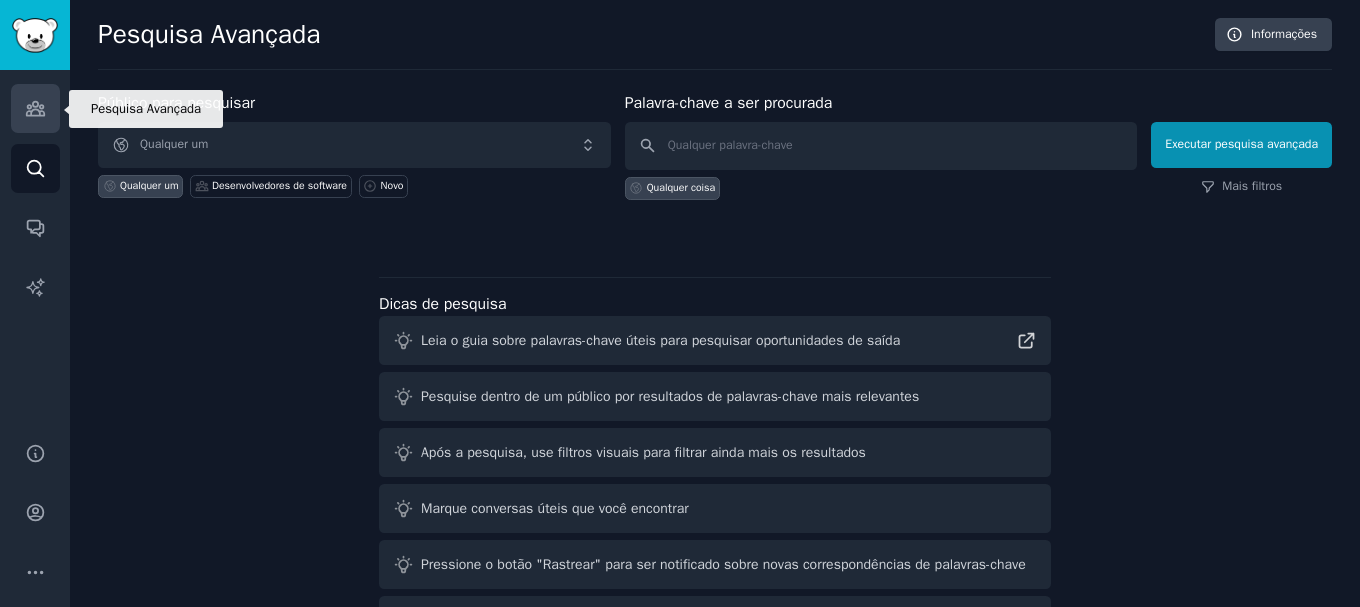 click 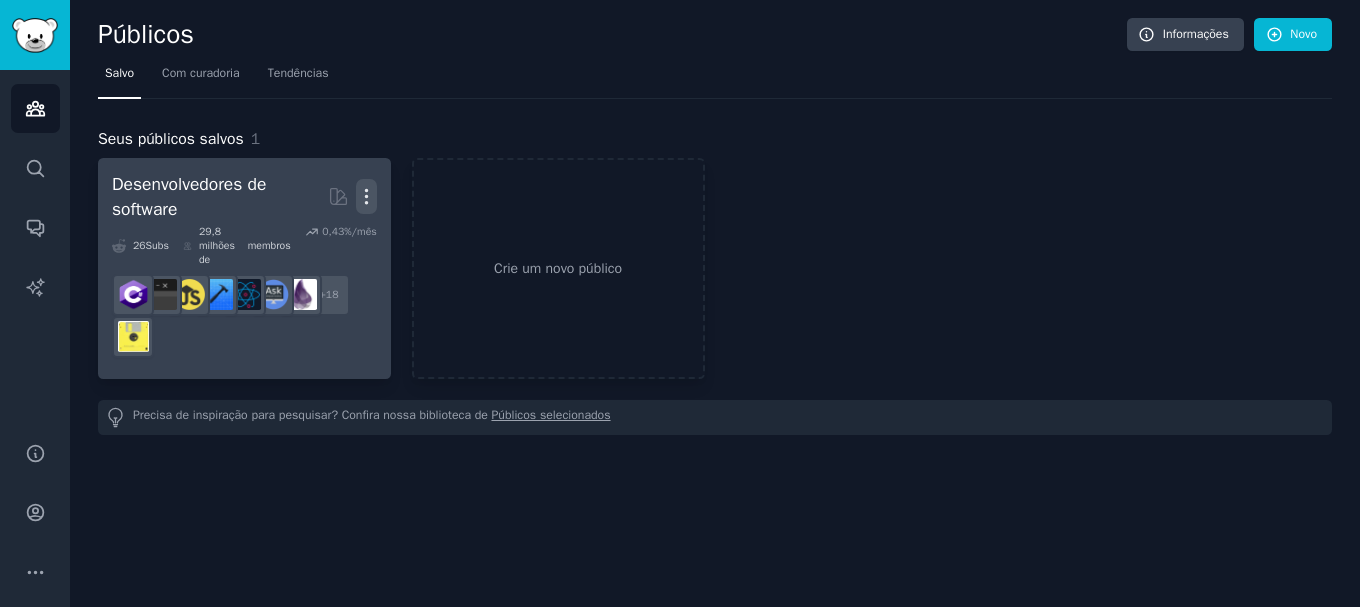 click 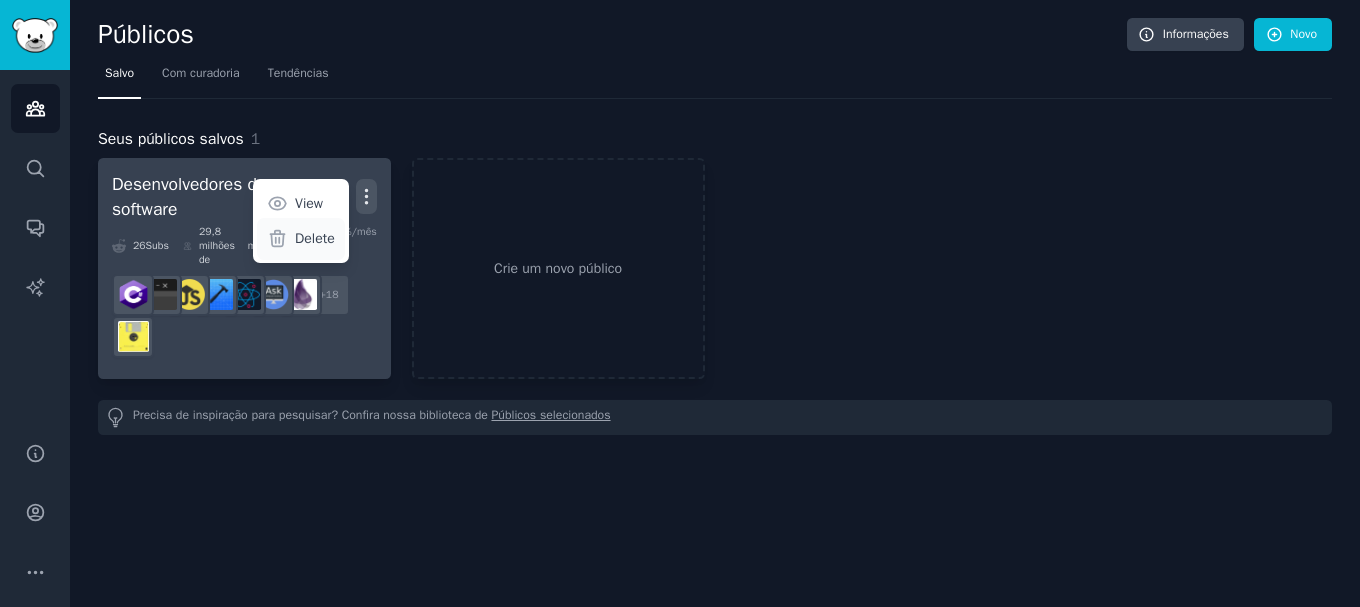 click on "Delete" at bounding box center [315, 238] 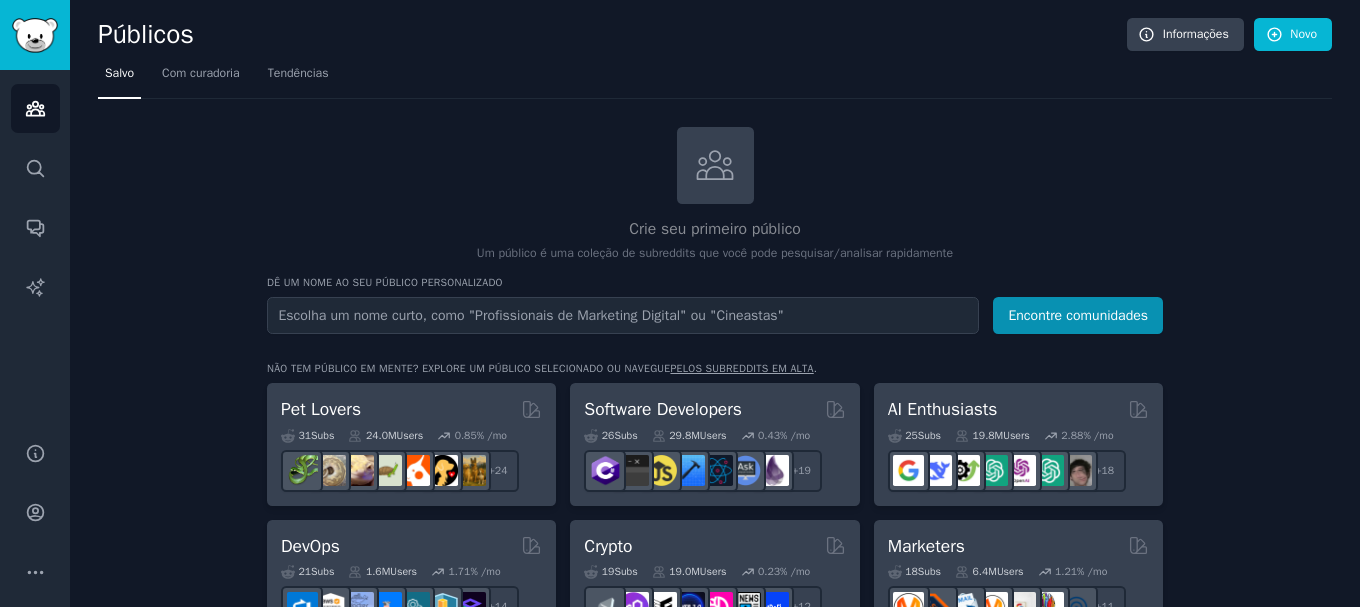 click at bounding box center [623, 315] 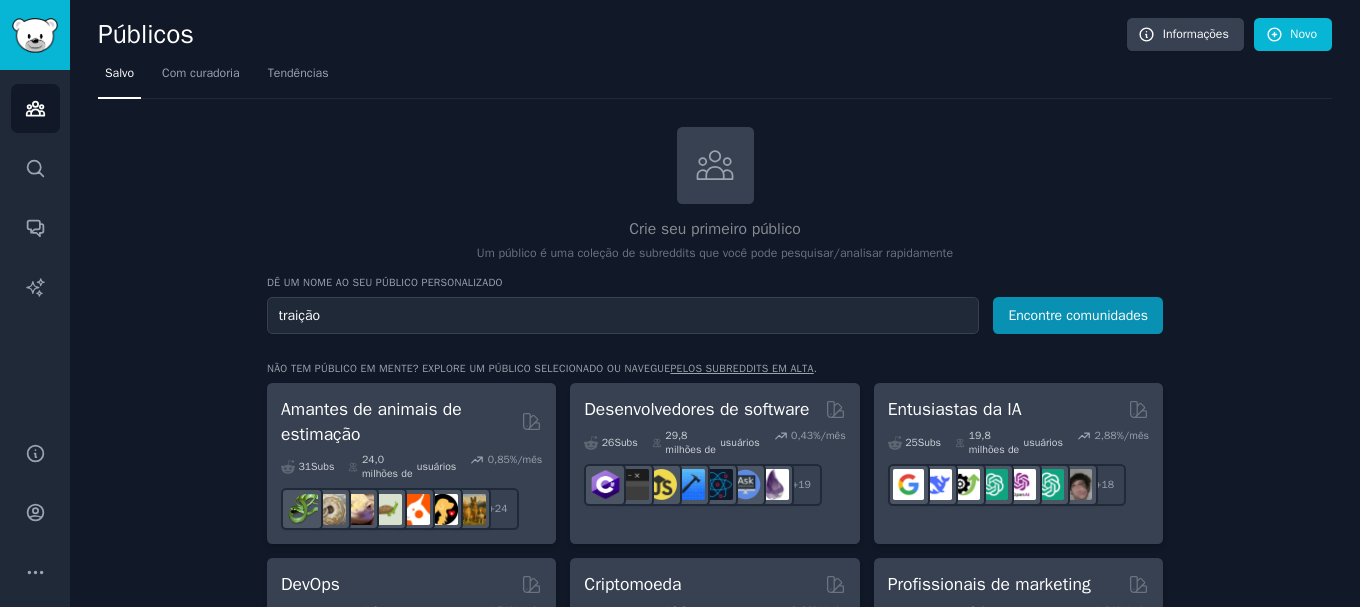 type on "traição" 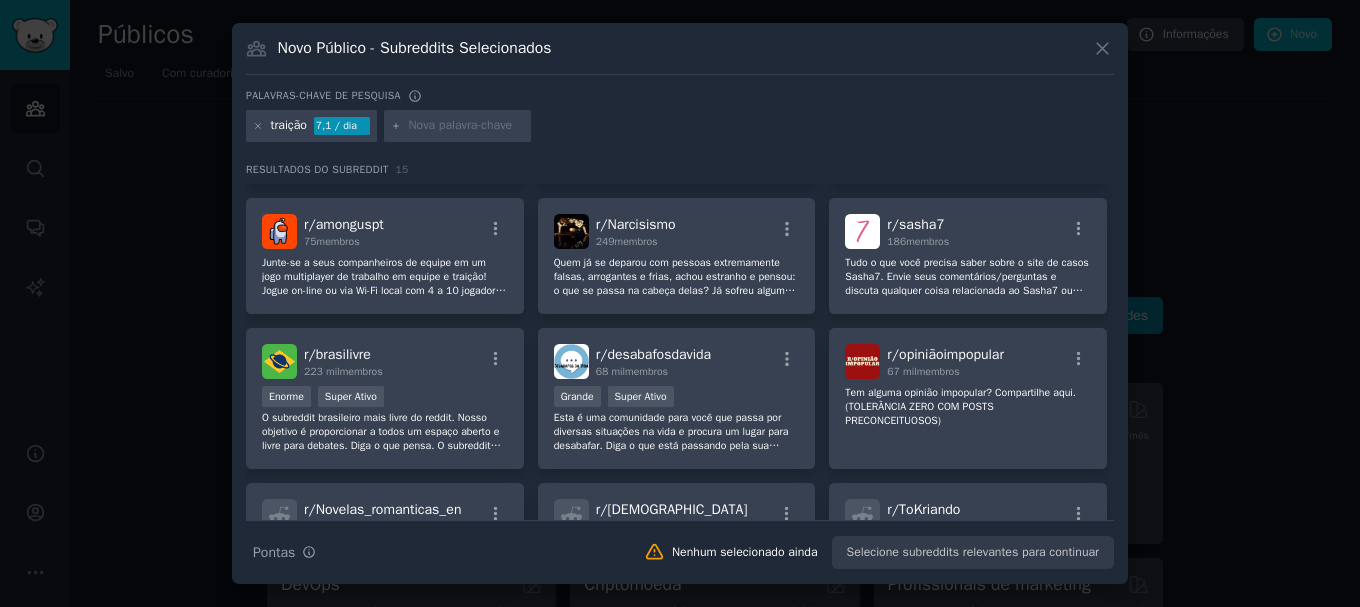 scroll, scrollTop: 315, scrollLeft: 0, axis: vertical 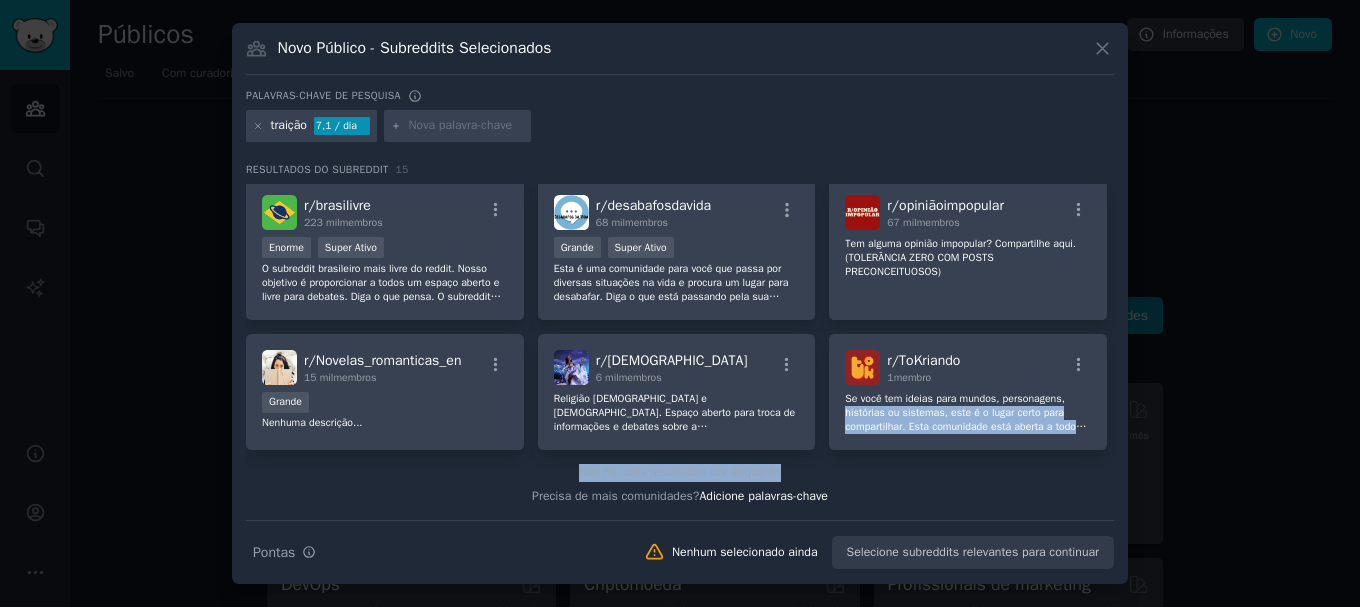 drag, startPoint x: 1110, startPoint y: 440, endPoint x: 1117, endPoint y: 390, distance: 50.48762 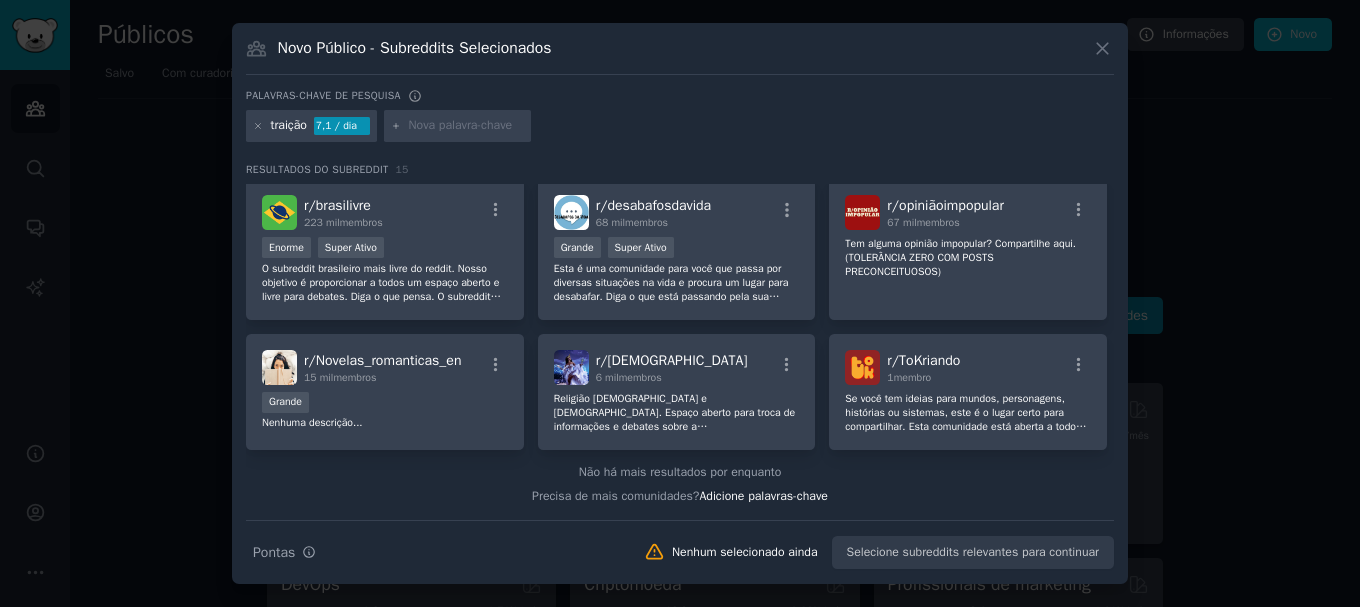 click on "Novo Público - Subreddits Selecionados Palavras-chave de pesquisa traição 7,1 / dia Resultados do Subreddit 15 r/  relacionamentos 159 mil  membros Enorme Super Ativo Você tem algum problema no seu relacionamento que gostaria de compartilhar? Aqui você pode! (Espaço reservado para maiores de 18 anos) r/  desabafos 540 mil  membros Enorme Super Ativo Quer desabafar e não tem quem fazer isso? Quer apenas ser ouvido sem ser julgado? Quer apenas descartar tudo e ficar com o coração mais leve? Ou quer simplesmente pedir conselhos para algo que o aflija? Está no lugar certo. r/  brasil 3,2 milhões de  membros Enorme Super Ativo A casa dos brasileiros no Reddit. Leia as regras e participe de nossa comunidade! A comunidade brasileira no Reddit. Fique à vontade para postar em inglês ou português! Também se sinta convidado para conhecer nosso Lemmy! https://lemmy.eco.br/ r/  EuSouOBabaca 607 mil  membros Eu sou o babaca? A versão em português do subreddit r/AmItheAsshole. r/  pergunteReddit 319 mil  1" at bounding box center (680, 303) 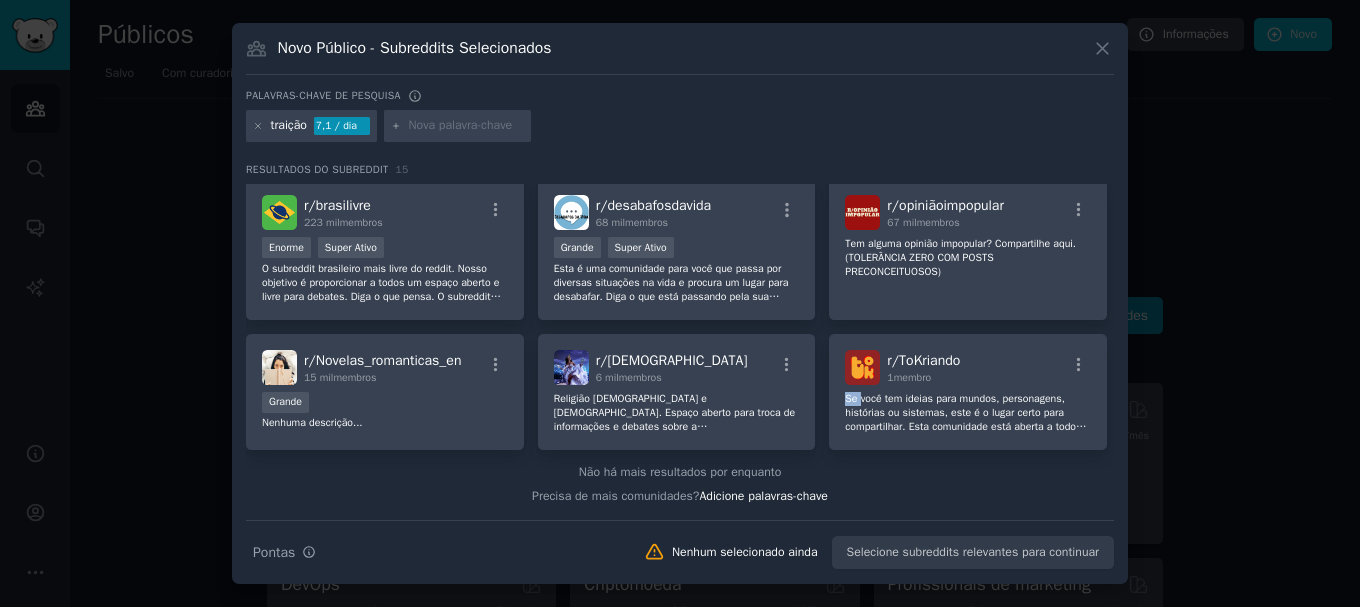 click on "Novo Público - Subreddits Selecionados Palavras-chave de pesquisa traição 7,1 / dia Resultados do Subreddit 15 r/  relacionamentos 159 mil  membros Enorme Super Ativo Você tem algum problema no seu relacionamento que gostaria de compartilhar? Aqui você pode! (Espaço reservado para maiores de 18 anos) r/  desabafos 540 mil  membros Enorme Super Ativo Quer desabafar e não tem quem fazer isso? Quer apenas ser ouvido sem ser julgado? Quer apenas descartar tudo e ficar com o coração mais leve? Ou quer simplesmente pedir conselhos para algo que o aflija? Está no lugar certo. r/  brasil 3,2 milhões de  membros Enorme Super Ativo A casa dos brasileiros no Reddit. Leia as regras e participe de nossa comunidade! A comunidade brasileira no Reddit. Fique à vontade para postar em inglês ou português! Também se sinta convidado para conhecer nosso Lemmy! https://lemmy.eco.br/ r/  EuSouOBabaca 607 mil  membros Eu sou o babaca? A versão em português do subreddit r/AmItheAsshole. r/  pergunteReddit 319 mil  1" at bounding box center [680, 303] 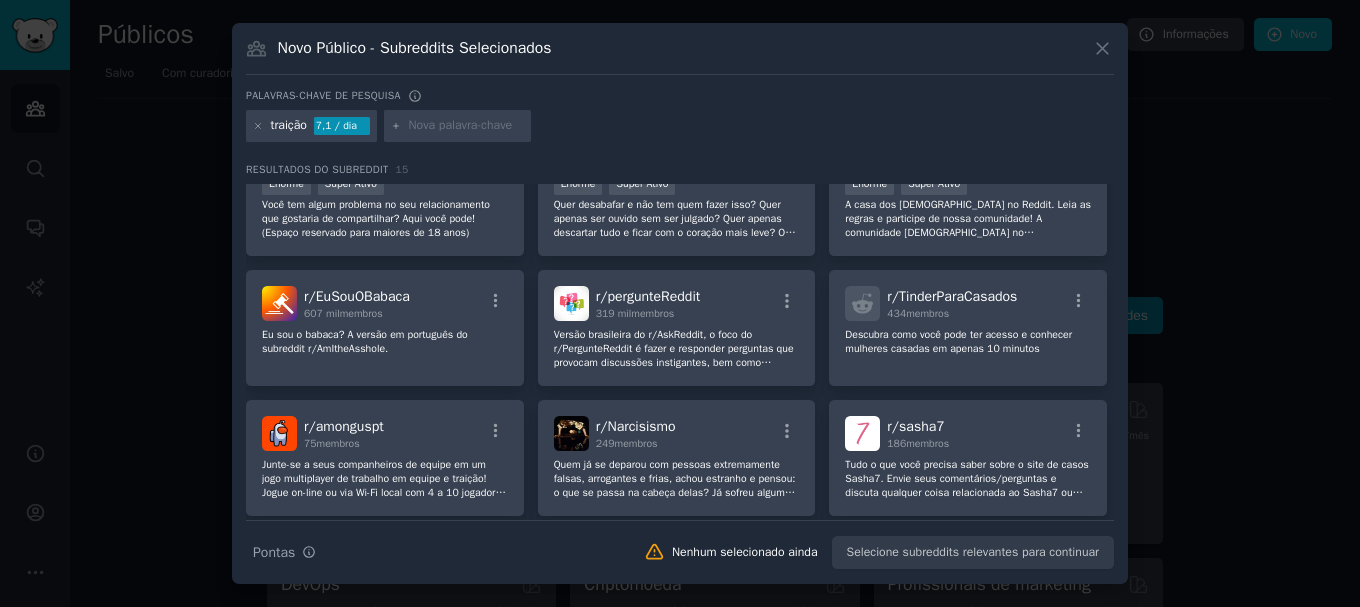 scroll, scrollTop: 65, scrollLeft: 0, axis: vertical 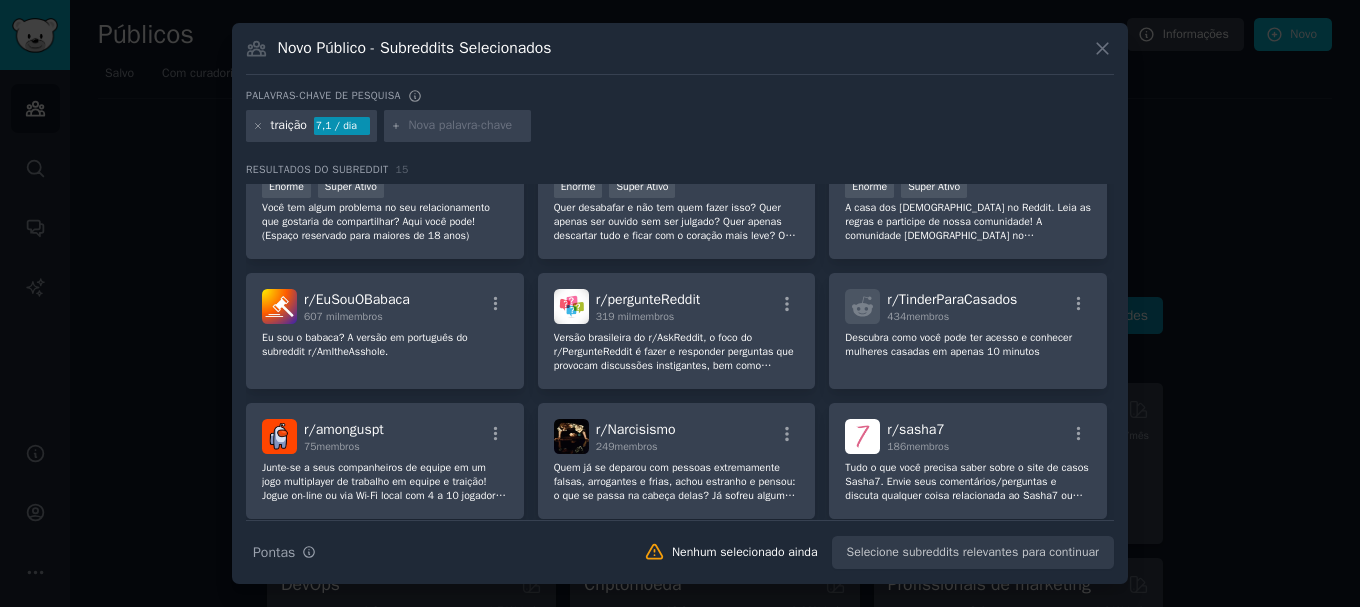 click on "Novo Público - Subreddits Selecionados Palavras-chave de pesquisa traição 7,1 / dia Resultados do Subreddit 15 r/  relacionamentos 159 mil  membros Enorme Super Ativo Você tem algum problema no seu relacionamento que gostaria de compartilhar? Aqui você pode! (Espaço reservado para maiores de 18 anos) r/  desabafos 540 mil  membros Enorme Super Ativo Quer desabafar e não tem quem fazer isso? Quer apenas ser ouvido sem ser julgado? Quer apenas descartar tudo e ficar com o coração mais leve? Ou quer simplesmente pedir conselhos para algo que o aflija? Está no lugar certo. r/  brasil 3,2 milhões de  membros Enorme Super Ativo A casa dos brasileiros no Reddit. Leia as regras e participe de nossa comunidade! A comunidade brasileira no Reddit. Fique à vontade para postar em inglês ou português! Também se sinta convidado para conhecer nosso Lemmy! https://lemmy.eco.br/ r/  EuSouOBabaca 607 mil  membros Eu sou o babaca? A versão em português do subreddit r/AmItheAsshole. r/  pergunteReddit 319 mil  1" at bounding box center (680, 303) 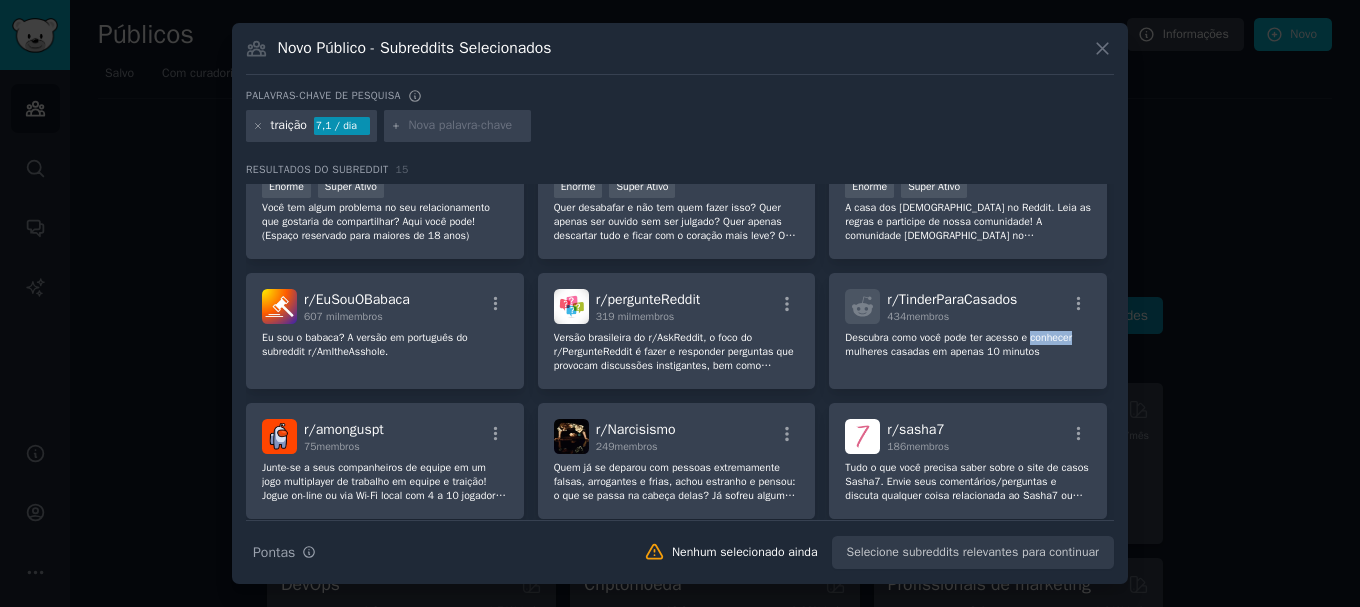 drag, startPoint x: 1115, startPoint y: 327, endPoint x: 1117, endPoint y: 309, distance: 18.110771 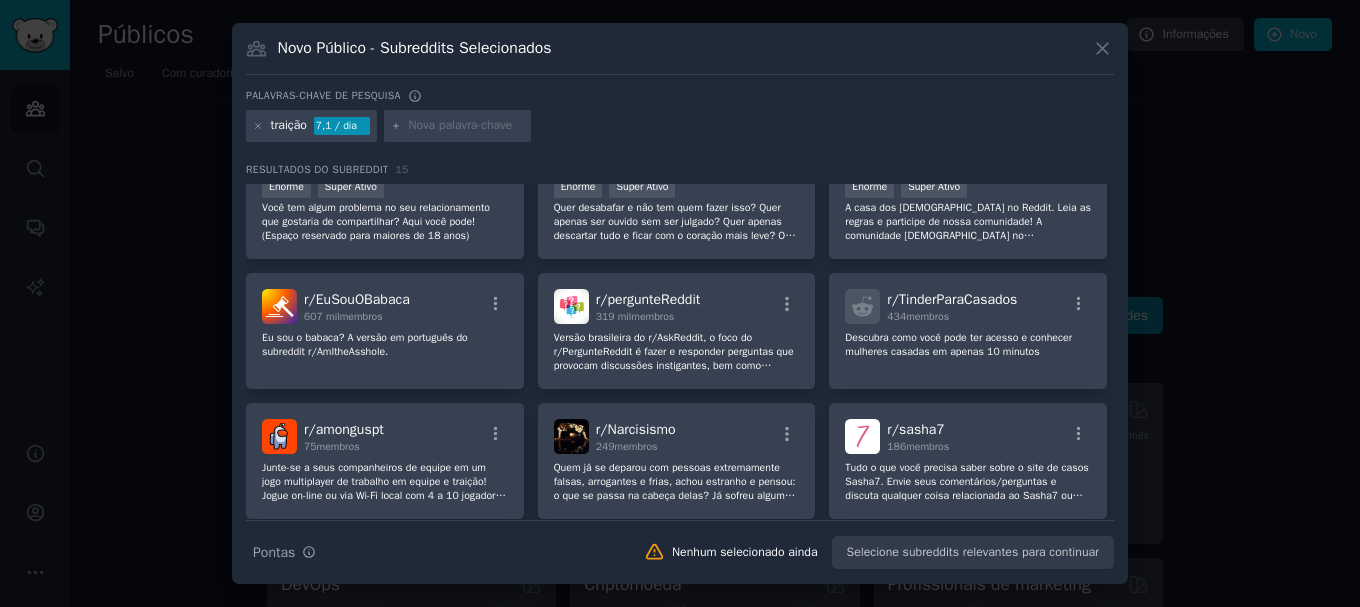 drag, startPoint x: 1117, startPoint y: 309, endPoint x: 1117, endPoint y: 292, distance: 17 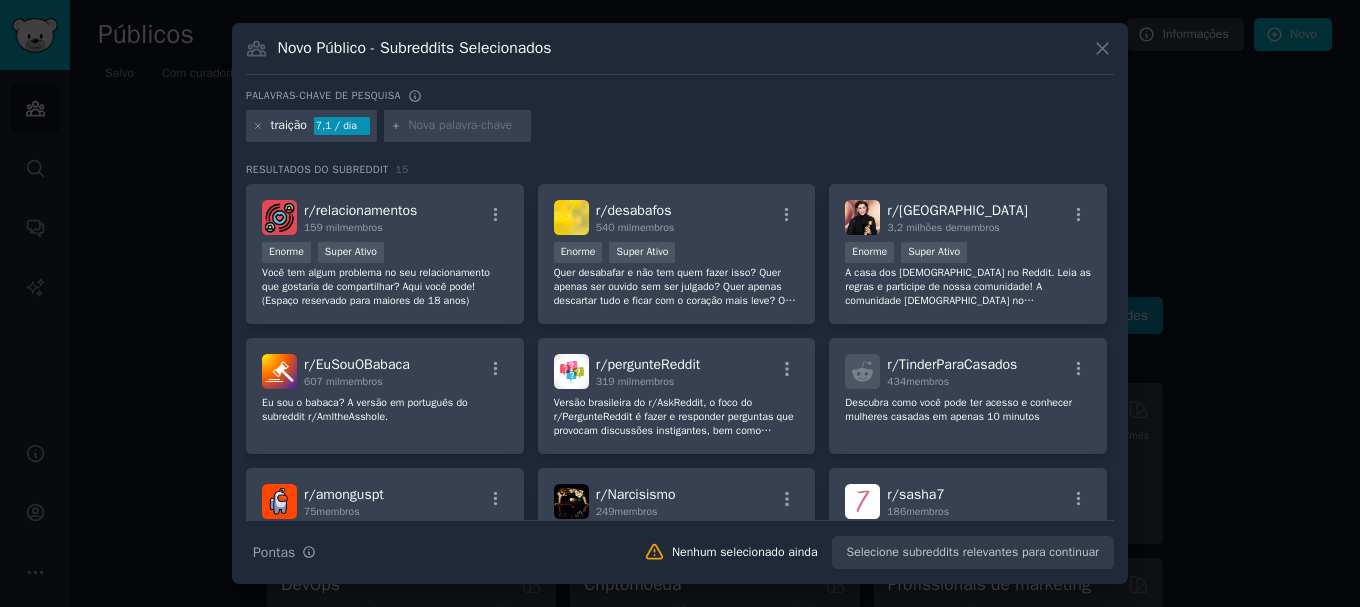 click on "Novo Público - Subreddits Selecionados Palavras-chave de pesquisa traição 7,1 / dia Resultados do Subreddit 15 r/  relacionamentos 159 mil  membros Enorme Super Ativo Você tem algum problema no seu relacionamento que gostaria de compartilhar? Aqui você pode! (Espaço reservado para maiores de 18 anos) r/  desabafos 540 mil  membros Enorme Super Ativo Quer desabafar e não tem quem fazer isso? Quer apenas ser ouvido sem ser julgado? Quer apenas descartar tudo e ficar com o coração mais leve? Ou quer simplesmente pedir conselhos para algo que o aflija? Está no lugar certo. r/  brasil 3,2 milhões de  membros Enorme Super Ativo A casa dos brasileiros no Reddit. Leia as regras e participe de nossa comunidade! A comunidade brasileira no Reddit. Fique à vontade para postar em inglês ou português! Também se sinta convidado para conhecer nosso Lemmy! https://lemmy.eco.br/ r/  EuSouOBabaca 607 mil  membros Eu sou o babaca? A versão em português do subreddit r/AmItheAsshole. r/  pergunteReddit 319 mil  1" at bounding box center [680, 303] 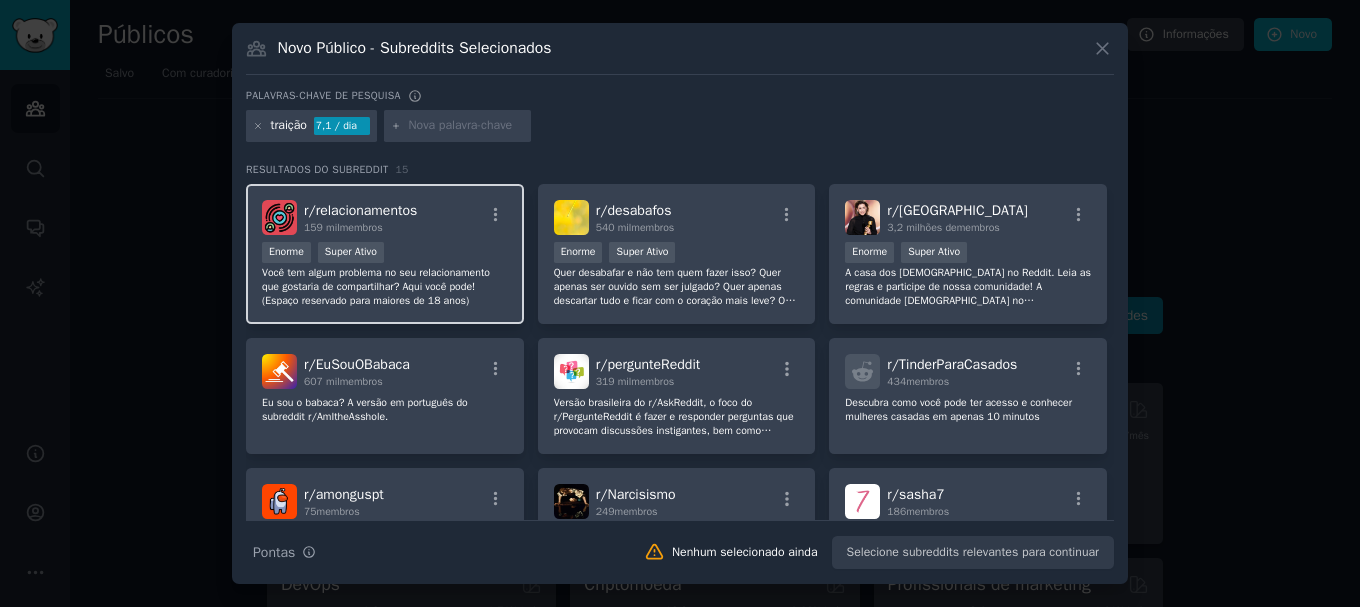 click on "r/  relacionamentos 159 mil  membros Enorme Super Ativo Você tem algum problema no seu relacionamento que gostaria de compartilhar? Aqui você pode! (Espaço reservado para maiores de 18 anos)" at bounding box center (385, 254) 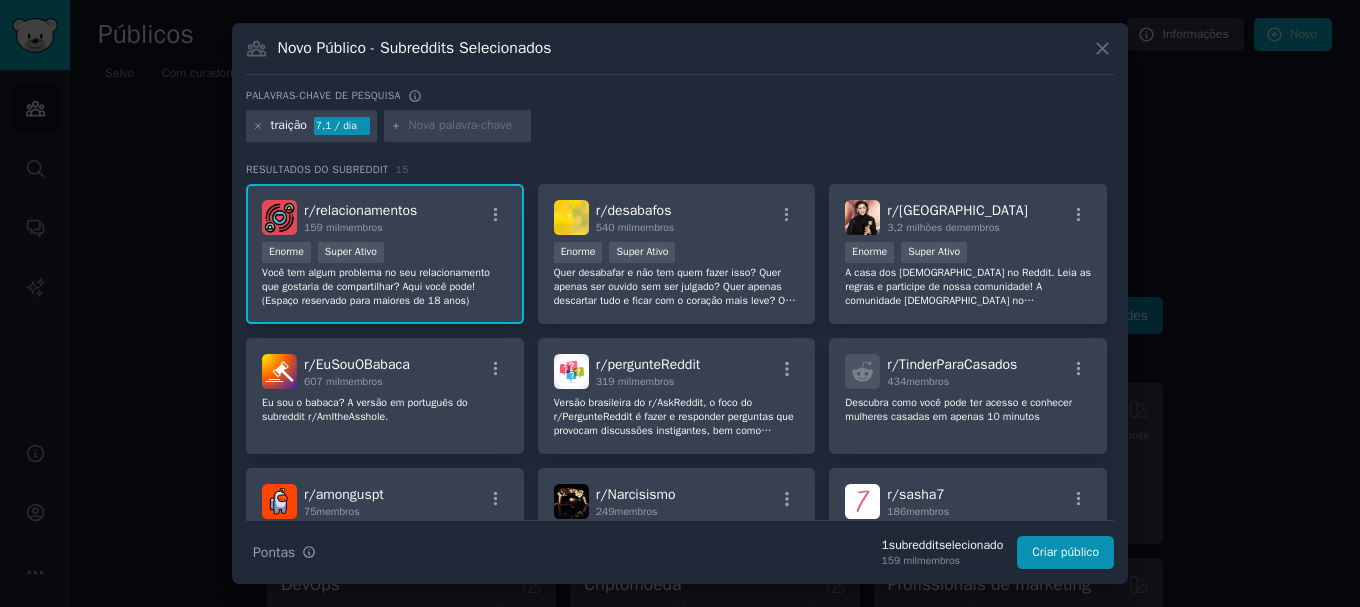 click on "relacionamentos" at bounding box center (366, 210) 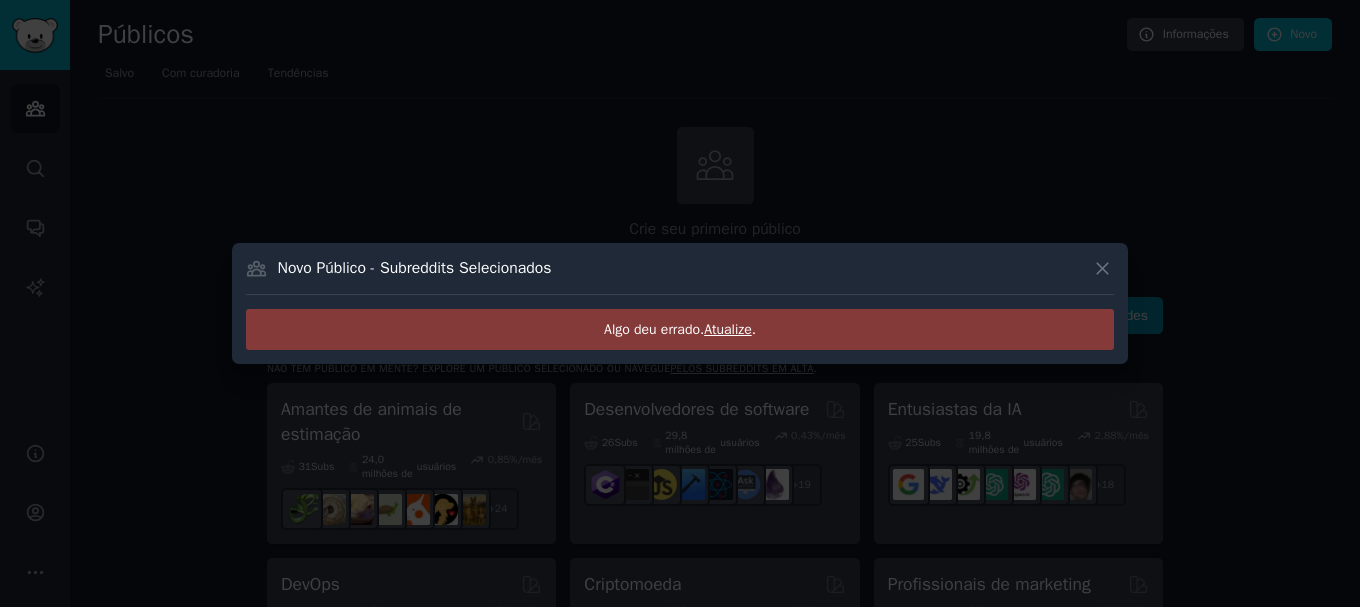 click on "Atualize" at bounding box center (728, 329) 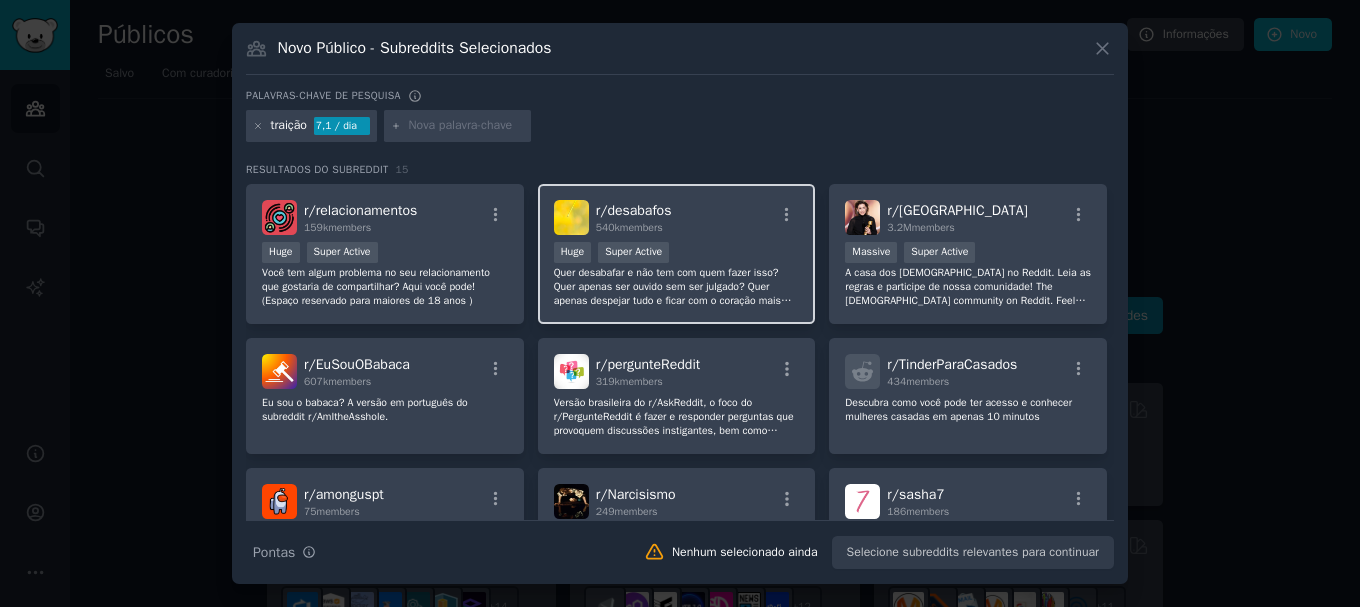 scroll, scrollTop: 0, scrollLeft: 0, axis: both 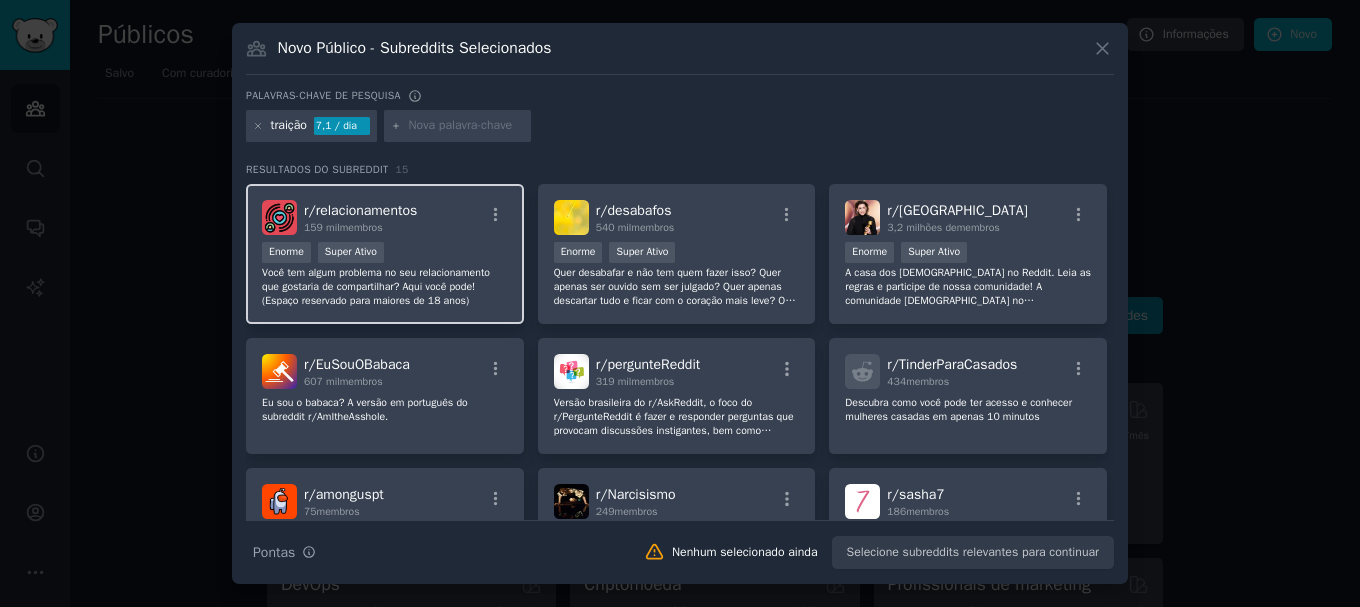 click on "r/  relacionamentos 159 mil  membros" at bounding box center [385, 217] 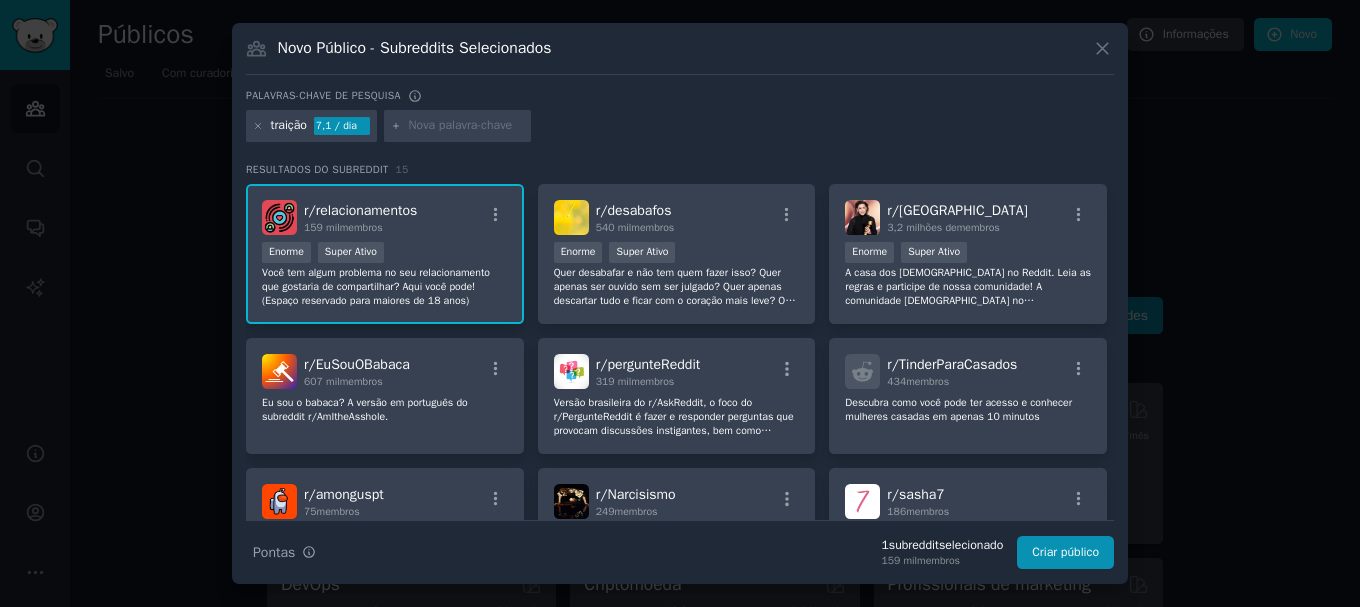 click on "r/  relacionamentos 159 mil  membros" at bounding box center (385, 217) 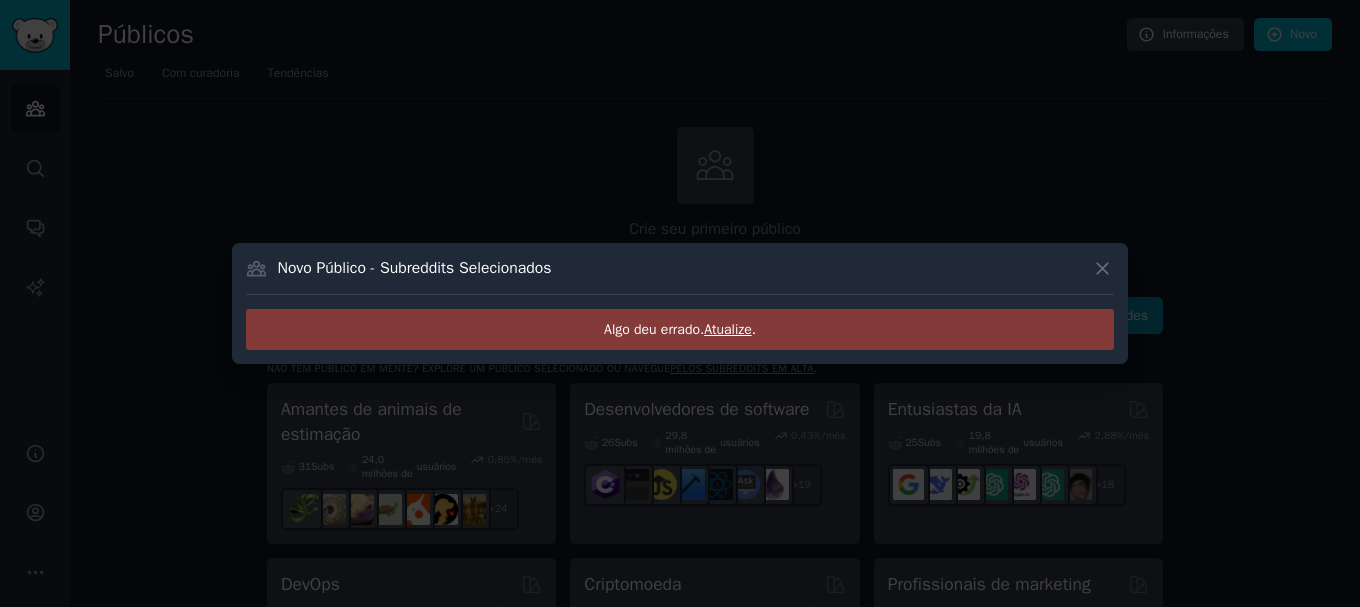 click on "Atualize" at bounding box center (728, 329) 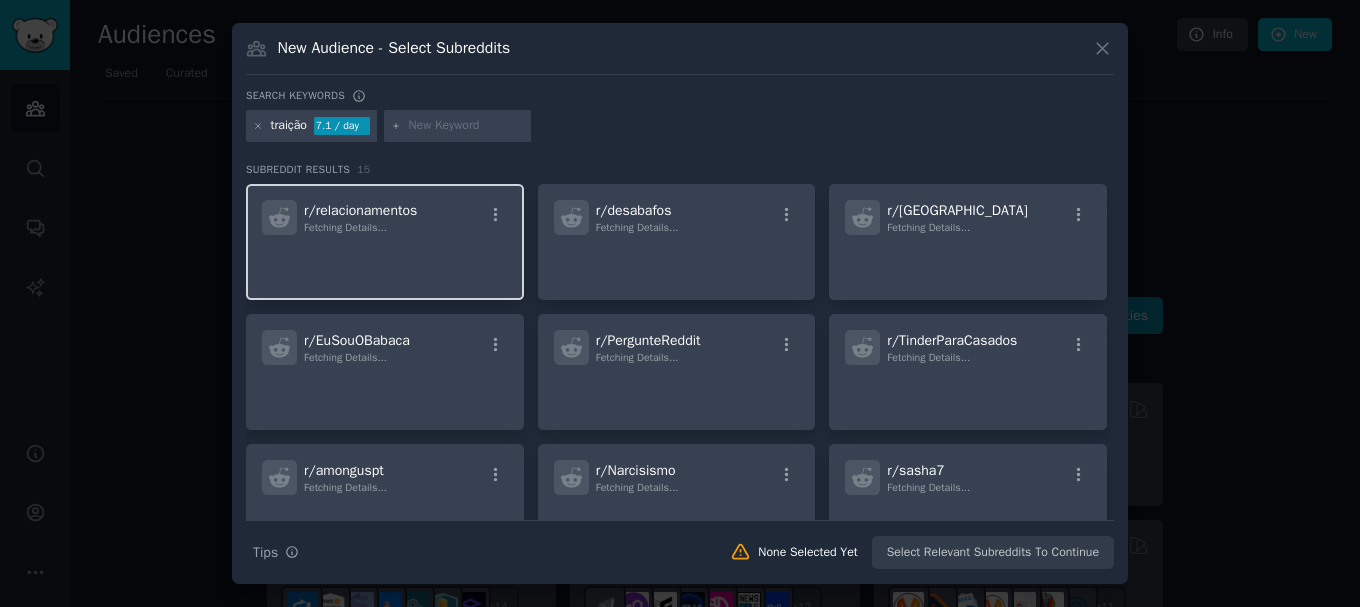 scroll, scrollTop: 0, scrollLeft: 0, axis: both 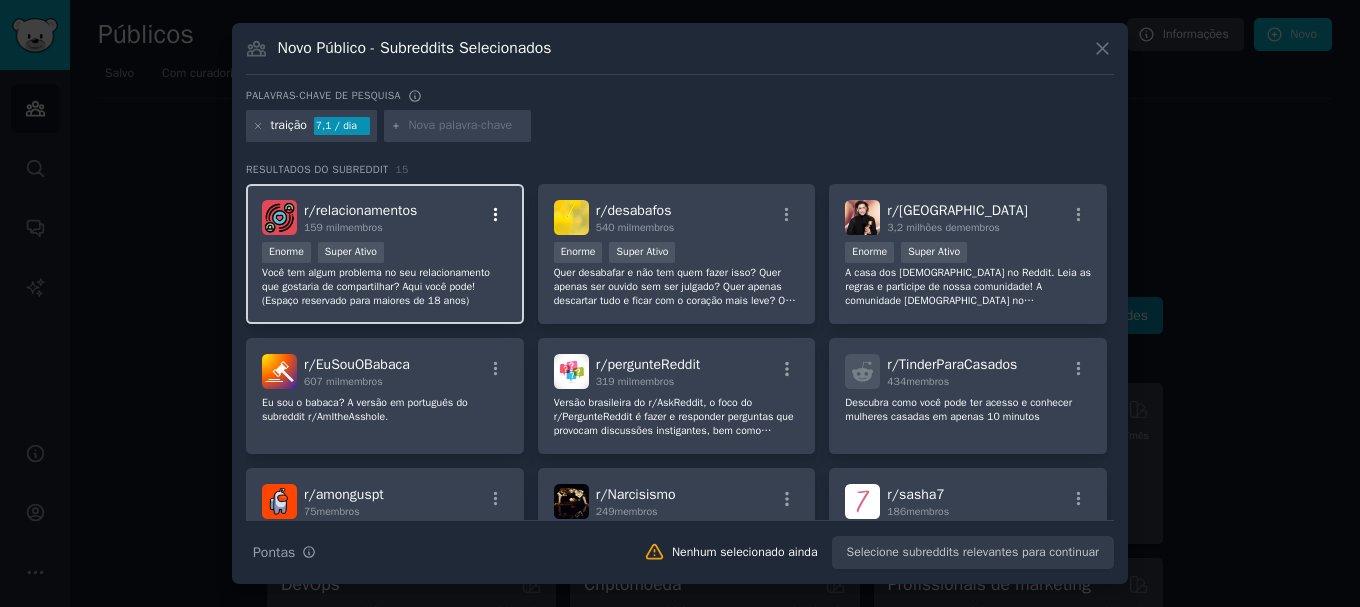 click 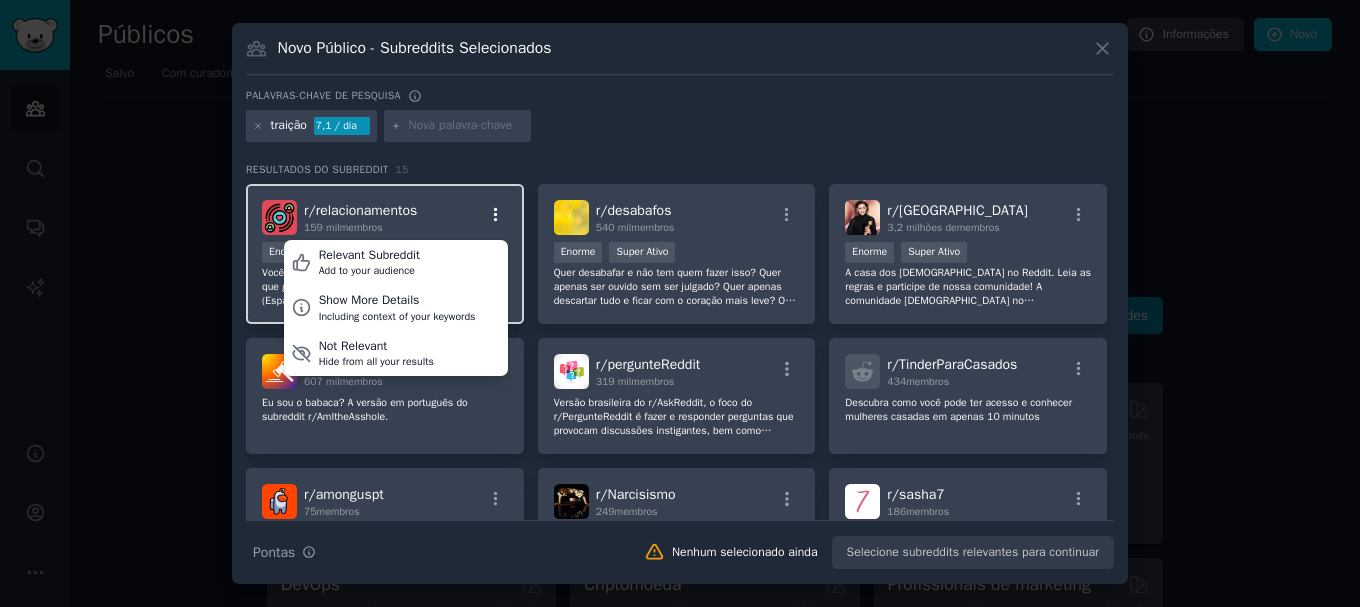 click 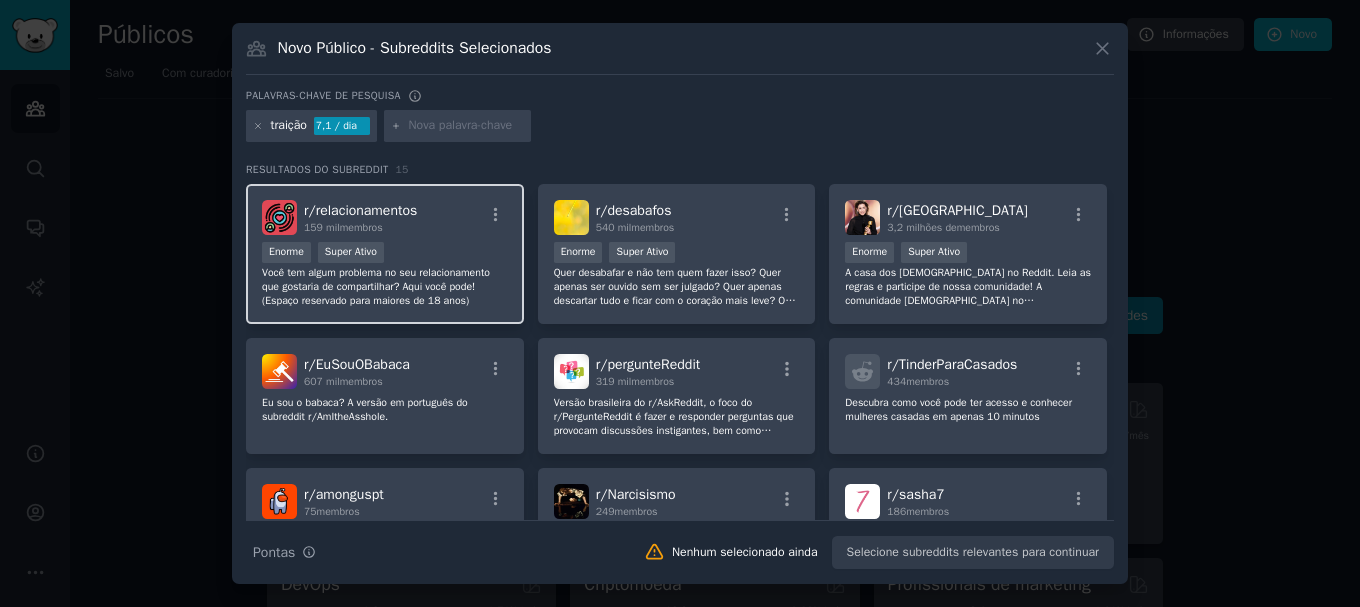 click on "r/  relacionamentos 159 mil  membros" at bounding box center (385, 217) 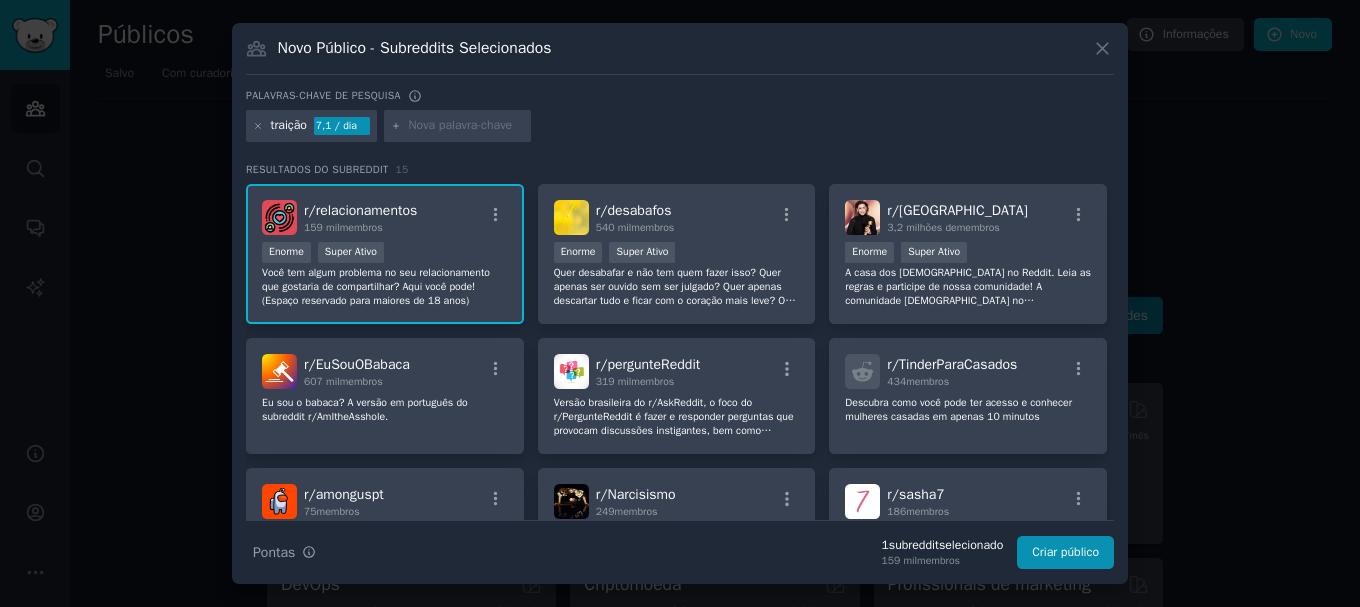 click on "relacionamentos" at bounding box center (366, 210) 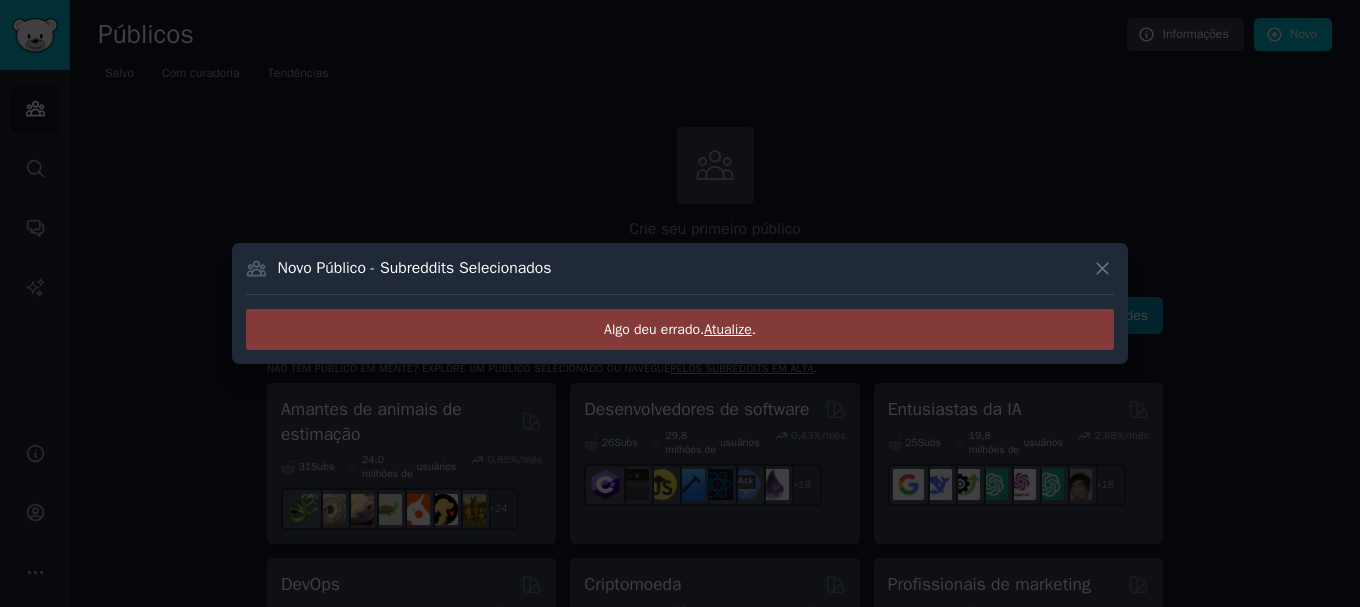 click on "Atualize" at bounding box center (728, 329) 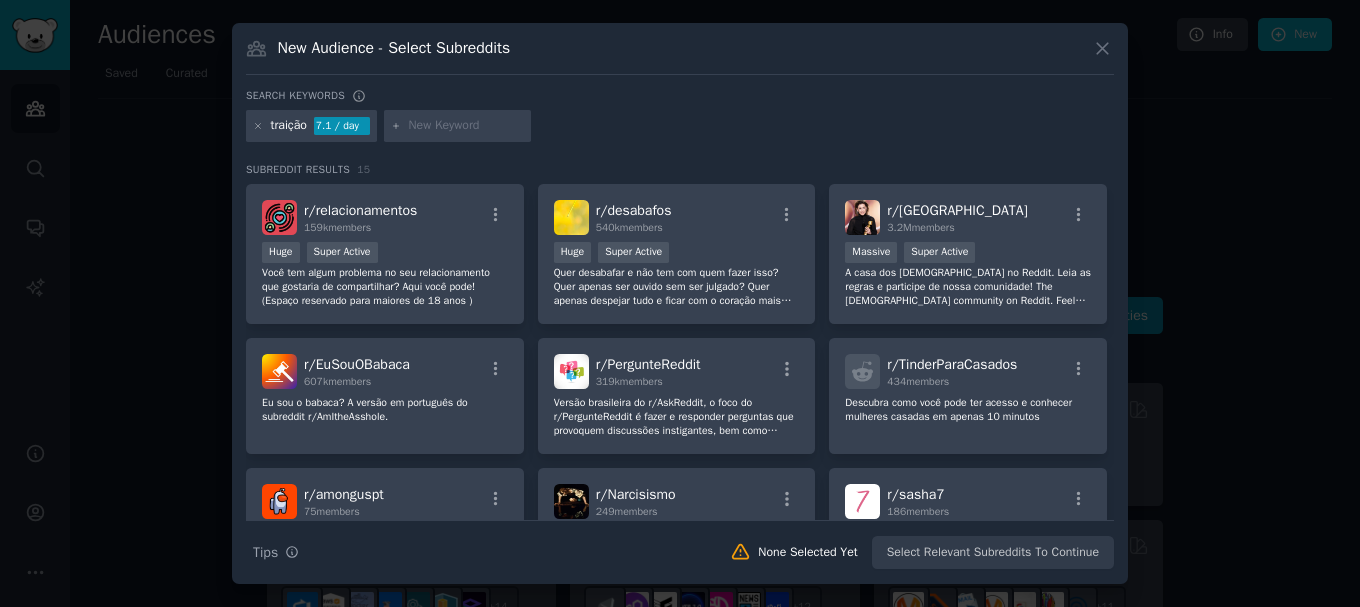 scroll, scrollTop: 0, scrollLeft: 0, axis: both 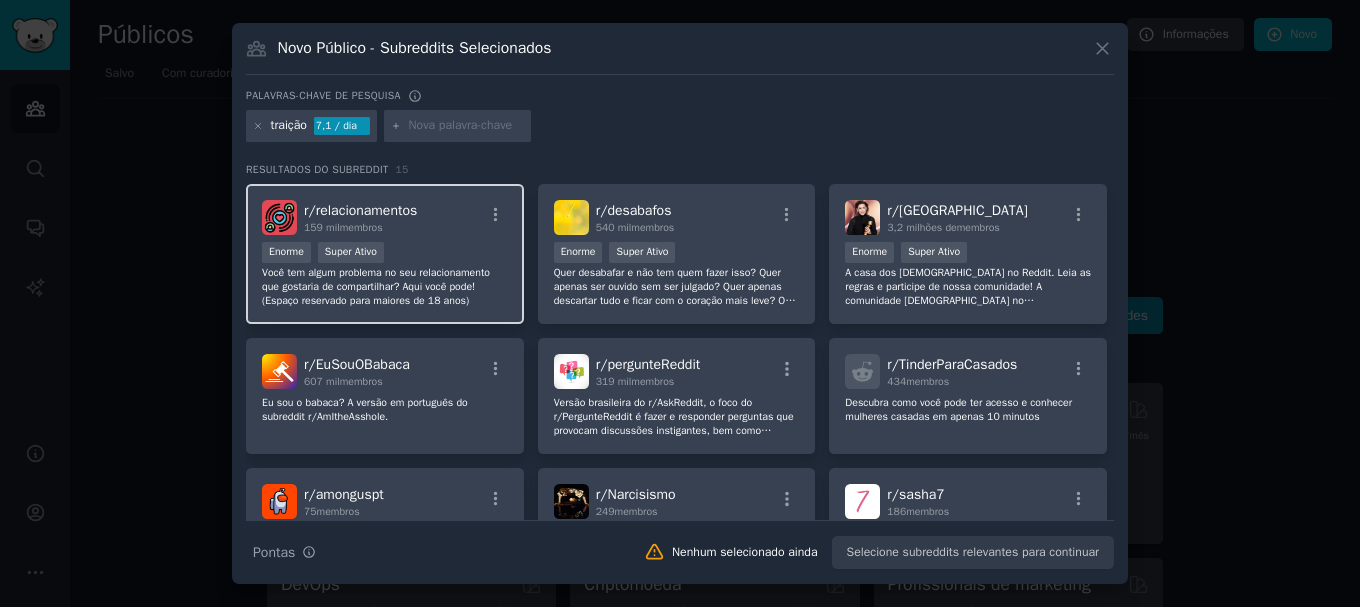 click on "Você tem algum problema no seu relacionamento que gostaria de compartilhar? Aqui você pode! (Espaço reservado para maiores de 18 anos)" at bounding box center (376, 286) 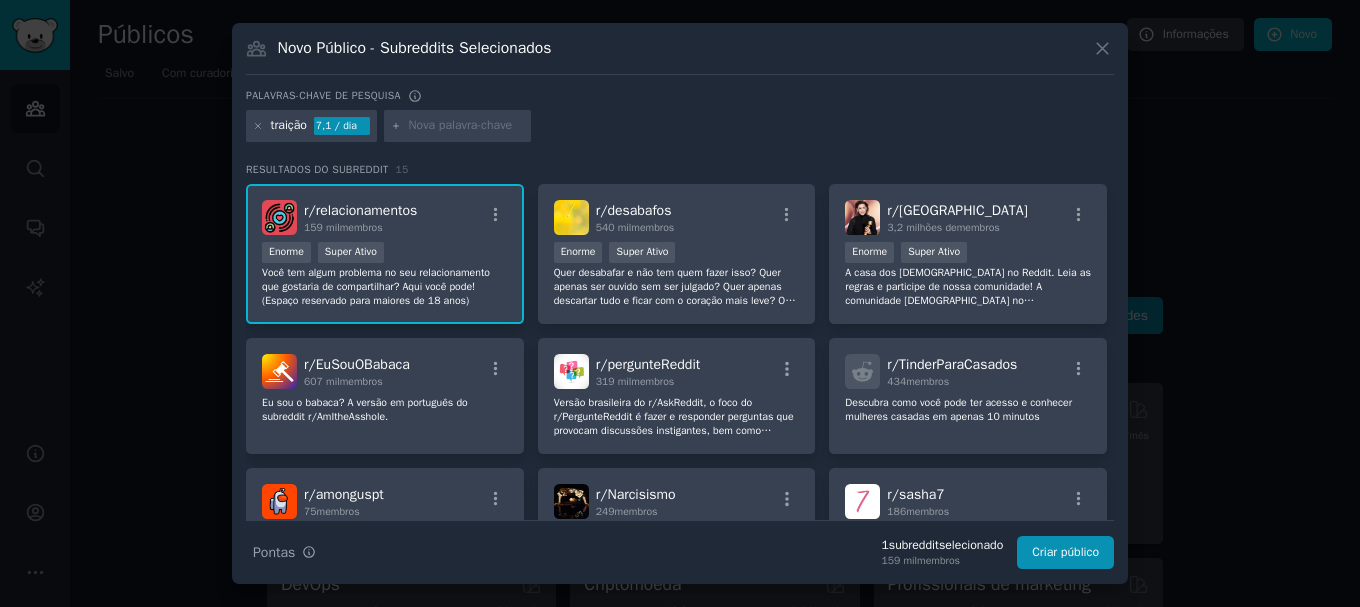 click on "Você tem algum problema no seu relacionamento que gostaria de compartilhar? Aqui você pode! (Espaço reservado para maiores de 18 anos)" at bounding box center (376, 286) 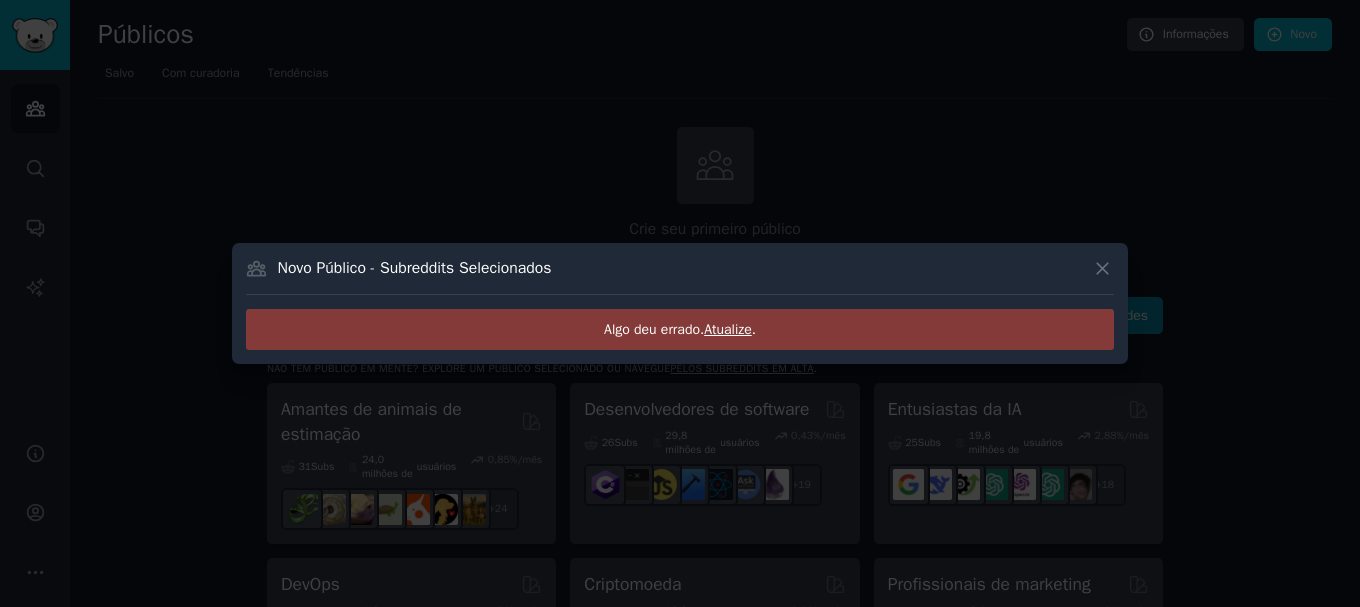 click on "Atualize" at bounding box center [728, 329] 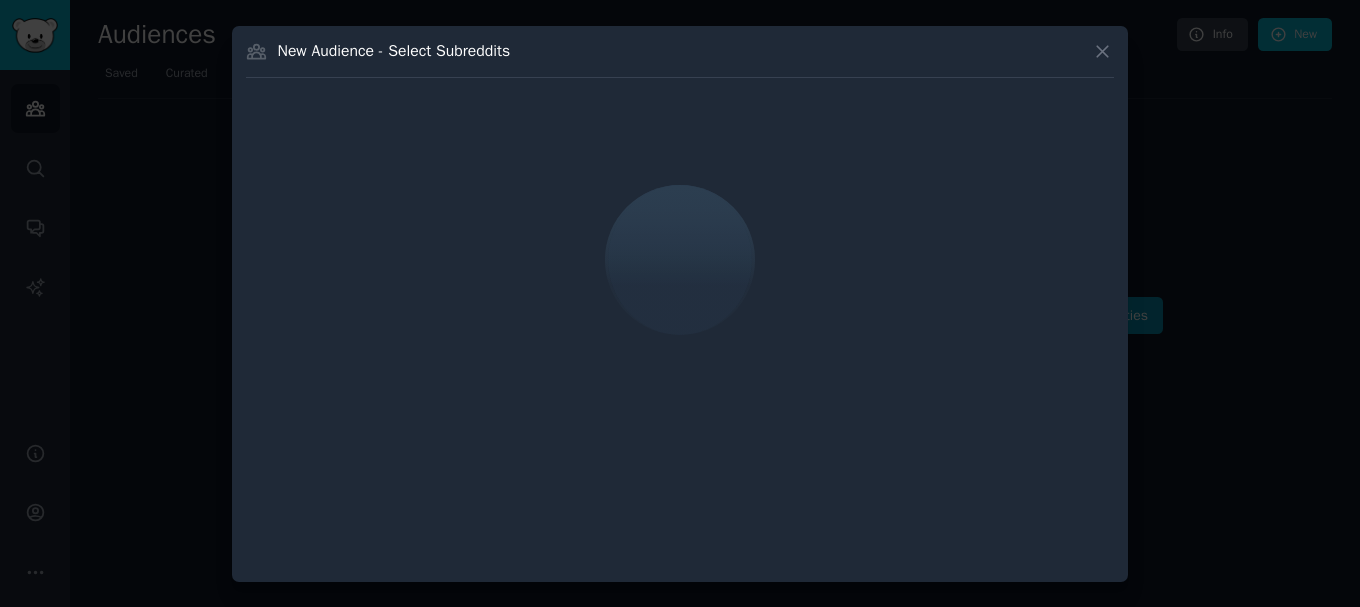 scroll, scrollTop: 0, scrollLeft: 0, axis: both 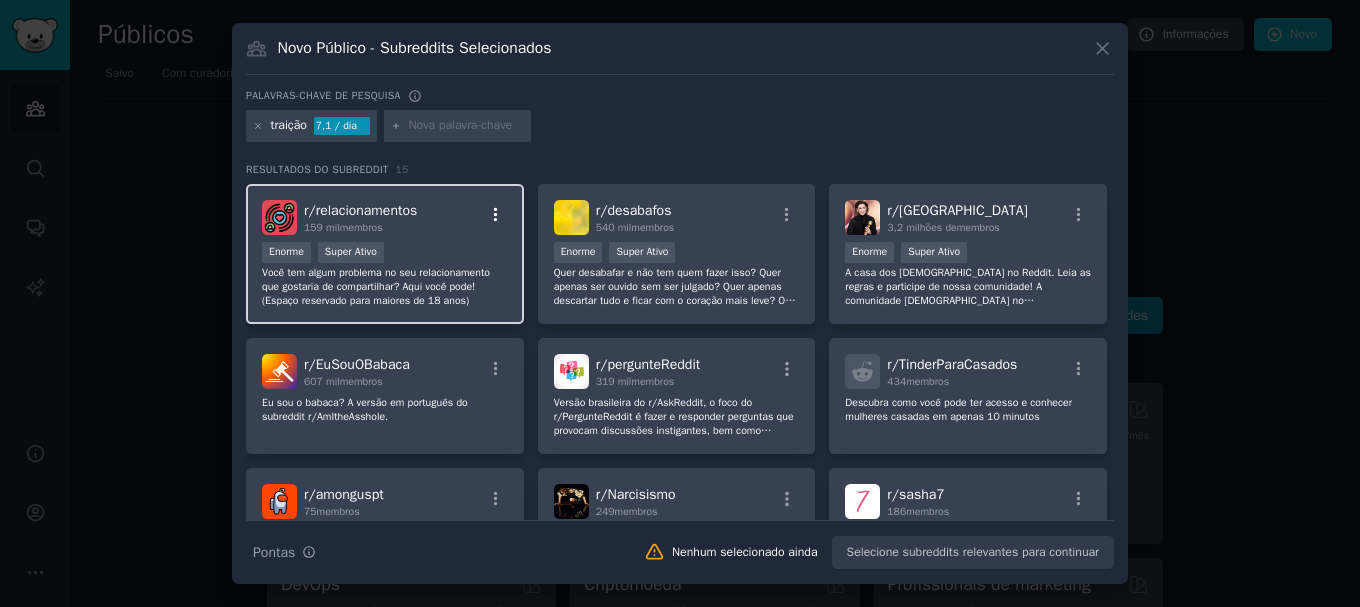 click 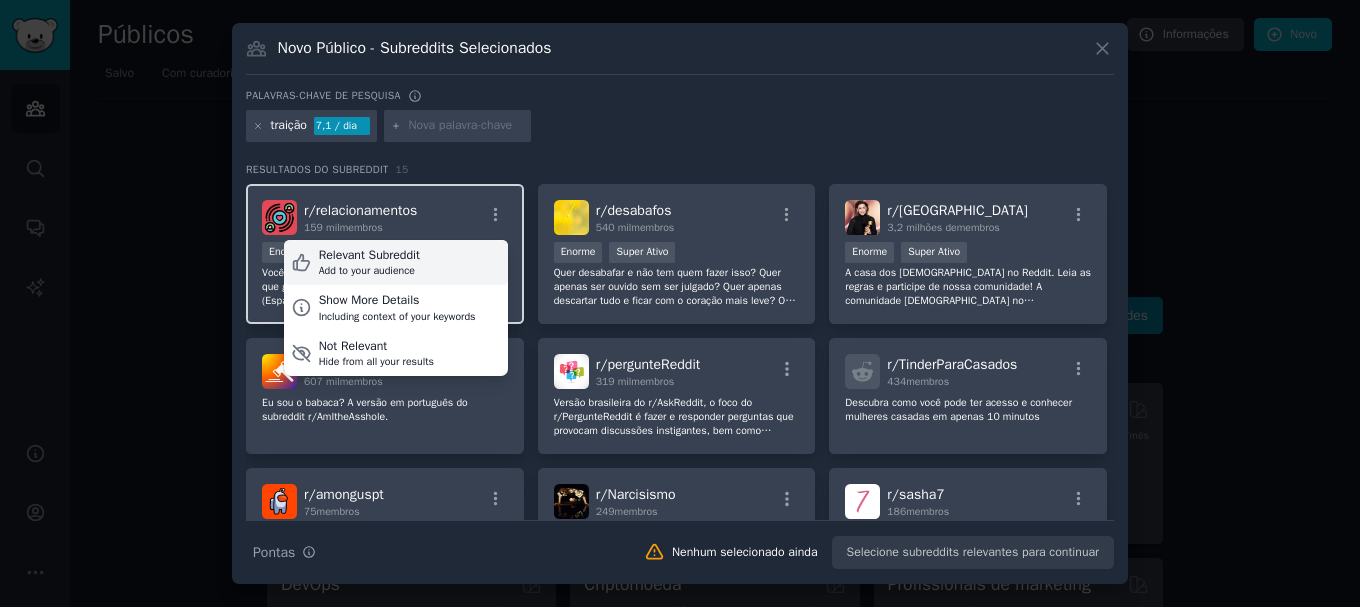 click on "Relevant Subreddit Add to your audience" at bounding box center (396, 263) 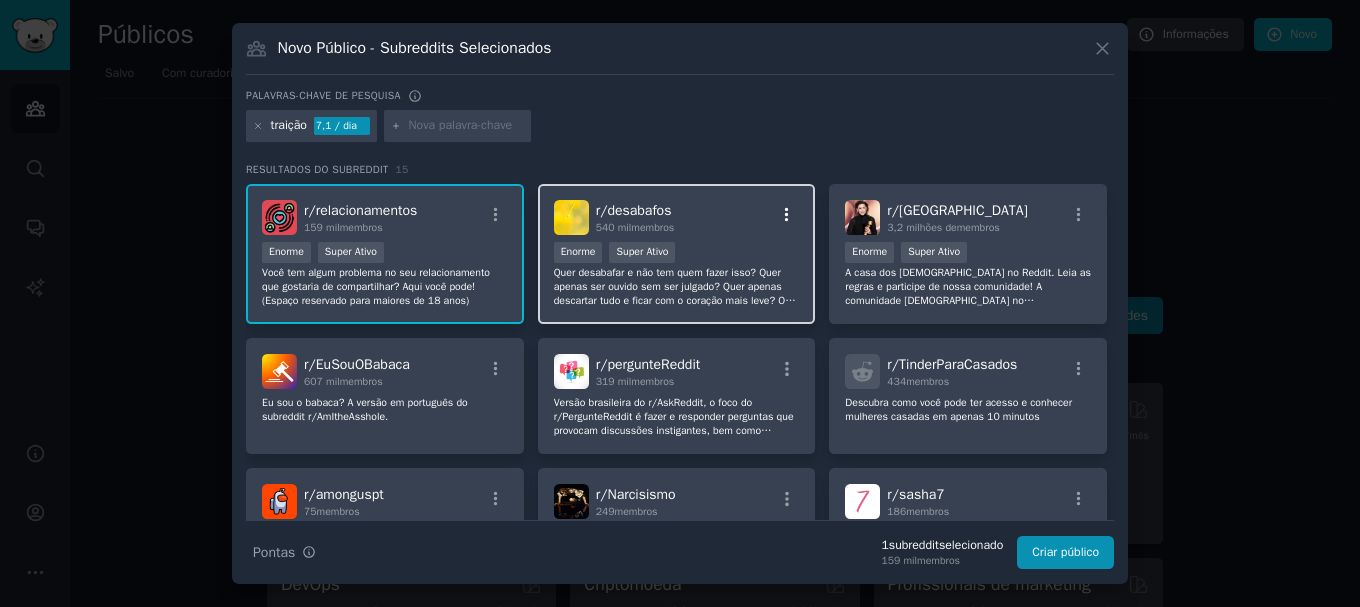 click 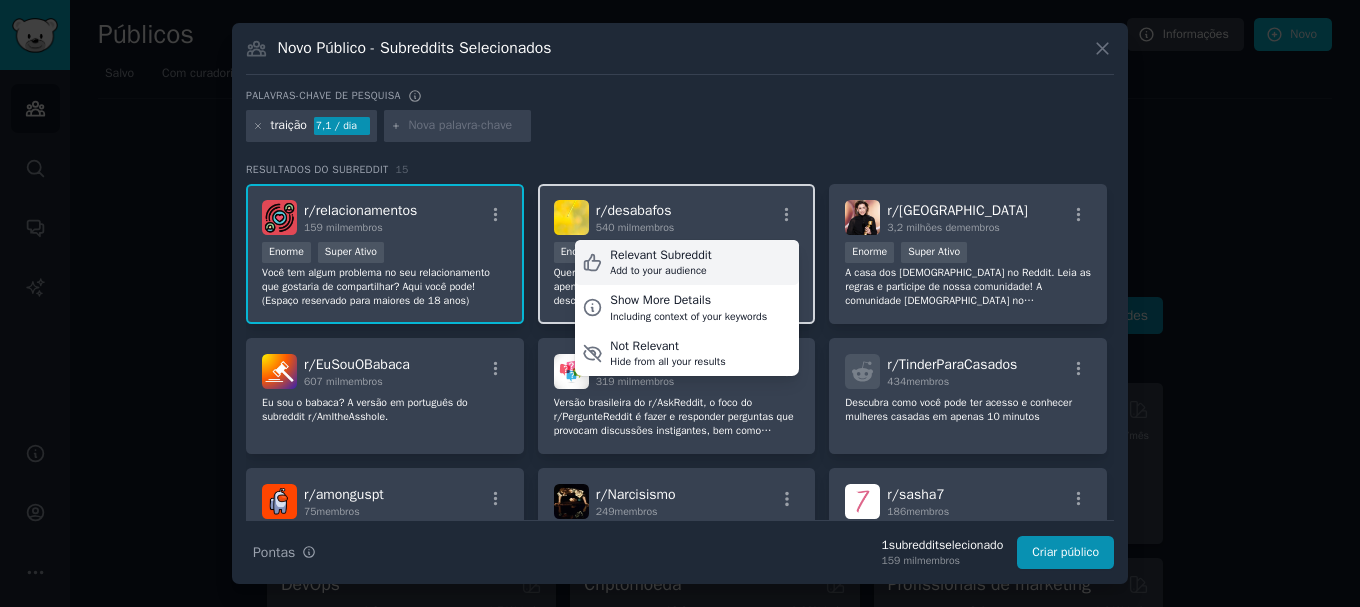click on "Relevant Subreddit Add to your audience" at bounding box center [687, 263] 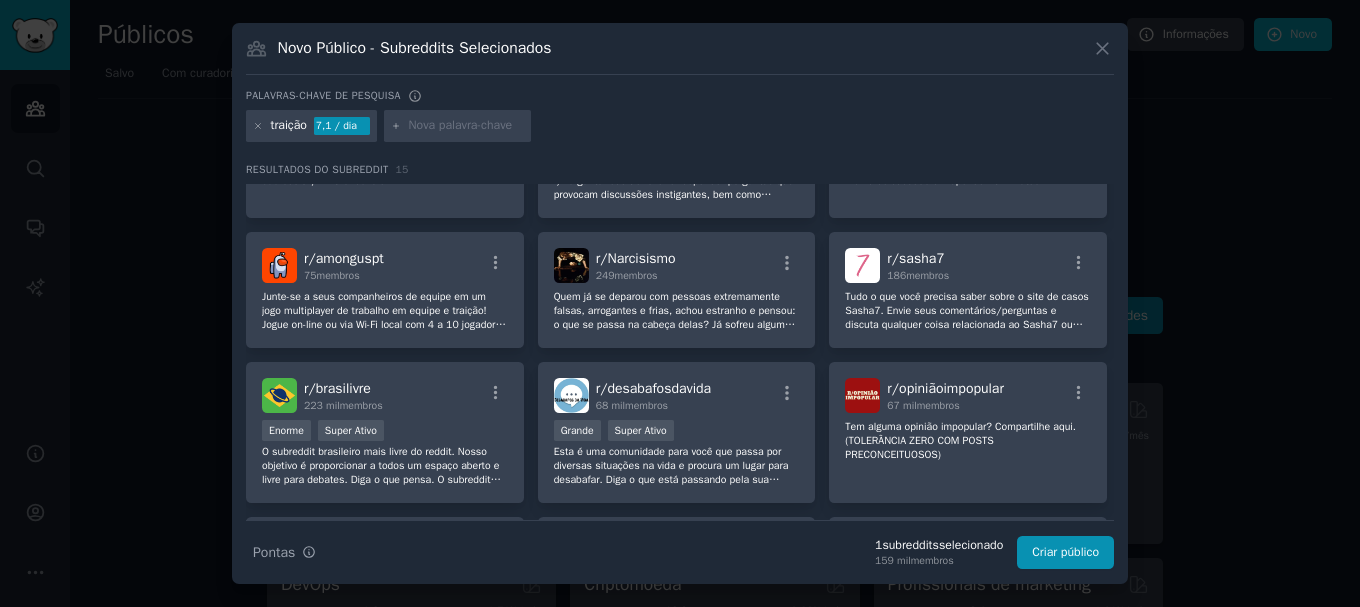 scroll, scrollTop: 284, scrollLeft: 0, axis: vertical 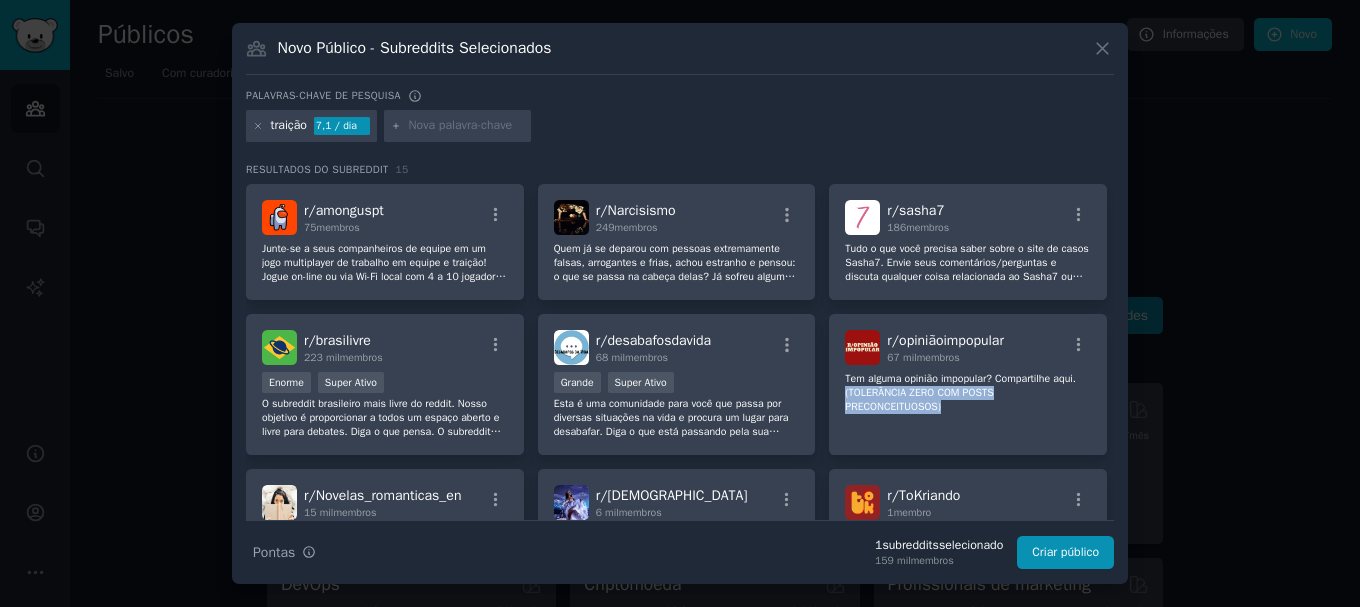 drag, startPoint x: 1109, startPoint y: 232, endPoint x: 1104, endPoint y: 405, distance: 173.07224 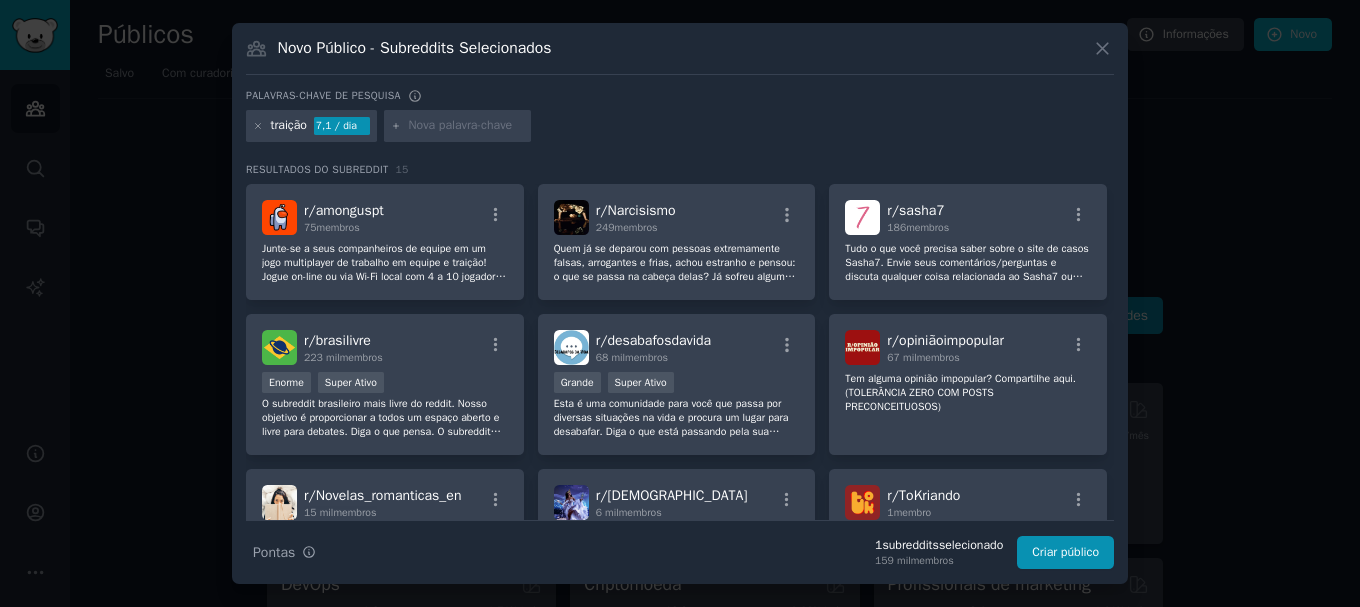click on "r/  relacionamentos 159 mil  membros [PERSON_NAME] Super Ativo Você tem algum problema no seu relacionamento que gostaria de compartilhar? Aqui você pode! (Espaço reservado para maiores de 18 anos) r/  desabafos 540 mil  membros 100.000 - 1.000.000 de membros Enorme Super Ativo Quer desabafar e não tem quem fazer isso? Quer apenas ser ouvido sem ser julgado? Quer apenas descartar tudo e ficar com o coração mais leve? Ou quer simplesmente pedir conselhos para algo que o aflija? Está no lugar certo. r/  brasil 3,2 milhões de  membros Mais de 1.000.000 de membros Enorme Super Ativo A casa dos [DEMOGRAPHIC_DATA] no Reddit. Leia as regras e participe de nossa comunidade! A comunidade [DEMOGRAPHIC_DATA] no [GEOGRAPHIC_DATA]. Fique à vontade para postar em inglês ou português! Também se sinta convidado para conhecer nosso Lemmy! [URL][DOMAIN_NAME] r/  EuSouOBabaca 607 mil  membros Eu sou o babaca? A versão em português do subreddit r/AmItheAsshole. r/  pergunteReddit 319 mil  membros r/  TinderParaCasados 434  membros r/  amonguspt" at bounding box center (680, 242) 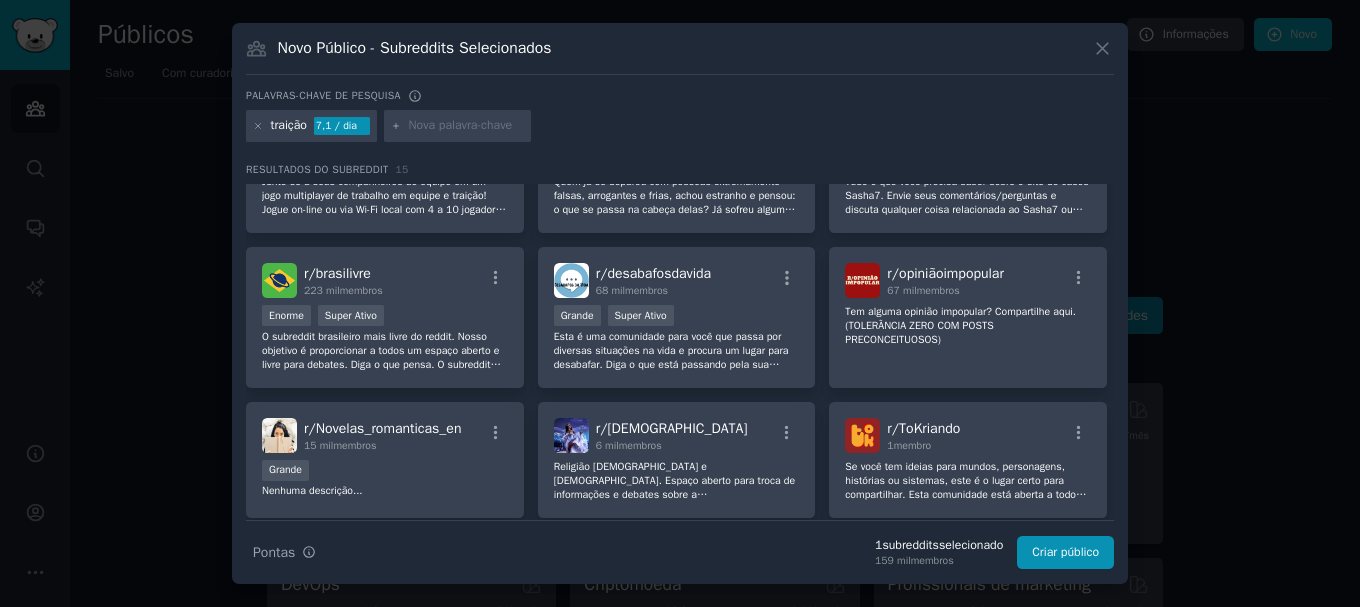 scroll, scrollTop: 356, scrollLeft: 0, axis: vertical 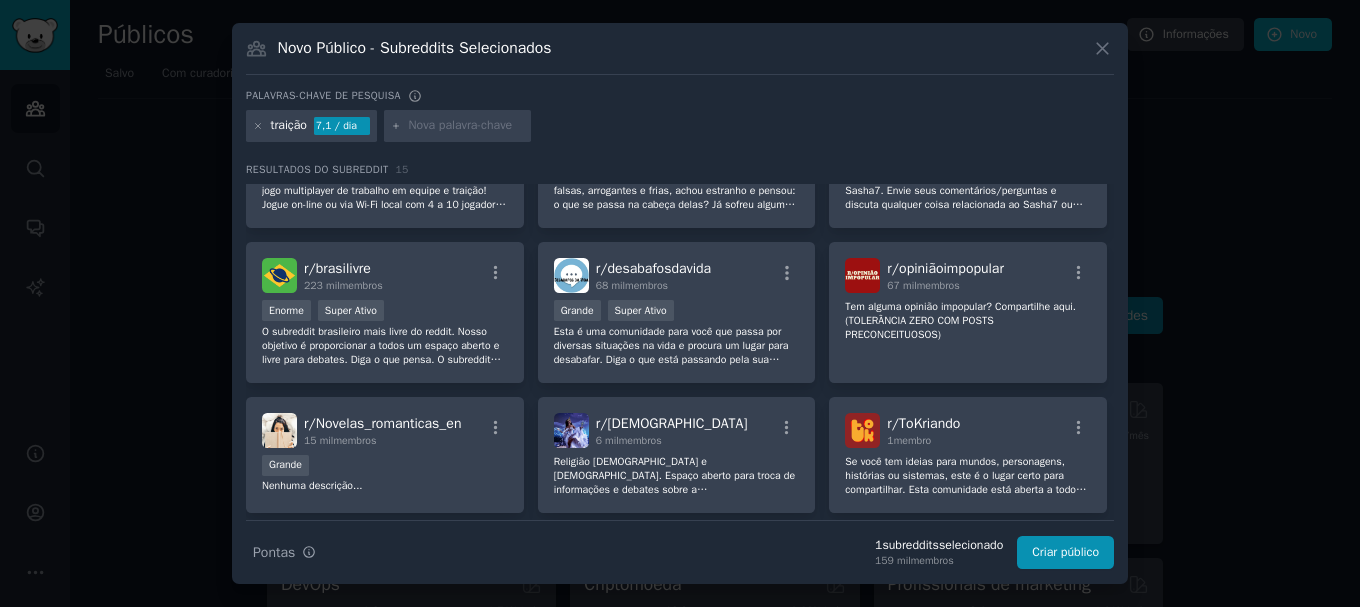 click on "r/  relacionamentos 159 mil  membros [PERSON_NAME] Super Ativo Você tem algum problema no seu relacionamento que gostaria de compartilhar? Aqui você pode! (Espaço reservado para maiores de 18 anos) r/  desabafos 540 mil  membros 100.000 - 1.000.000 de membros Enorme Super Ativo Quer desabafar e não tem quem fazer isso? Quer apenas ser ouvido sem ser julgado? Quer apenas descartar tudo e ficar com o coração mais leve? Ou quer simplesmente pedir conselhos para algo que o aflija? Está no lugar certo. r/  brasil 3,2 milhões de  membros Mais de 1.000.000 de membros Enorme Super Ativo A casa dos [DEMOGRAPHIC_DATA] no Reddit. Leia as regras e participe de nossa comunidade! A comunidade [DEMOGRAPHIC_DATA] no [GEOGRAPHIC_DATA]. Fique à vontade para postar em inglês ou português! Também se sinta convidado para conhecer nosso Lemmy! [URL][DOMAIN_NAME] r/  EuSouOBabaca 607 mil  membros Eu sou o babaca? A versão em português do subreddit r/AmItheAsshole. r/  pergunteReddit 319 mil  membros r/  TinderParaCasados 434  membros r/  amonguspt" at bounding box center [680, 170] 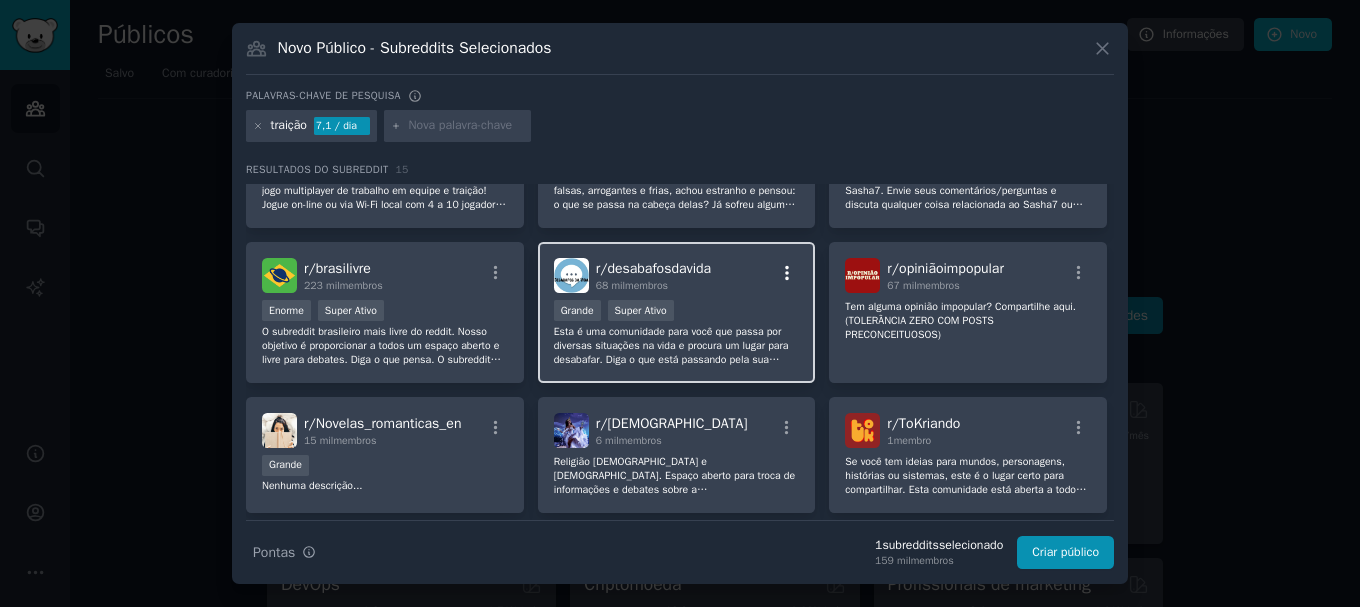 click 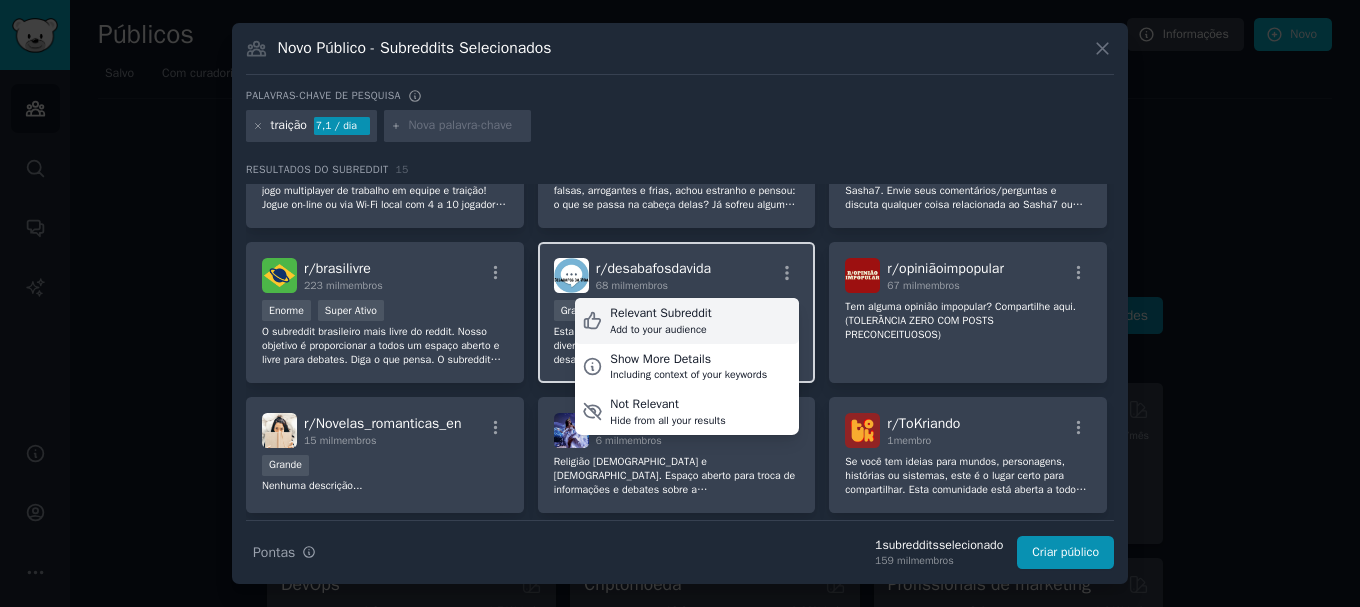 click on "Relevant Subreddit Add to your audience" at bounding box center [687, 321] 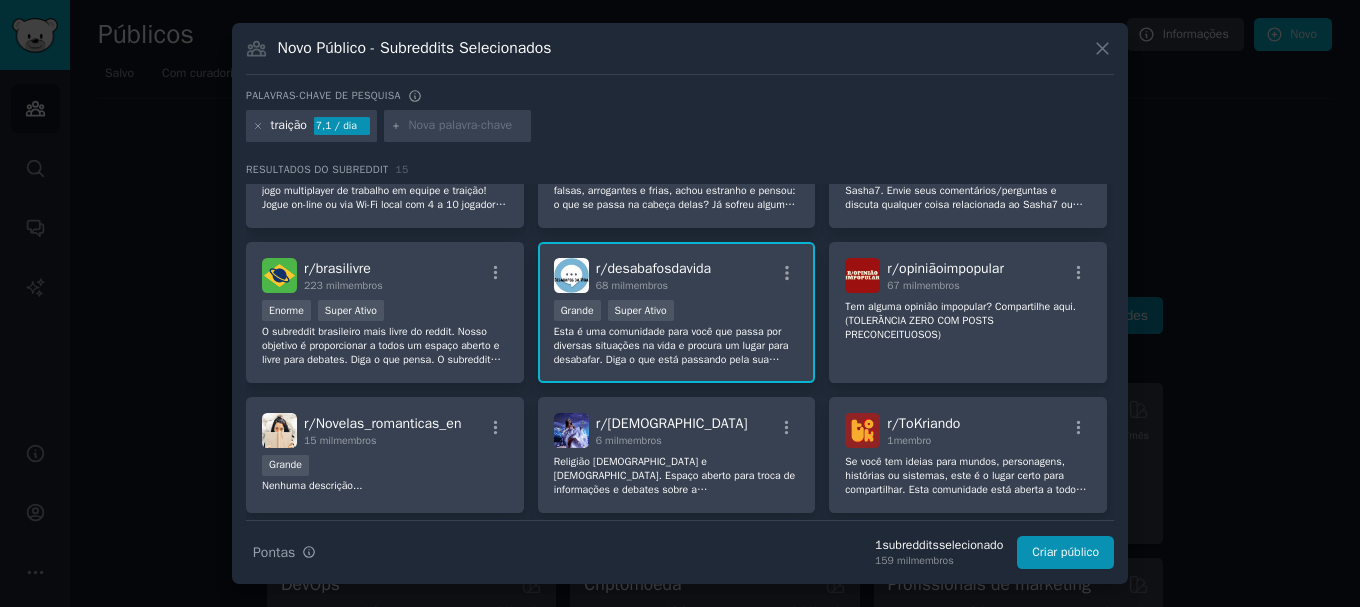 click on "Grande Super Ativo" at bounding box center [677, 312] 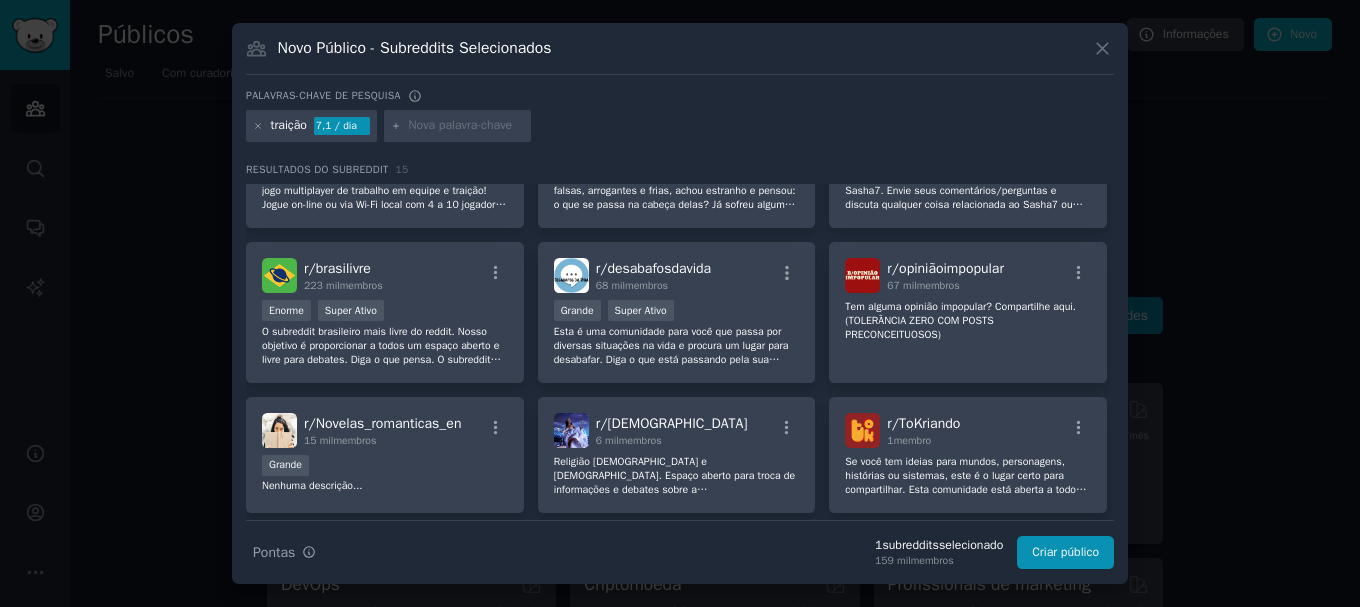 click on "desabafosdavida" at bounding box center (659, 268) 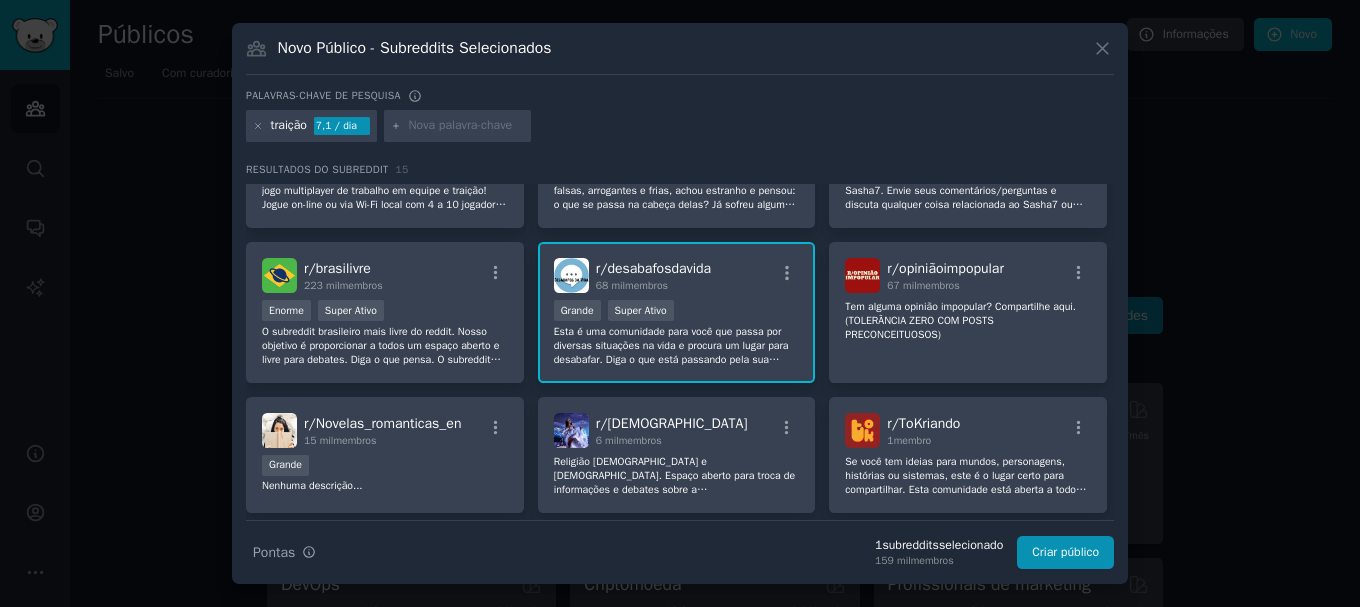 click on "r/  desabafosdavida 68 mil  membros" at bounding box center [677, 275] 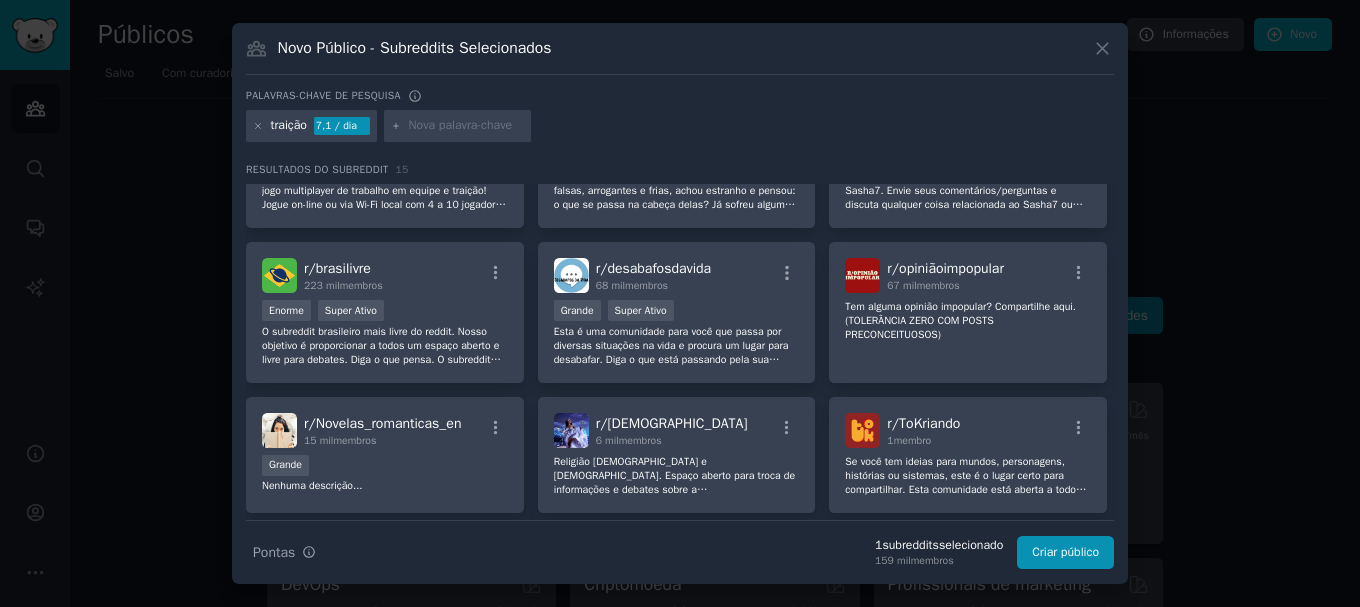 click on "Grande Super Ativo" at bounding box center (677, 312) 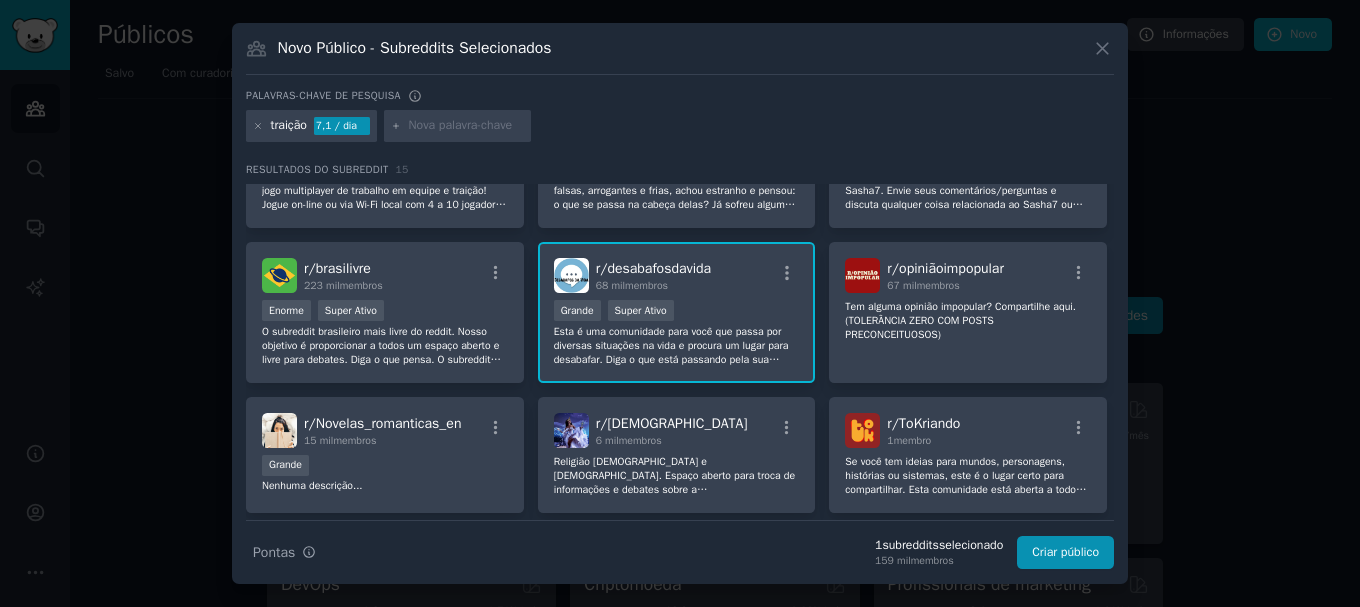 click on "Grande Super Ativo" at bounding box center [677, 312] 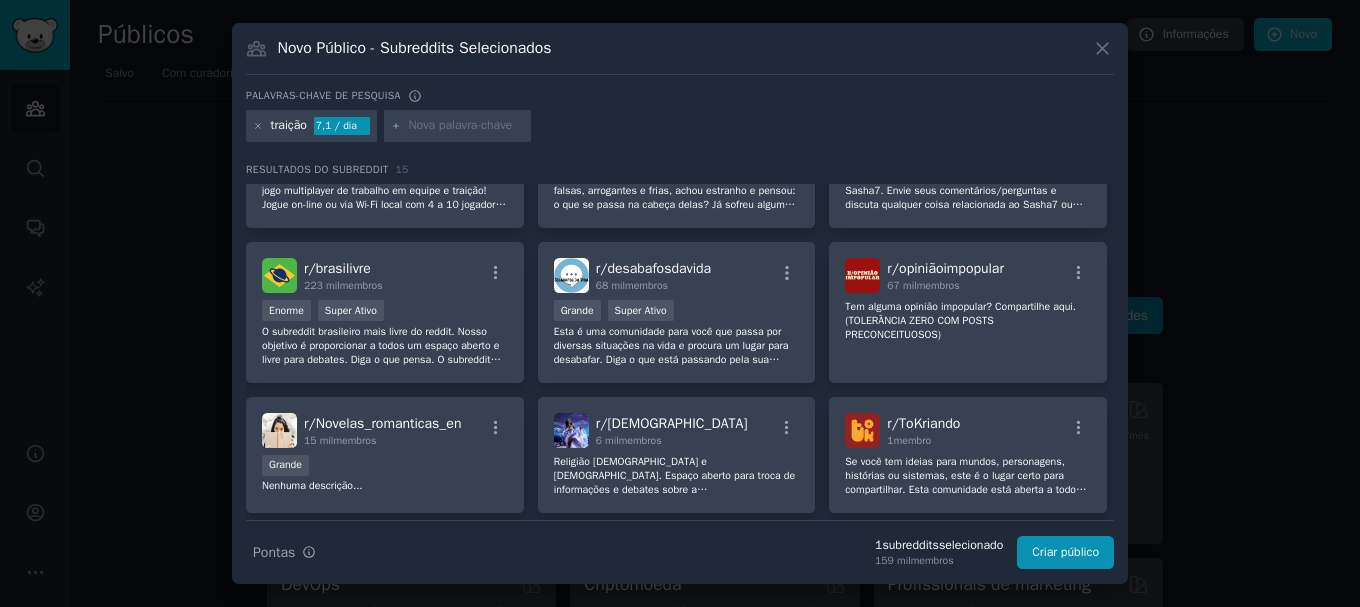 click on "desabafosdavida" at bounding box center (659, 268) 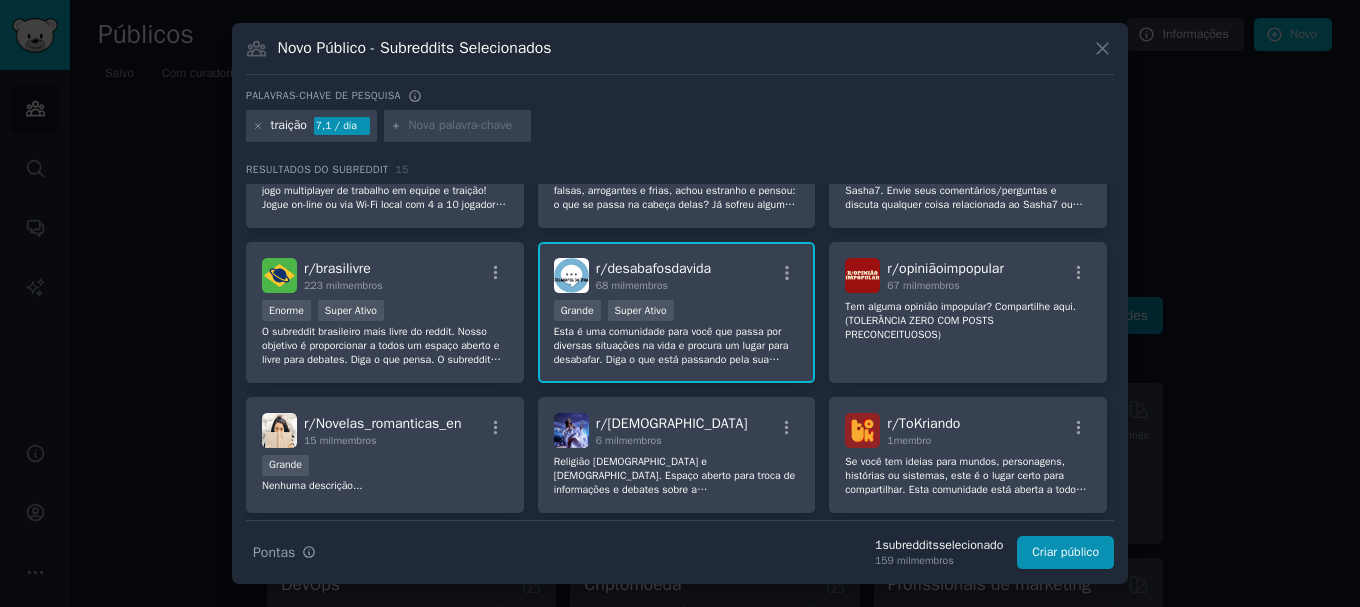 click on "desabafosdavida" at bounding box center (659, 268) 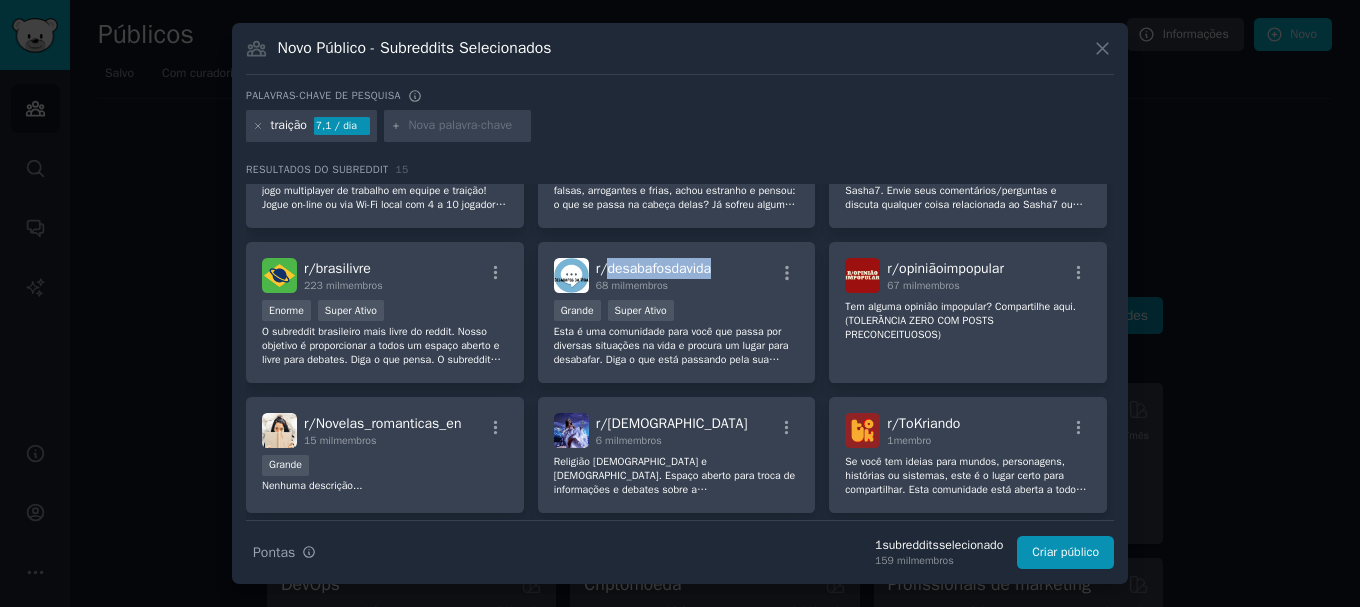 click on "desabafosdavida" at bounding box center (659, 268) 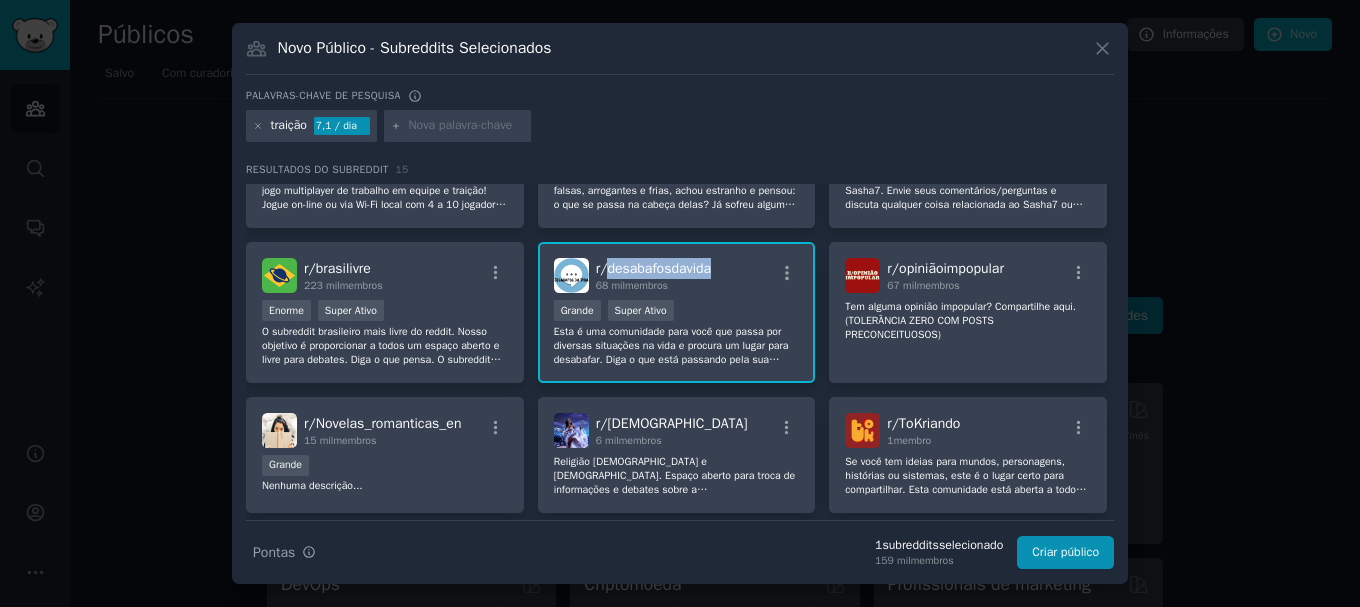 click on "desabafosdavida" at bounding box center (659, 268) 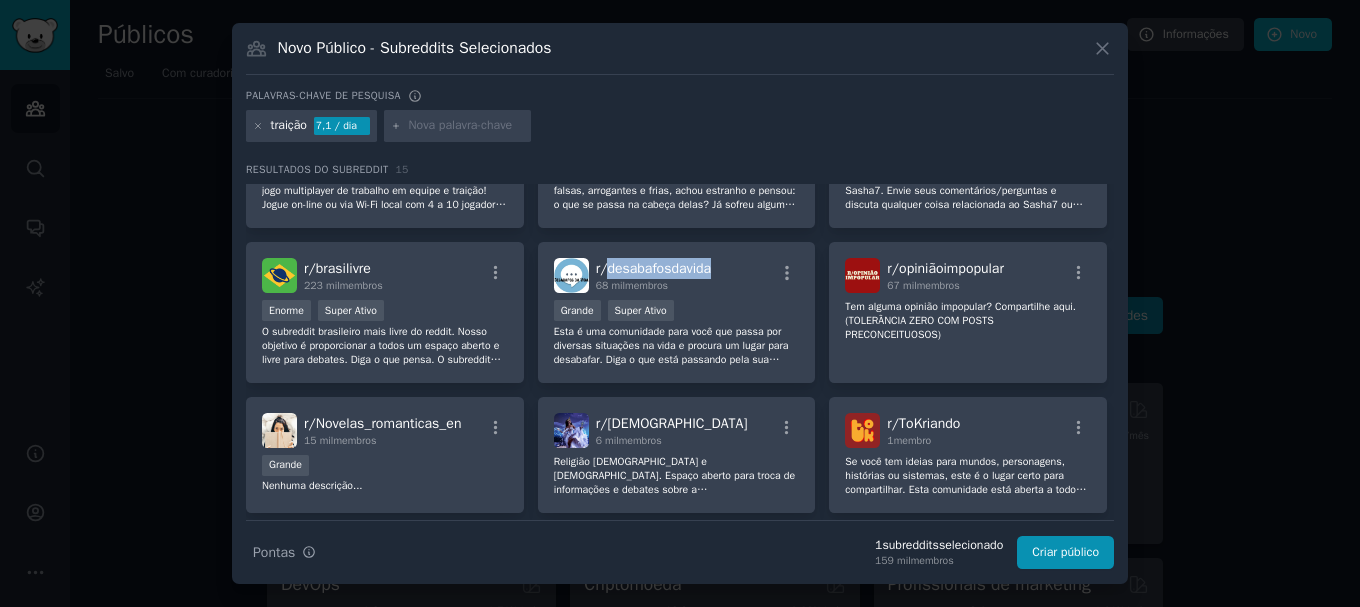 click on "desabafosdavida" at bounding box center (659, 268) 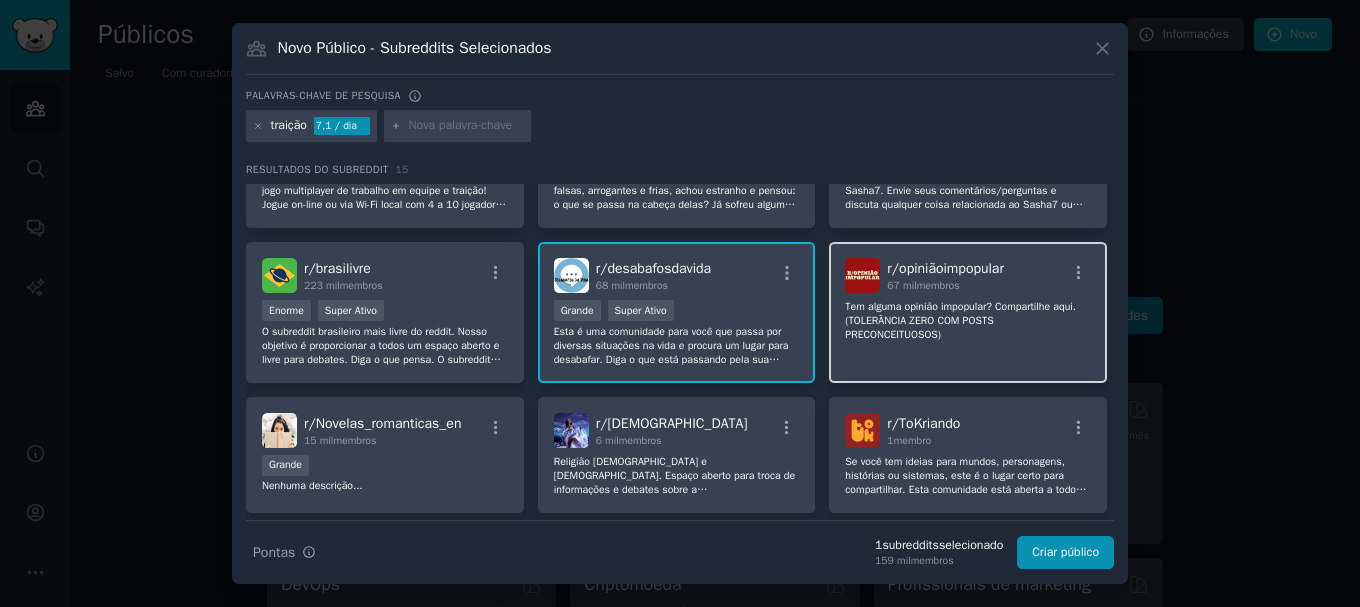 click on "Tem alguma opinião impopular? Compartilhe aqui. (TOLERÂNCIA ZERO COM POSTS PRECONCEITUOSOS)" at bounding box center (960, 320) 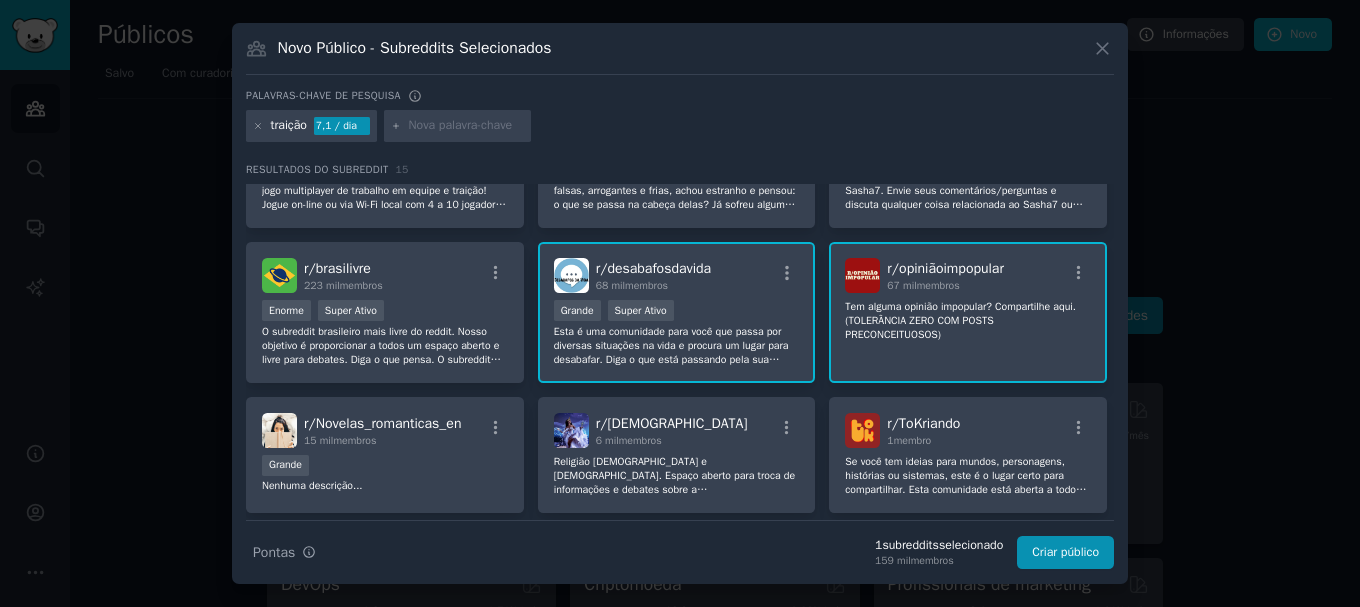 click on "Tem alguma opinião impopular? Compartilhe aqui. (TOLERÂNCIA ZERO COM POSTS PRECONCEITUOSOS)" at bounding box center [960, 320] 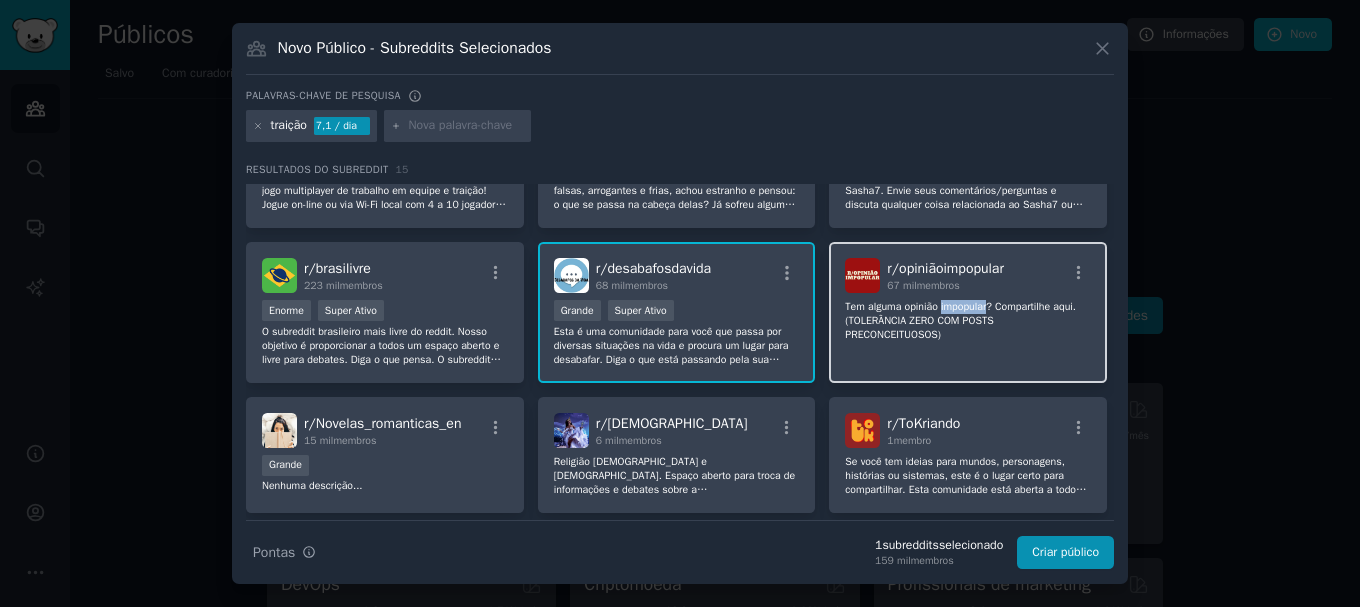 click on "Tem alguma opinião impopular? Compartilhe aqui. (TOLERÂNCIA ZERO COM POSTS PRECONCEITUOSOS)" at bounding box center (960, 320) 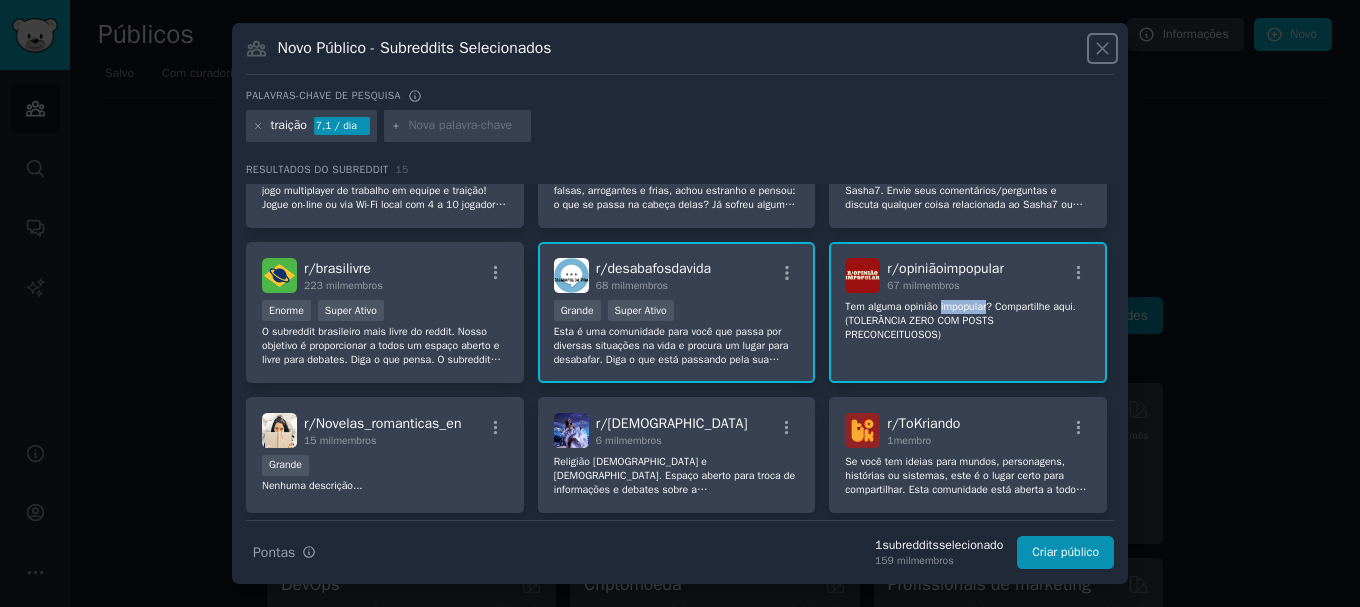 click 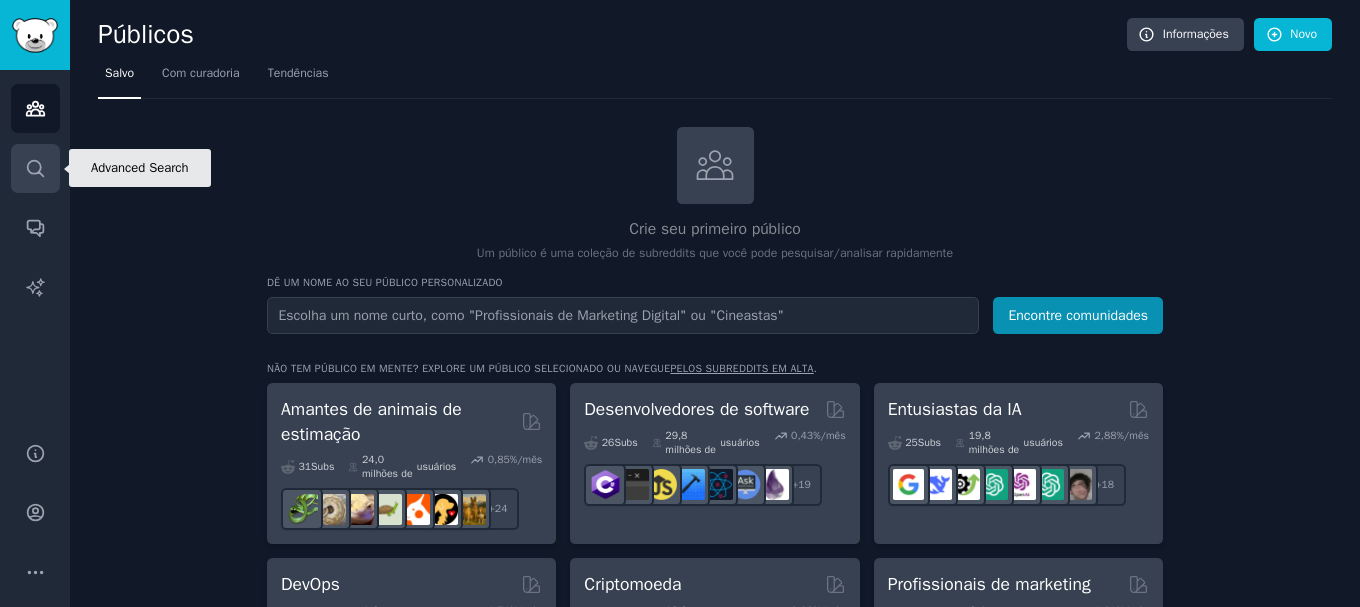 click 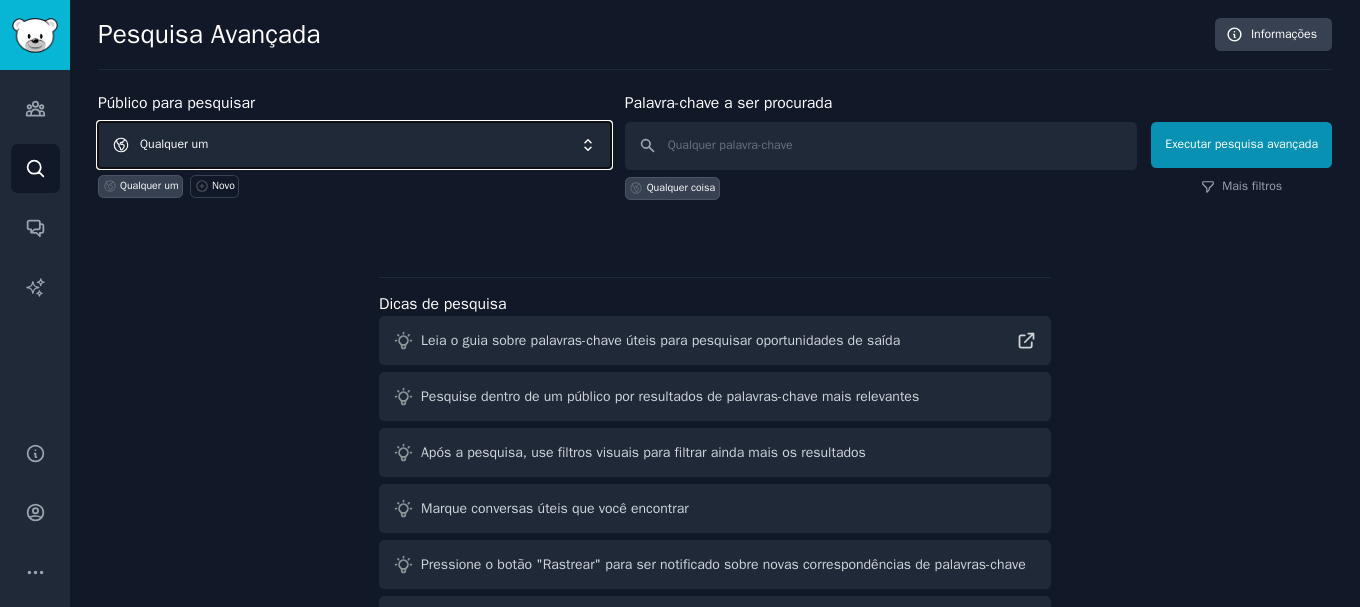 click on "Qualquer um" at bounding box center (354, 145) 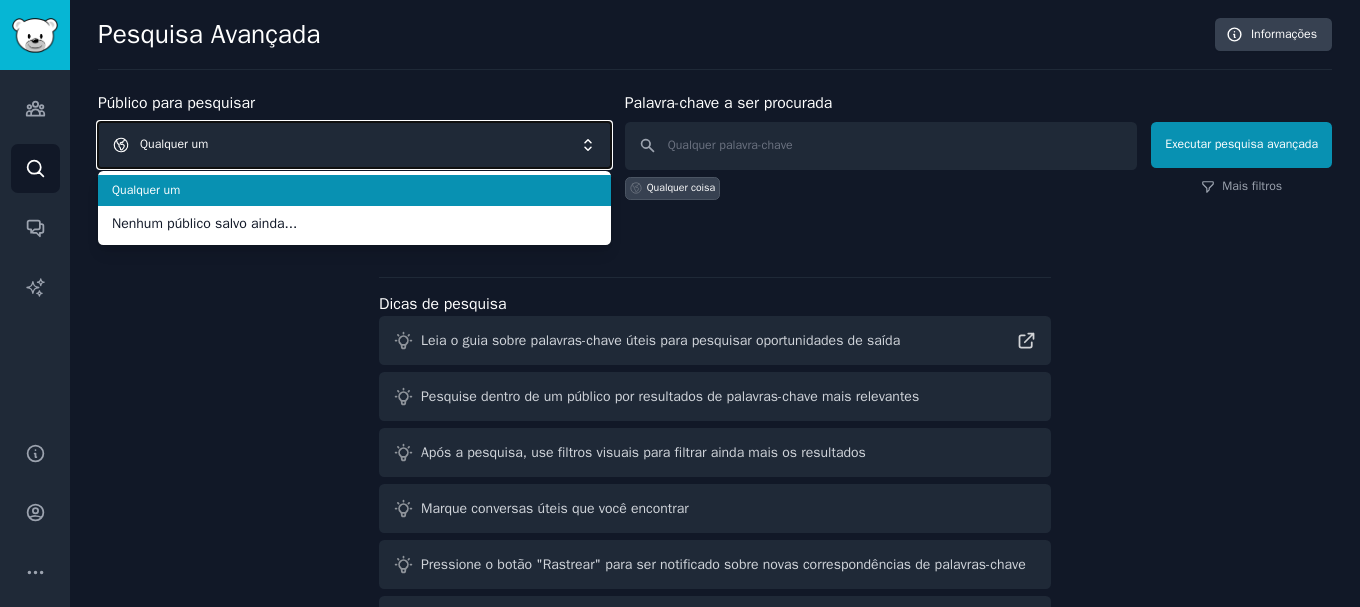 click on "Qualquer um" at bounding box center (354, 145) 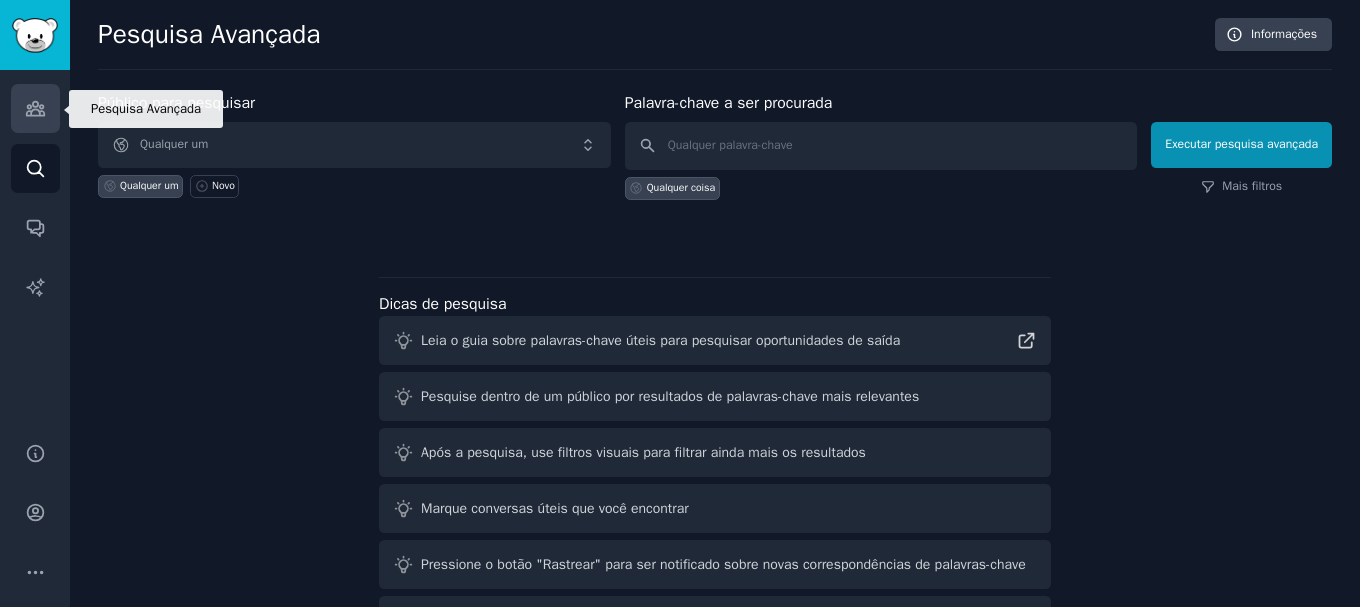 click 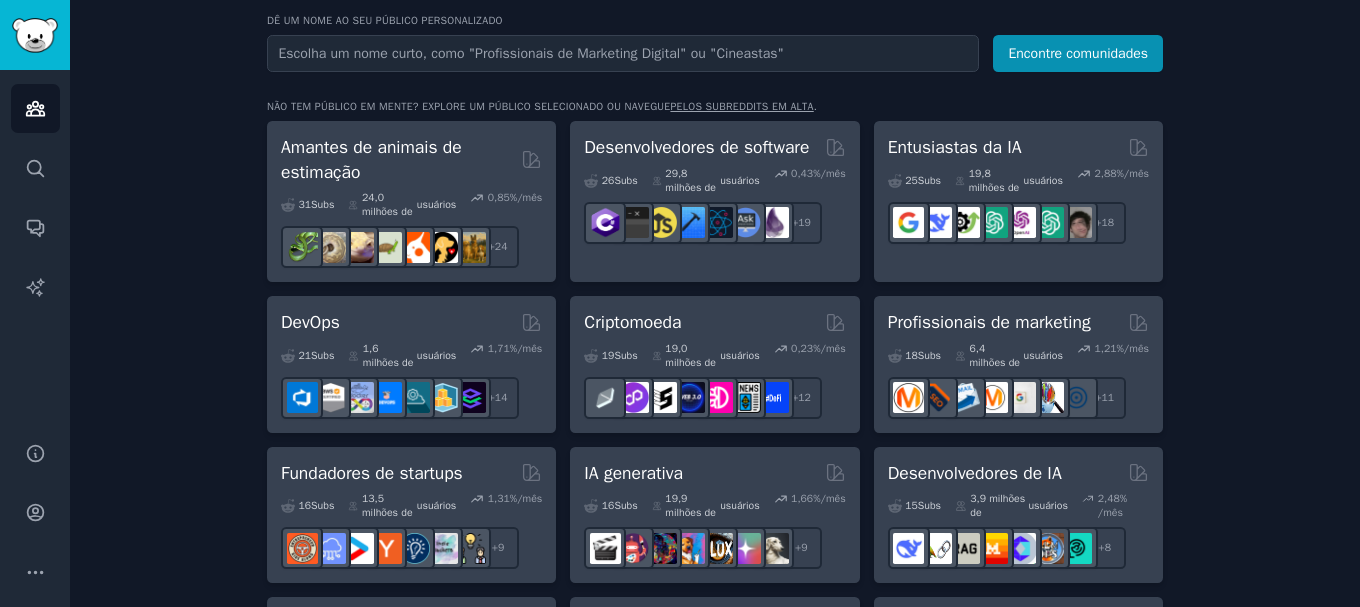 scroll, scrollTop: 357, scrollLeft: 0, axis: vertical 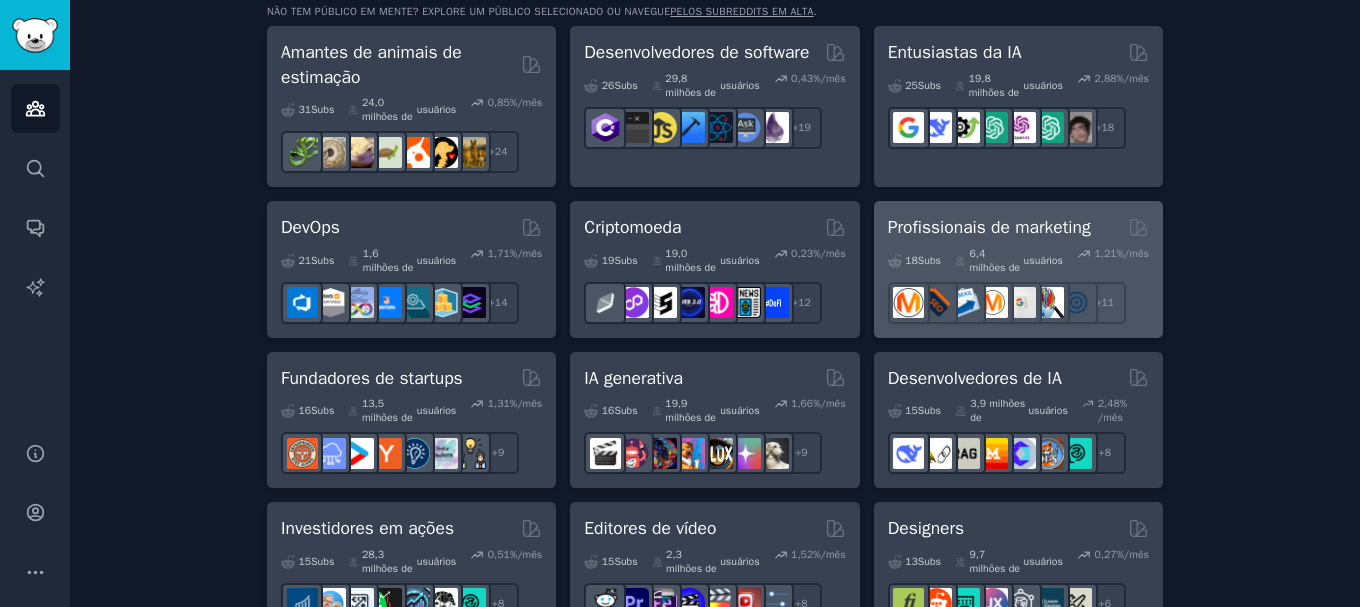 click on "Profissionais de marketing" at bounding box center (989, 227) 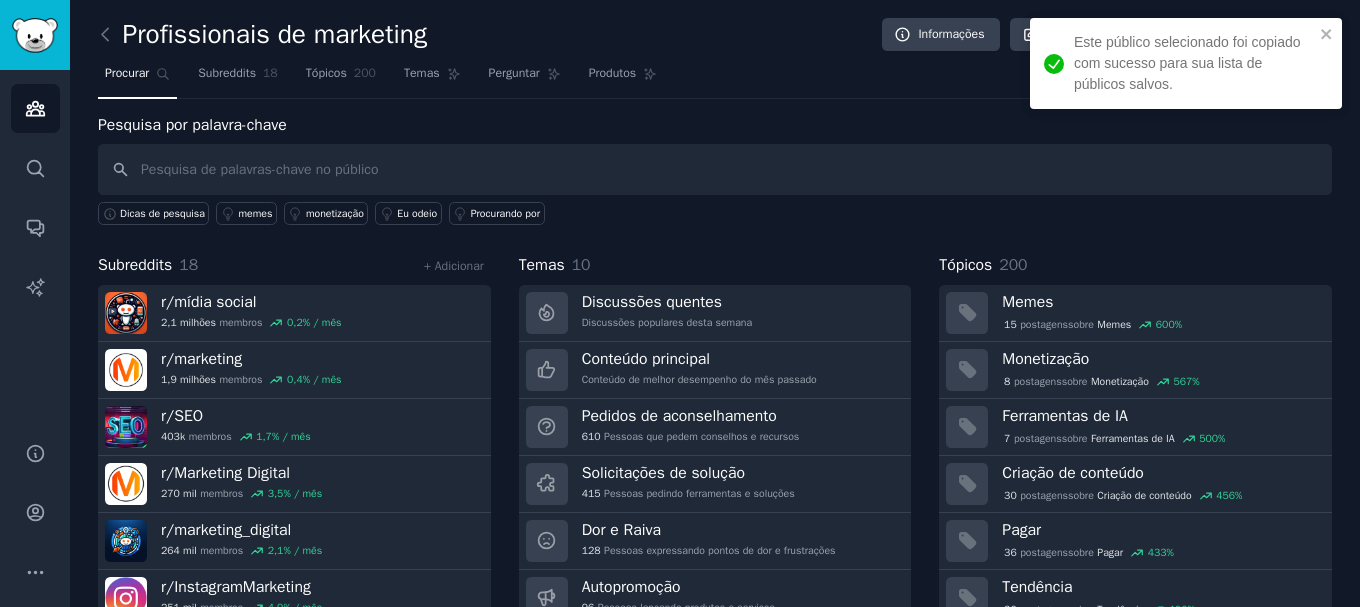 click on "Dicas de pesquisa memes monetização Eu odeio Procurando por" at bounding box center (715, 210) 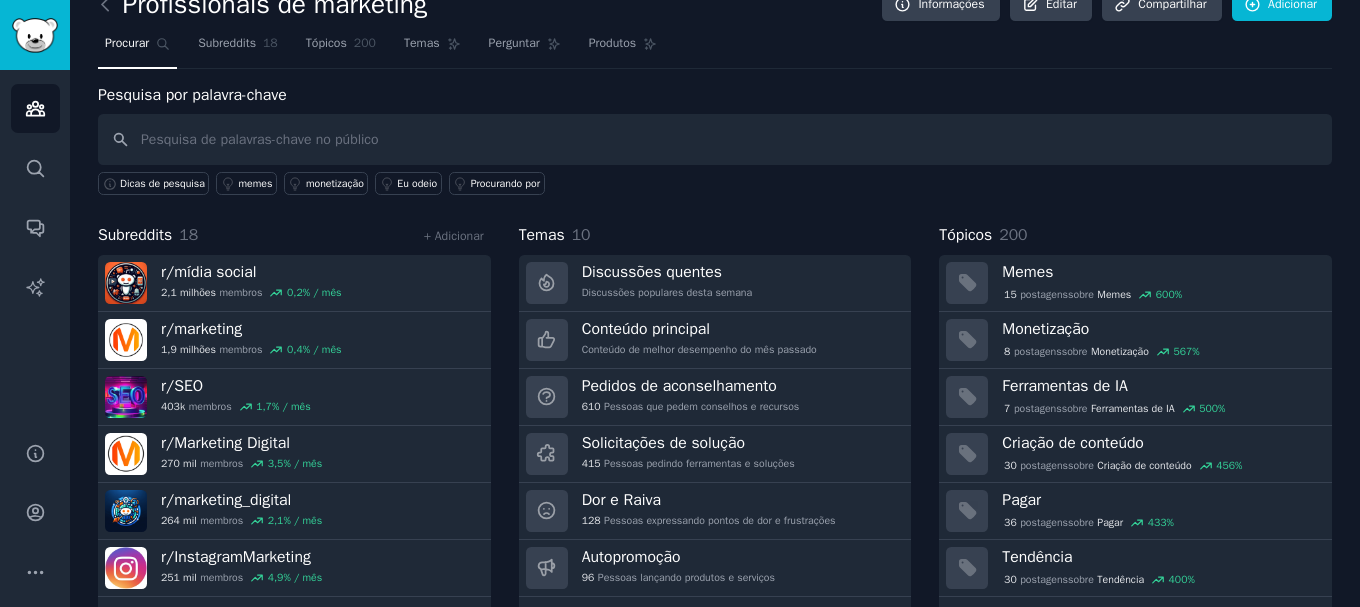 scroll, scrollTop: 83, scrollLeft: 0, axis: vertical 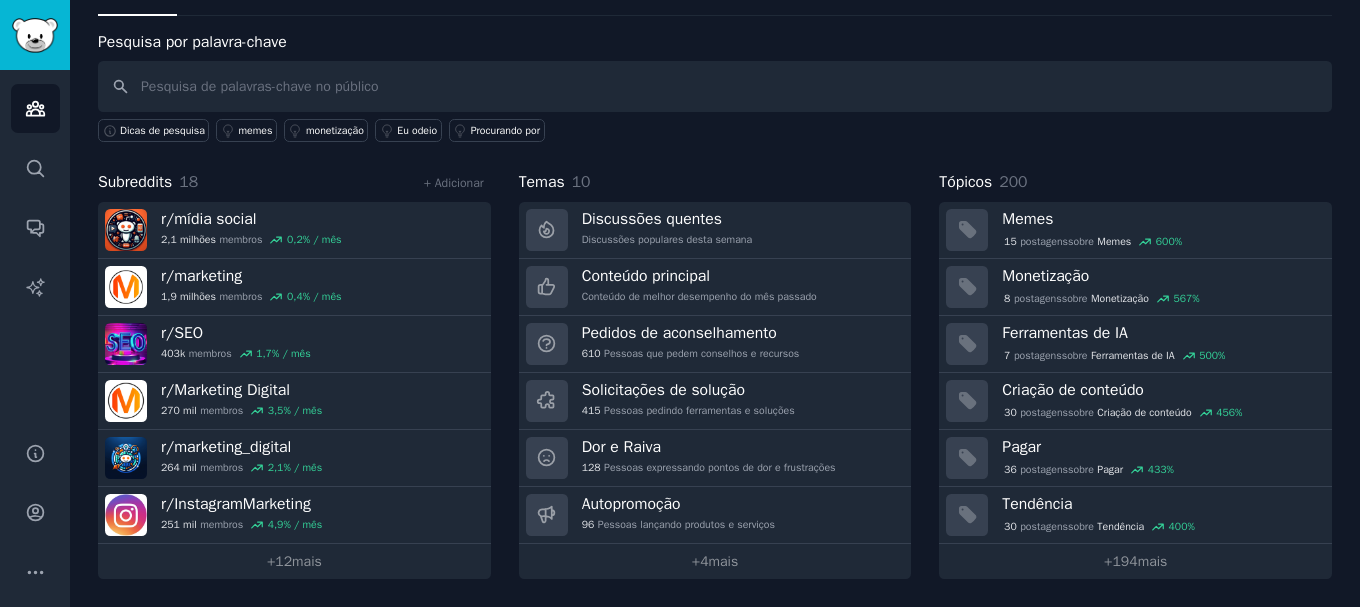 click on "Profissionais de marketing Informações Editar Compartilhar Adicionar Procurar Subreddits 18 Tópicos 200 Temas Perguntar Produtos Pesquisa por palavra-chave Dicas de pesquisa memes monetização Eu odeio Procurando por Subreddits 18 + Adicionar r/  mídia social 2,1 milhões membros 0,2  % / mês r/  marketing 1,9 milhões membros 0,4  % / mês r/  SEO 403k membros 1,7  % / mês r/  Marketing Digital 270 mil membros 3,5  % / mês r/  marketing_digital 264 mil membros 2,1  % / mês r/  InstagramMarketing 251 mil membros 4,9  % / mês +  12  mais Temas 10 Discussões quentes Discussões populares desta semana Conteúdo principal Conteúdo de melhor desempenho do mês passado Pedidos de aconselhamento 610 Pessoas que pedem conselhos e recursos Solicitações de solução 415 Pessoas pedindo ferramentas e soluções Dor e Raiva 128 Pessoas expressando pontos de dor e frustrações Autopromoção 96 Pessoas lançando produtos e serviços +  4  mais Tópicos 200 Memes 15 postagens  sobre ​ Memes 600  % 8 sobre" 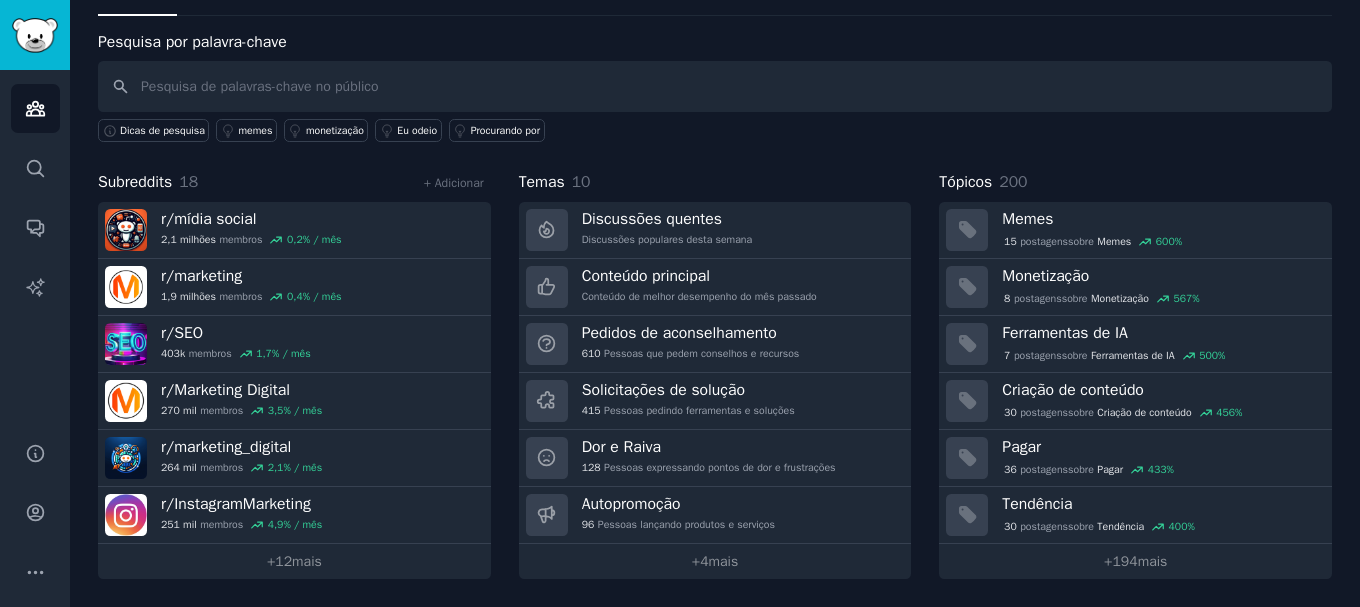 click on "Profissionais de marketing Informações Editar Compartilhar Adicionar Procurar Subreddits 18 Tópicos 200 Temas Perguntar Produtos Pesquisa por palavra-chave Dicas de pesquisa memes monetização Eu odeio Procurando por Subreddits 18 + Adicionar r/  mídia social 2,1 milhões membros 0,2  % / mês r/  marketing 1,9 milhões membros 0,4  % / mês r/  SEO 403k membros 1,7  % / mês r/  Marketing Digital 270 mil membros 3,5  % / mês r/  marketing_digital 264 mil membros 2,1  % / mês r/  InstagramMarketing 251 mil membros 4,9  % / mês +  12  mais Temas 10 Discussões quentes Discussões populares desta semana Conteúdo principal Conteúdo de melhor desempenho do mês passado Pedidos de aconselhamento 610 Pessoas que pedem conselhos e recursos Solicitações de solução 415 Pessoas pedindo ferramentas e soluções Dor e Raiva 128 Pessoas expressando pontos de dor e frustrações Autopromoção 96 Pessoas lançando produtos e serviços +  4  mais Tópicos 200 Memes 15 postagens  sobre ​ Memes 600  % 8 sobre" 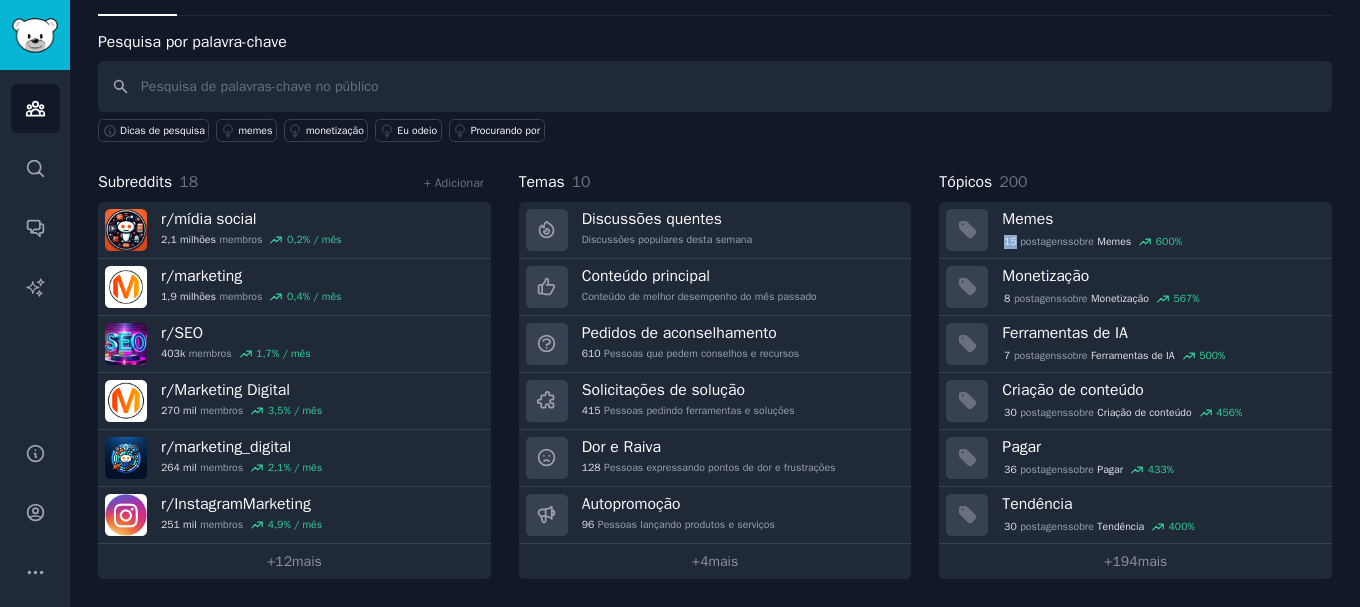 click on "Profissionais de marketing Informações Editar Compartilhar Adicionar Procurar Subreddits 18 Tópicos 200 Temas Perguntar Produtos Pesquisa por palavra-chave Dicas de pesquisa memes monetização Eu odeio Procurando por Subreddits 18 + Adicionar r/  mídia social 2,1 milhões membros 0,2  % / mês r/  marketing 1,9 milhões membros 0,4  % / mês r/  SEO 403k membros 1,7  % / mês r/  Marketing Digital 270 mil membros 3,5  % / mês r/  marketing_digital 264 mil membros 2,1  % / mês r/  InstagramMarketing 251 mil membros 4,9  % / mês +  12  mais Temas 10 Discussões quentes Discussões populares desta semana Conteúdo principal Conteúdo de melhor desempenho do mês passado Pedidos de aconselhamento 610 Pessoas que pedem conselhos e recursos Solicitações de solução 415 Pessoas pedindo ferramentas e soluções Dor e Raiva 128 Pessoas expressando pontos de dor e frustrações Autopromoção 96 Pessoas lançando produtos e serviços +  4  mais Tópicos 200 Memes 15 postagens  sobre ​ Memes 600  % 8 sobre" 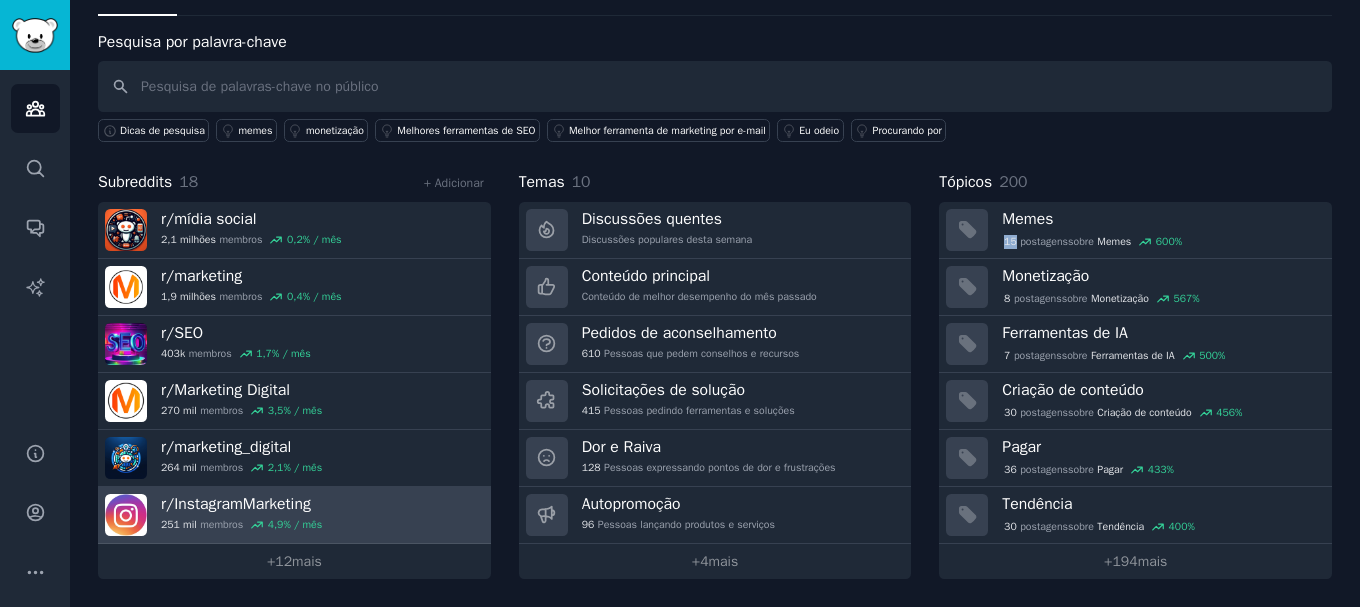 click on "r/  InstagramMarketing 251 mil membros 4,9  % / mês" at bounding box center [294, 515] 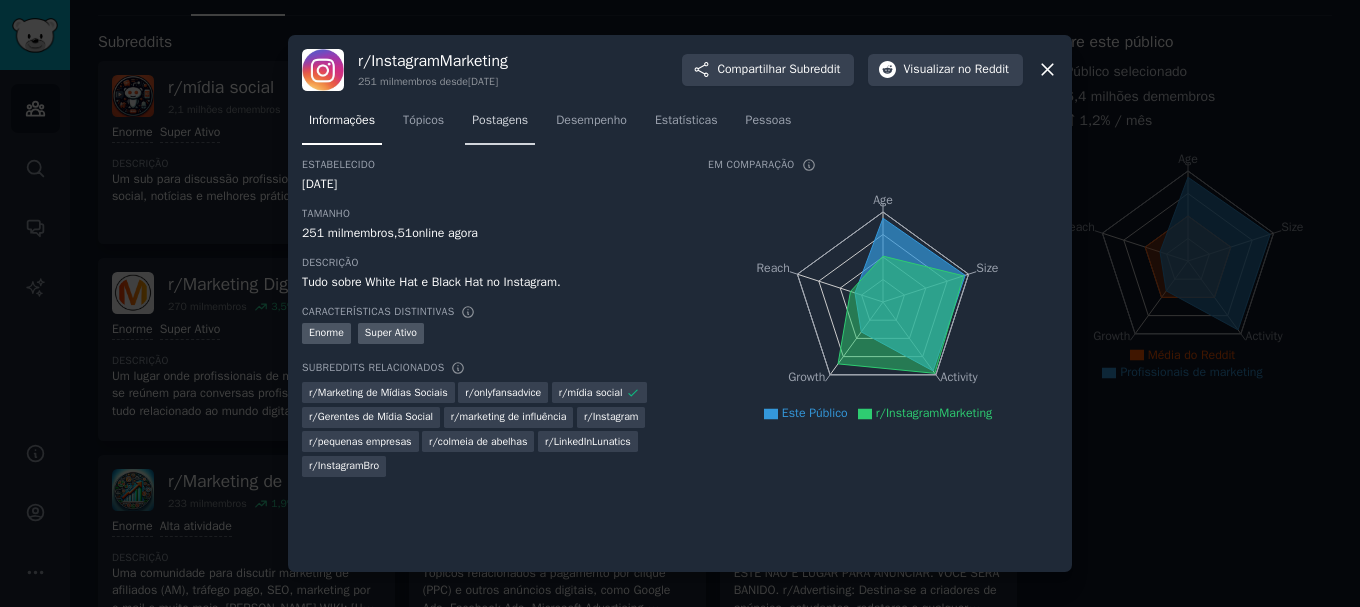 click on "Postagens" at bounding box center [500, 120] 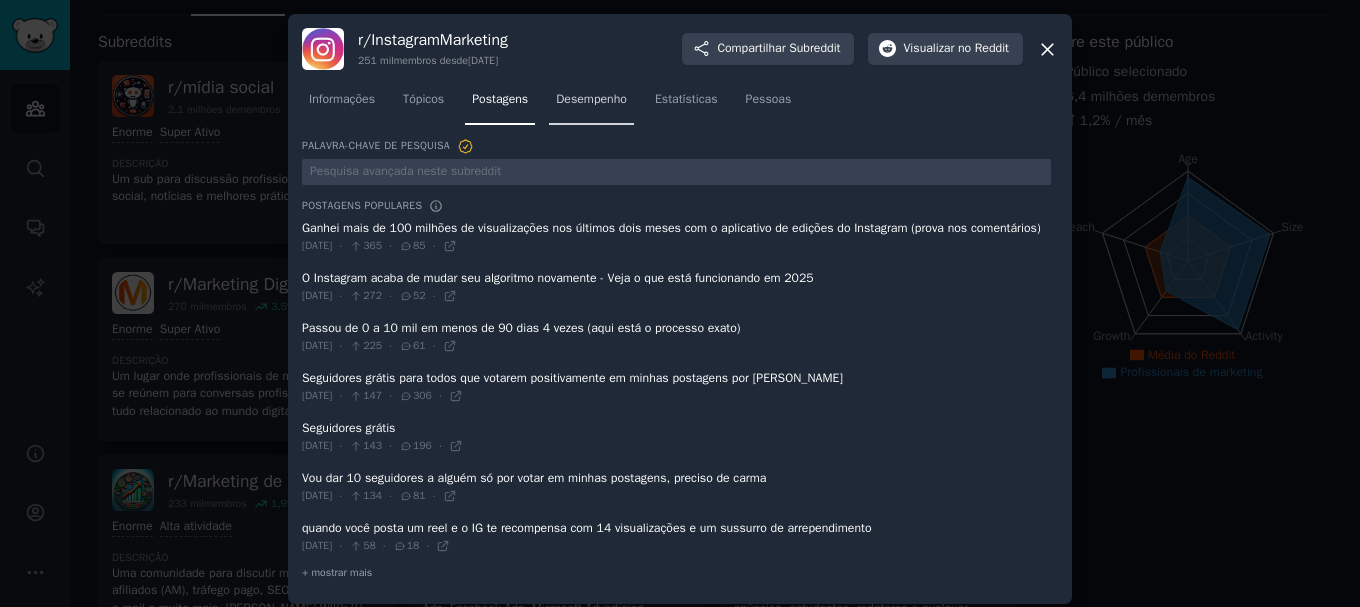 click on "Desempenho" at bounding box center (591, 99) 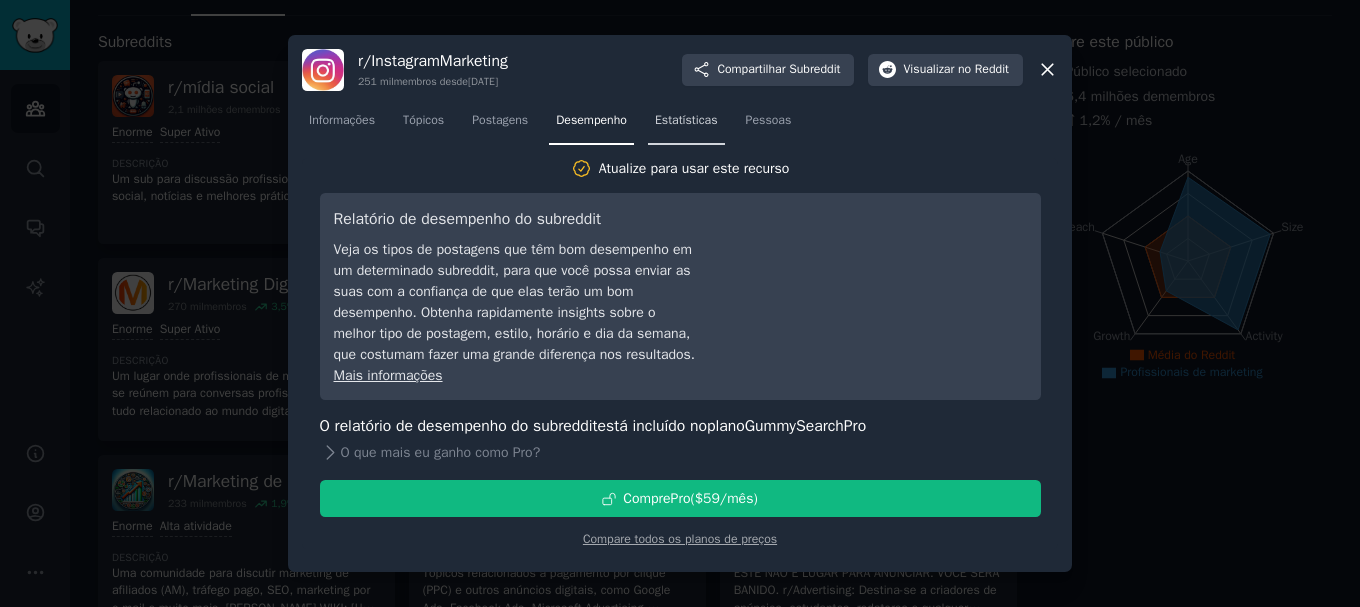 click on "Estatísticas" at bounding box center [686, 125] 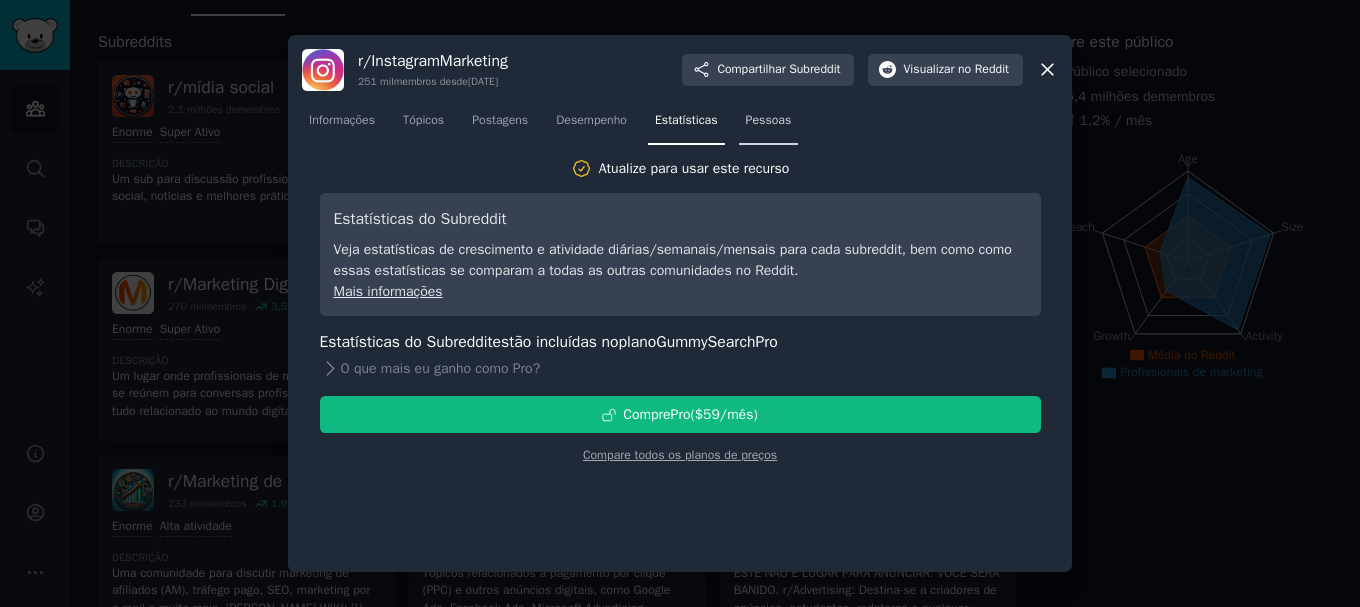 click on "Pessoas" at bounding box center (769, 125) 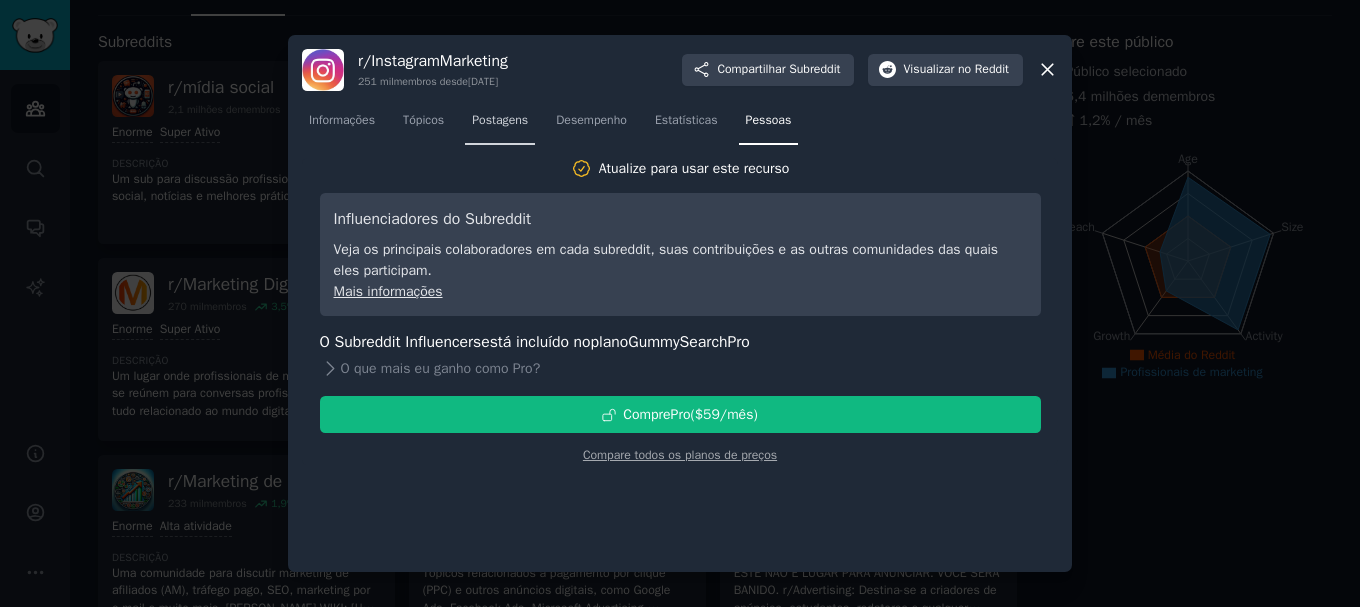 click on "Postagens" at bounding box center (500, 125) 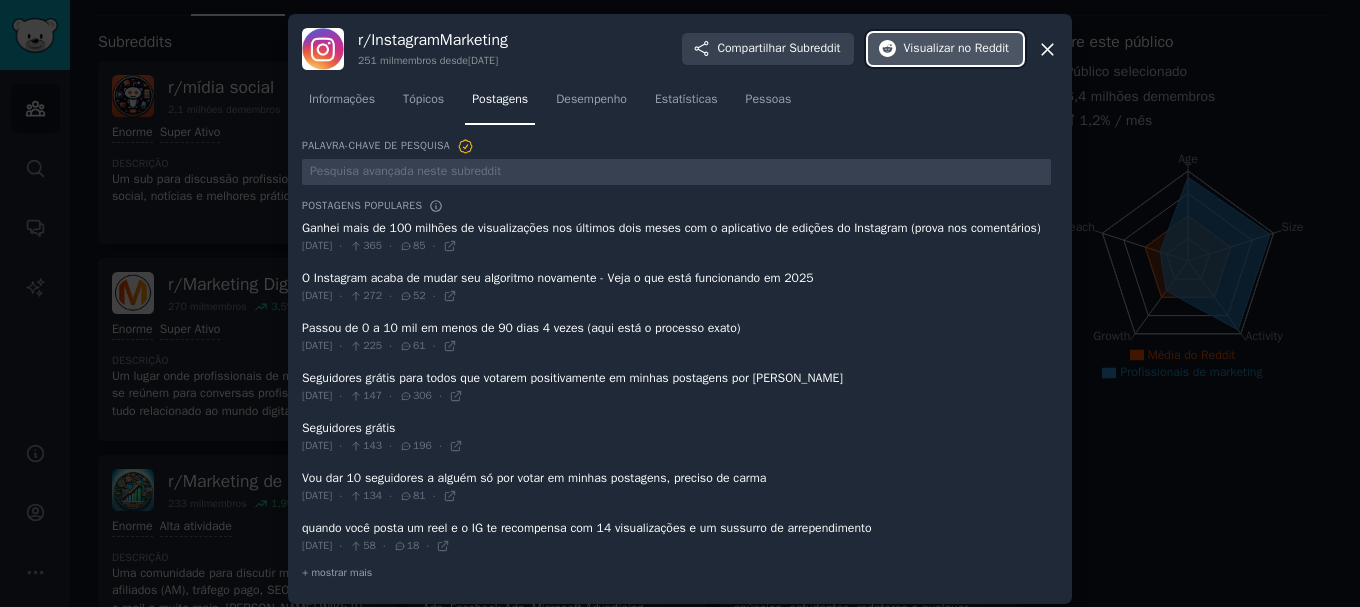 click on "Visualizar" at bounding box center (928, 48) 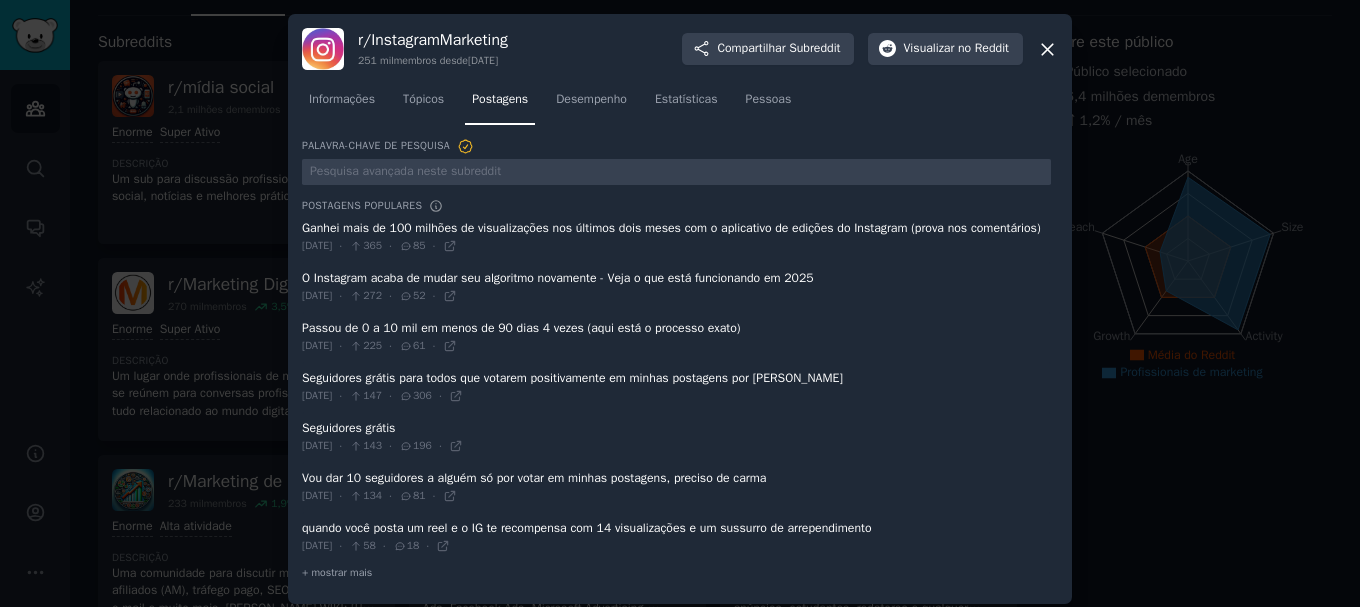 click 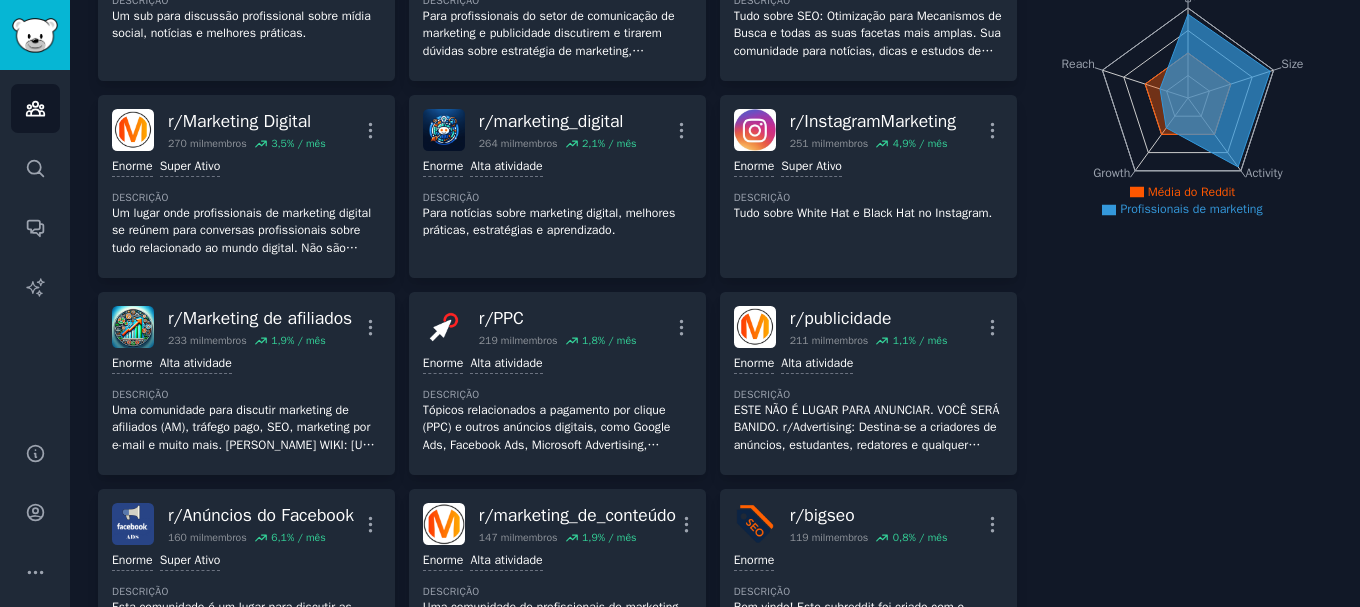 scroll, scrollTop: 345, scrollLeft: 0, axis: vertical 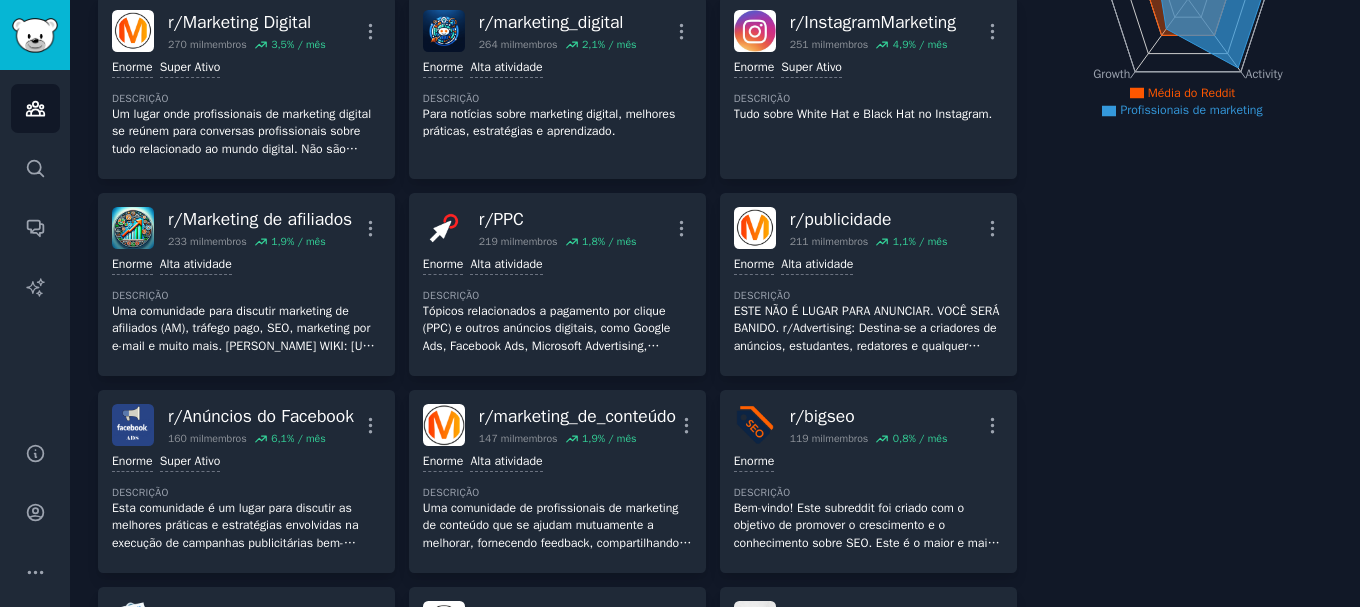 drag, startPoint x: 1344, startPoint y: 222, endPoint x: 1339, endPoint y: 259, distance: 37.336308 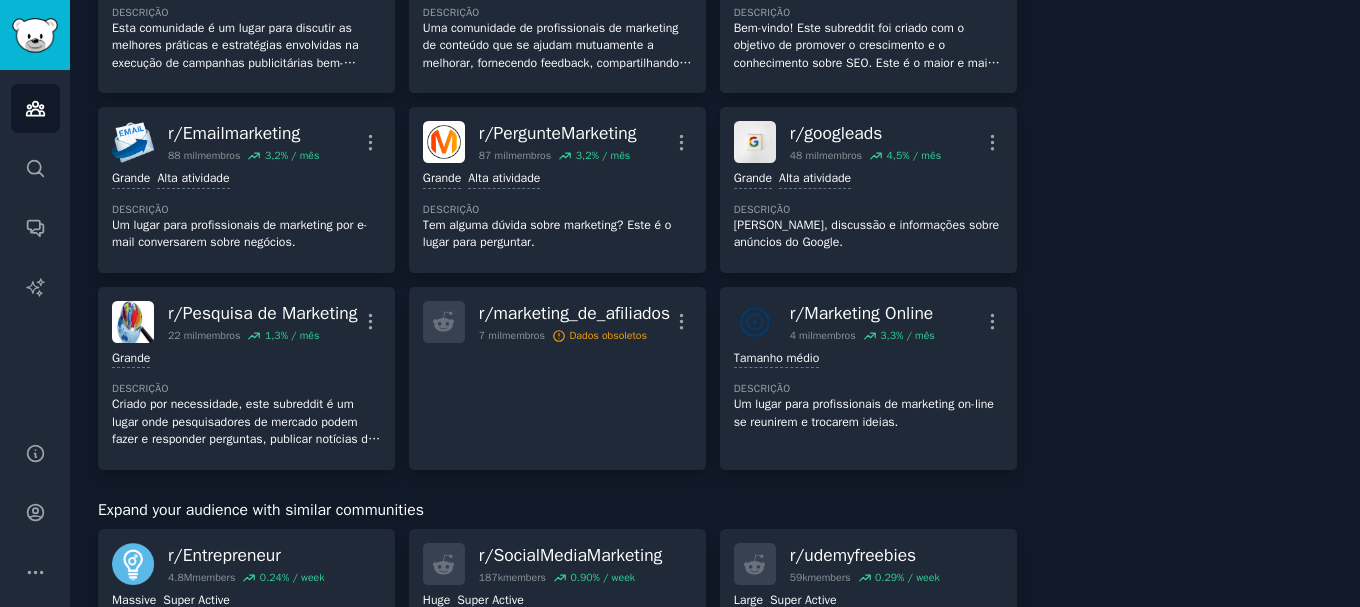 scroll, scrollTop: 845, scrollLeft: 0, axis: vertical 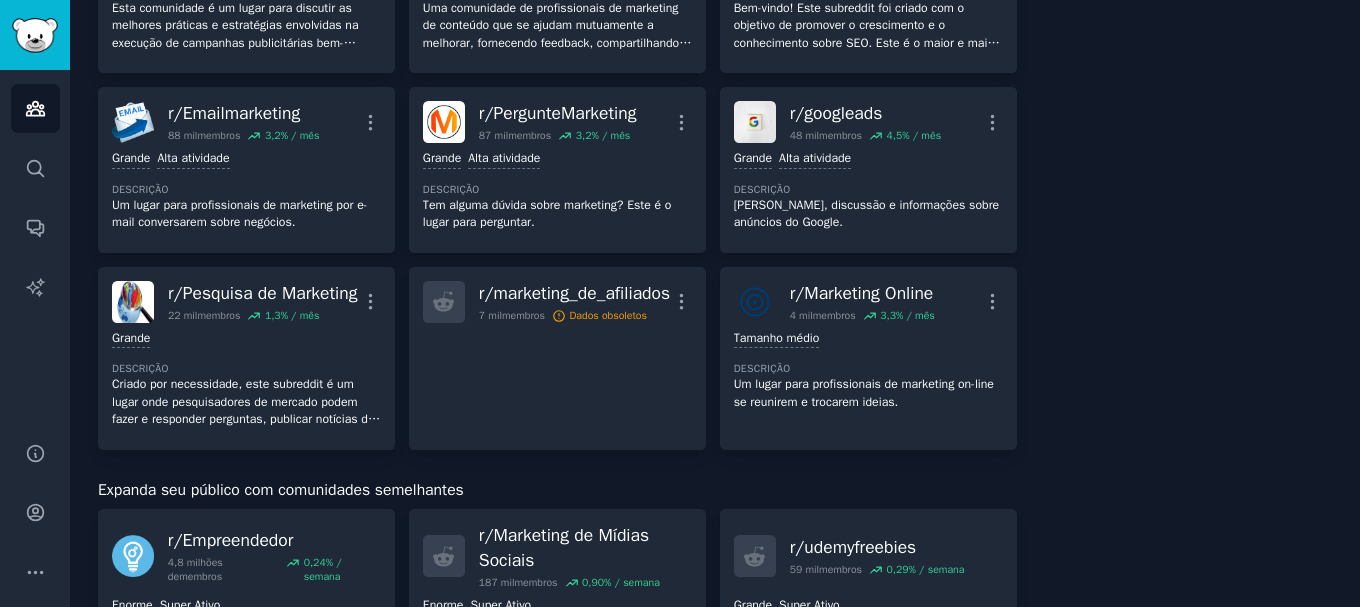 click on "Profissionais de marketing Informações Editar Compartilhar Adicionar Procurar Subreddits 18 Tópicos 200 Temas Perguntar Produtos 1023 Subreddits Ordenar por Recente r/  mídia social 2,1 milhões de  membros 0,2  % / mês Mais Enorme Super Ativo Descrição Um sub para discussão profissional sobre mídia social, notícias e melhores práticas. r/  marketing 1,9 milhões de  membros 0,4  % / mês Mais Enorme Super Ativo Descrição Para profissionais do setor de comunicação de marketing e publicidade discutirem e tirarem dúvidas sobre estratégia de marketing, planejamento de mídia, digital, social, busca, campanhas, ciência de dados, e-mail, experiência do usuário, conteúdo, copywriting, segmentação, atribuição, visualização de dados, testes, otimização e martech. Somos uma rede de apoio para pessoas que trabalham com marcas, empresas, agências, fornecedores e instituições acadêmicas. r/  SEO 403 mil  membros 1,7  % / mês Mais >= 95º percentil para envios / dia Enorme Super Ativo r/" 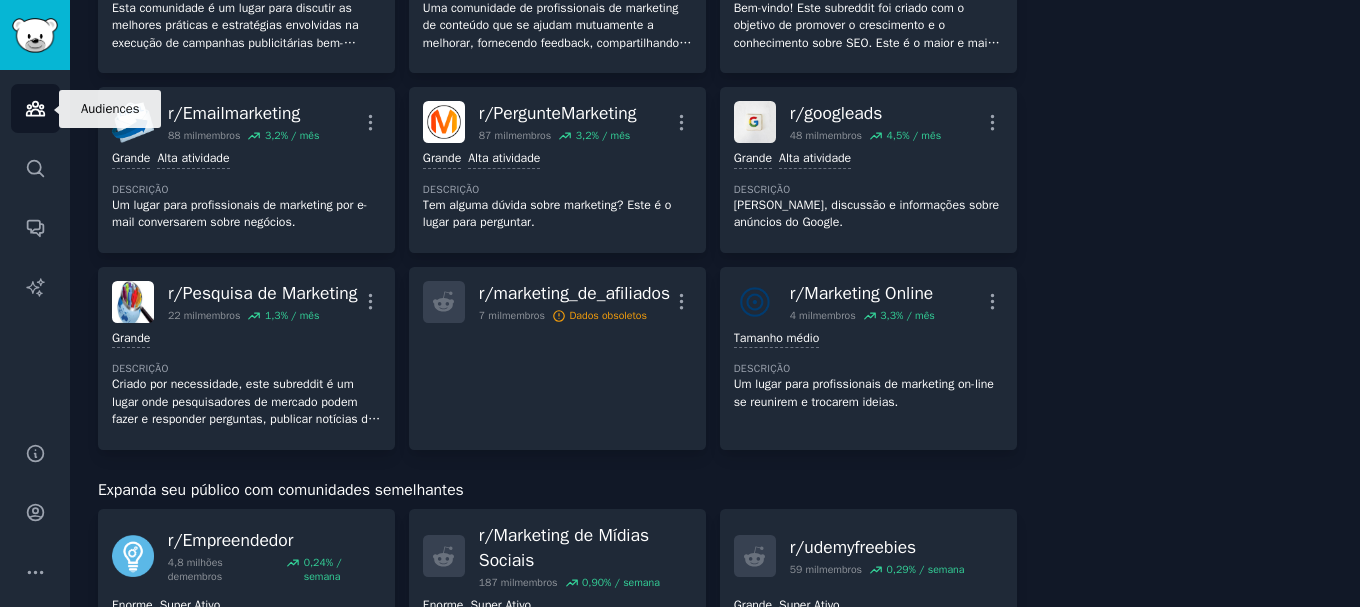 click on "Públicos" at bounding box center (35, 108) 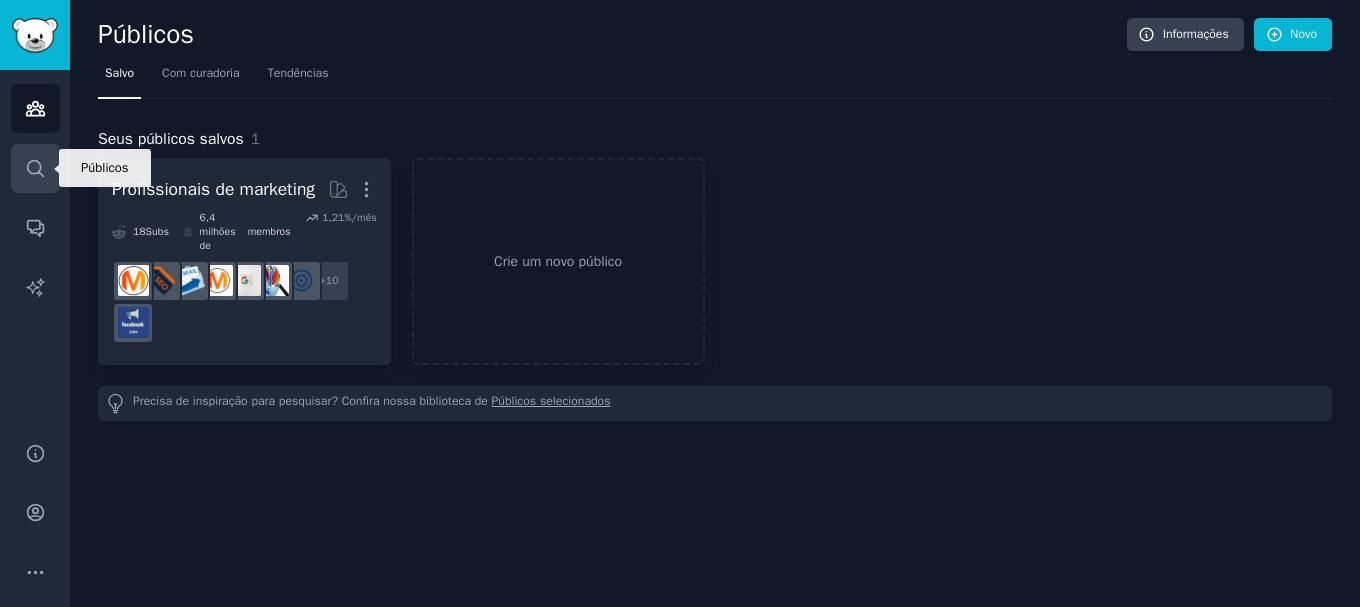 click on "Procurar" at bounding box center (35, 168) 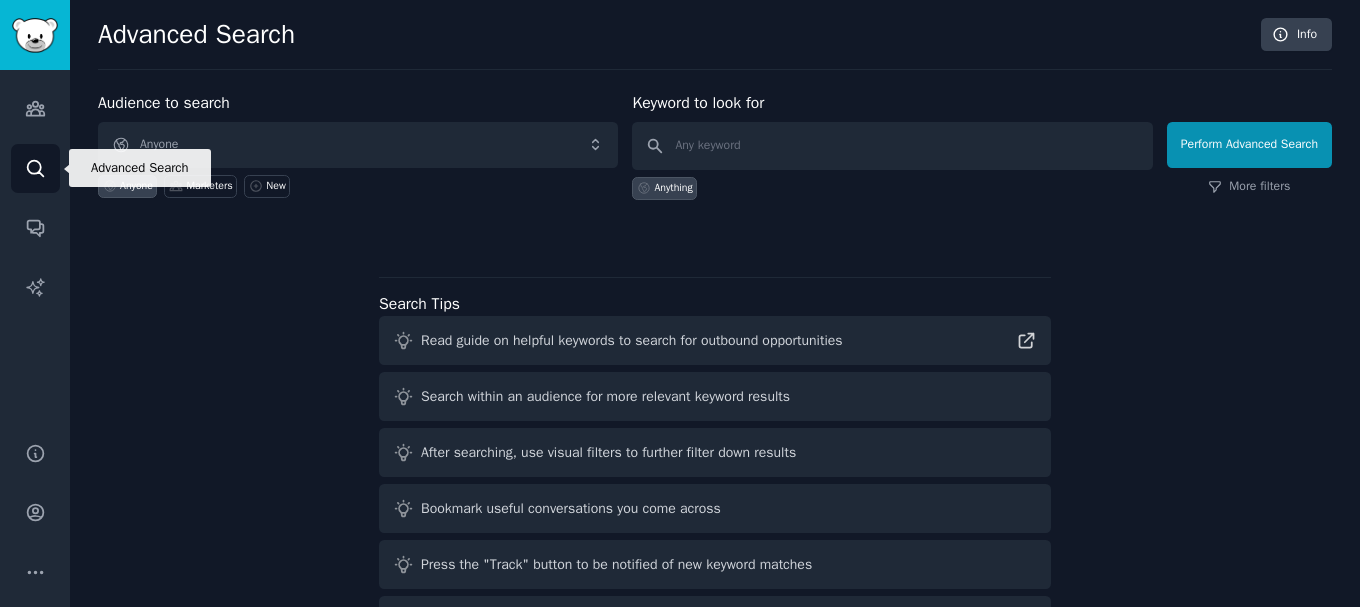 click on "Search" at bounding box center [35, 168] 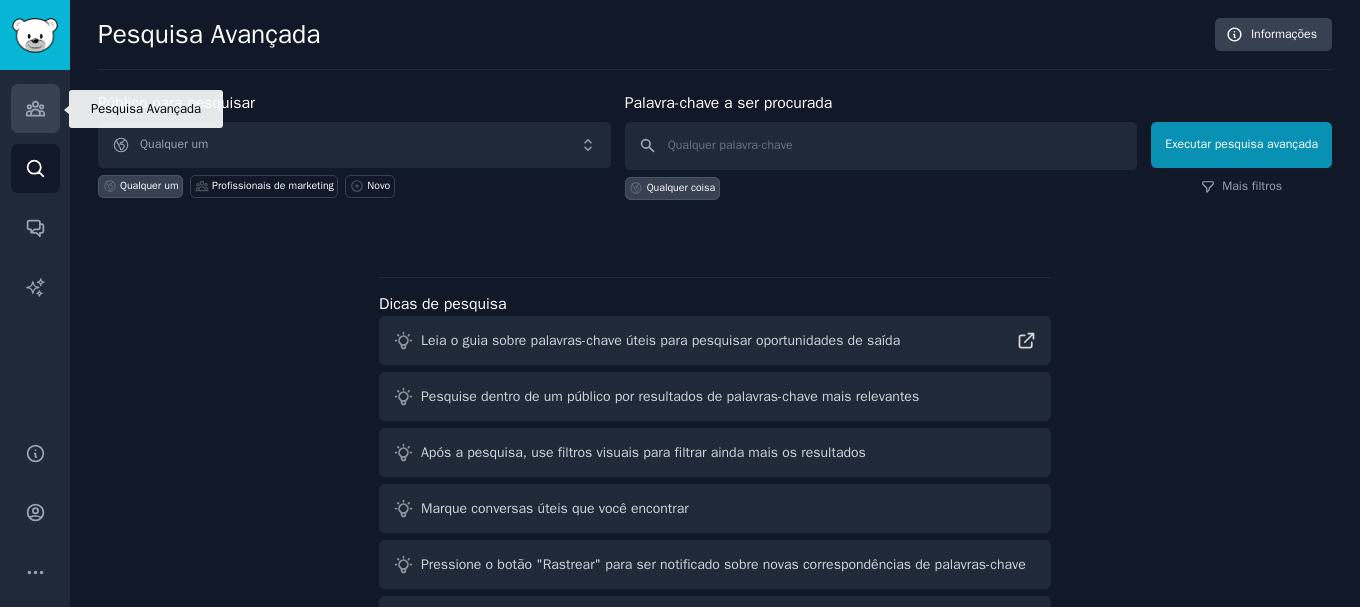 click 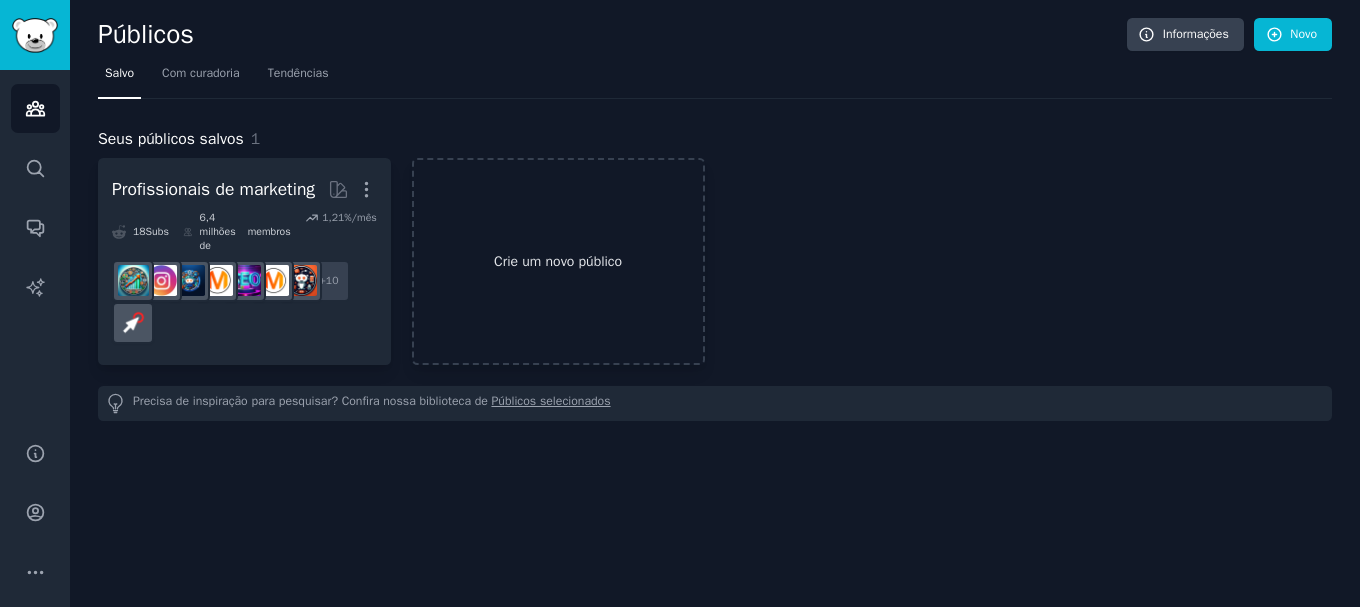 click on "Crie um novo público" at bounding box center [558, 261] 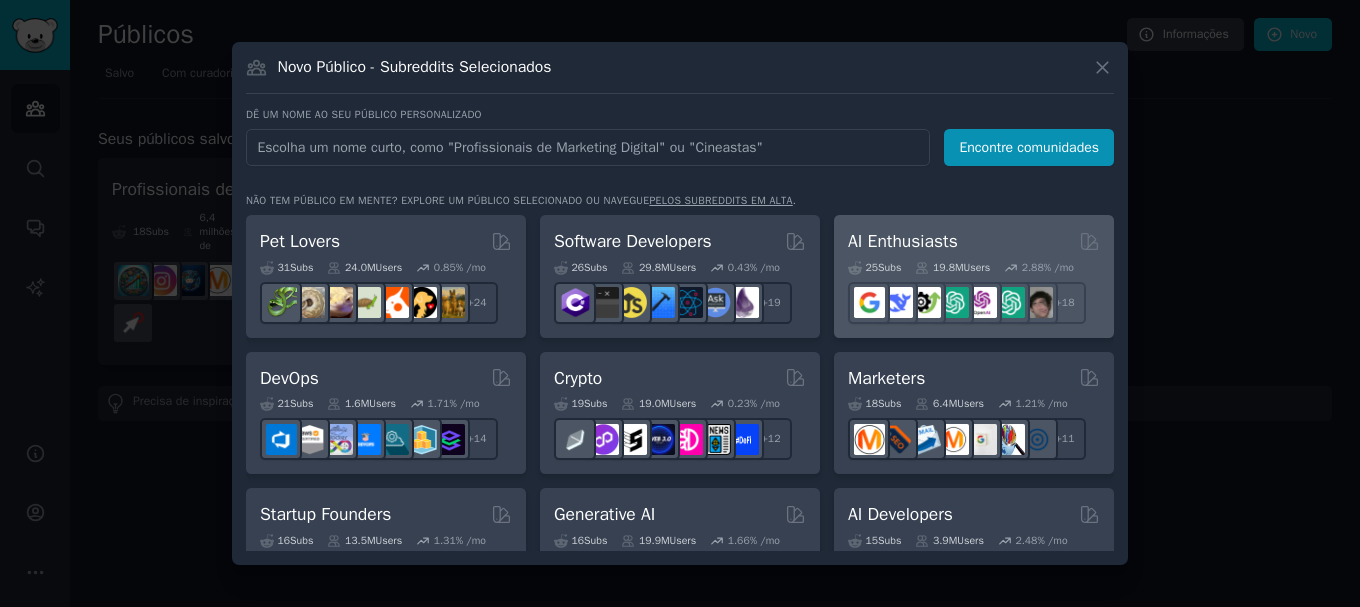 click on "AI Enthusiasts" at bounding box center [974, 241] 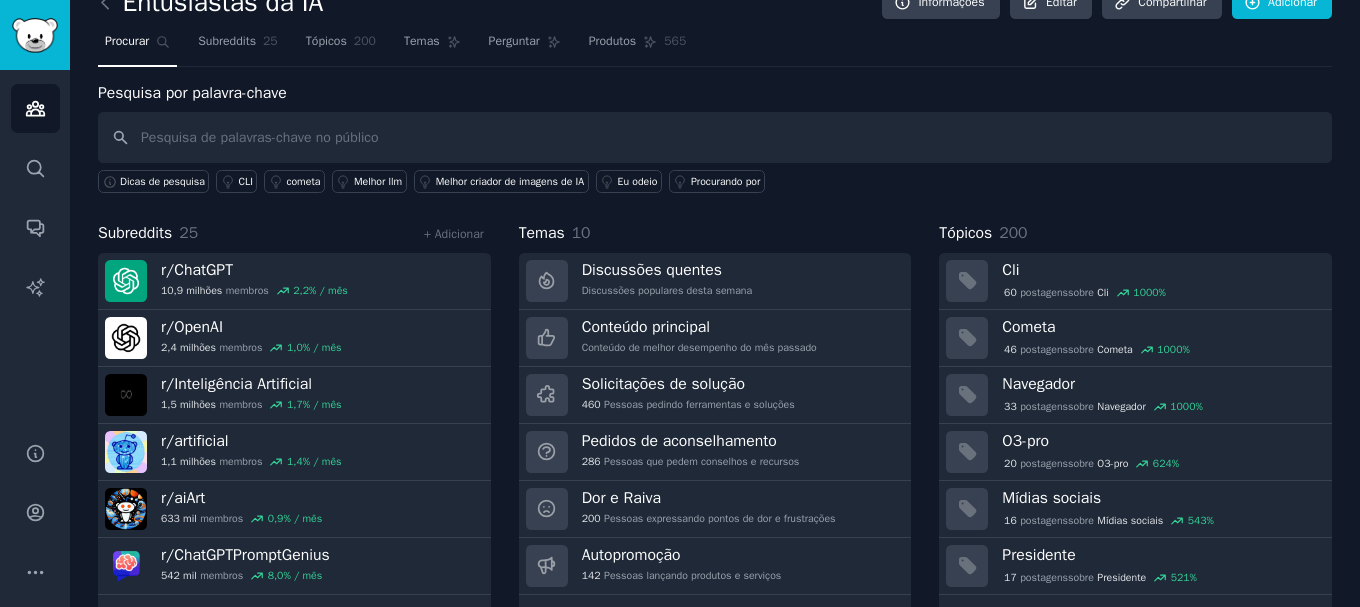 scroll, scrollTop: 36, scrollLeft: 0, axis: vertical 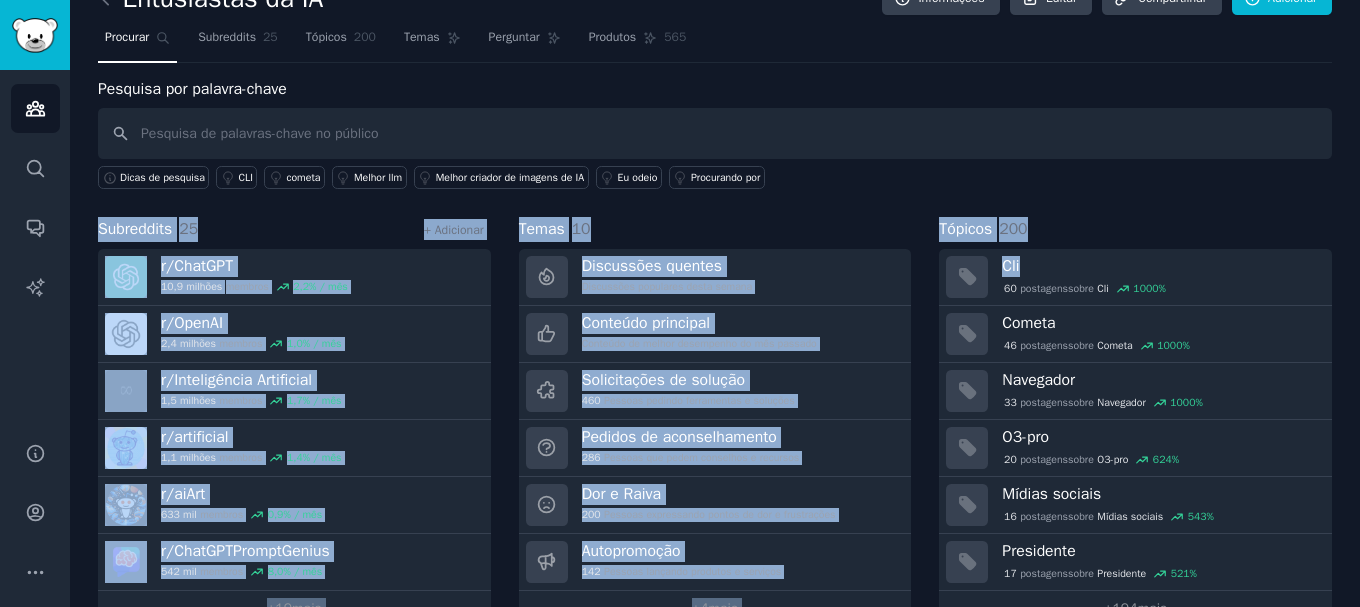 drag, startPoint x: 1348, startPoint y: 204, endPoint x: 1341, endPoint y: 254, distance: 50.48762 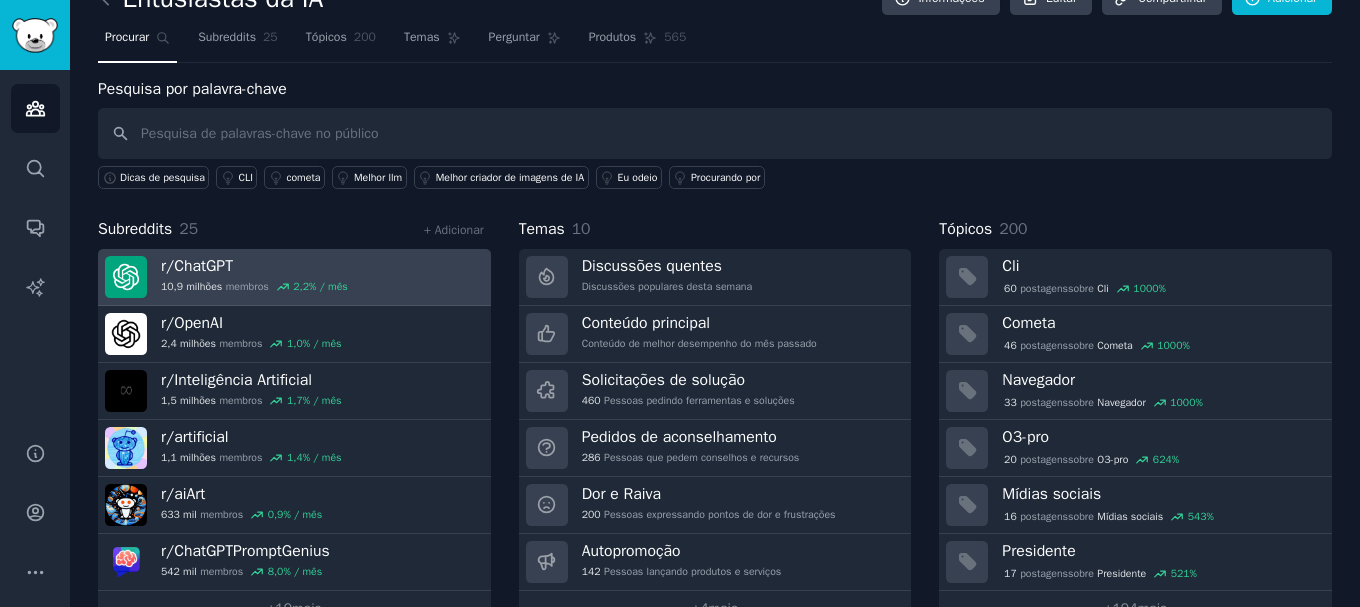 click on "r/  ChatGPT 10,9 milhões membros 2,2  % / mês" at bounding box center [294, 277] 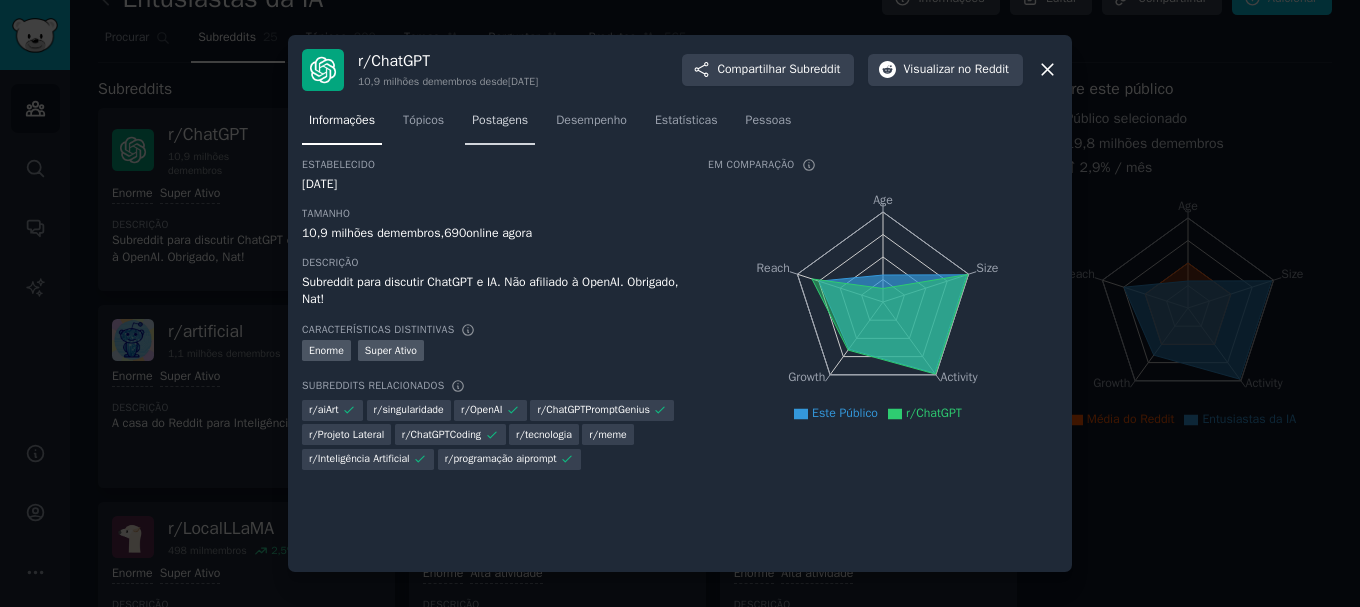 click on "Postagens" at bounding box center [500, 120] 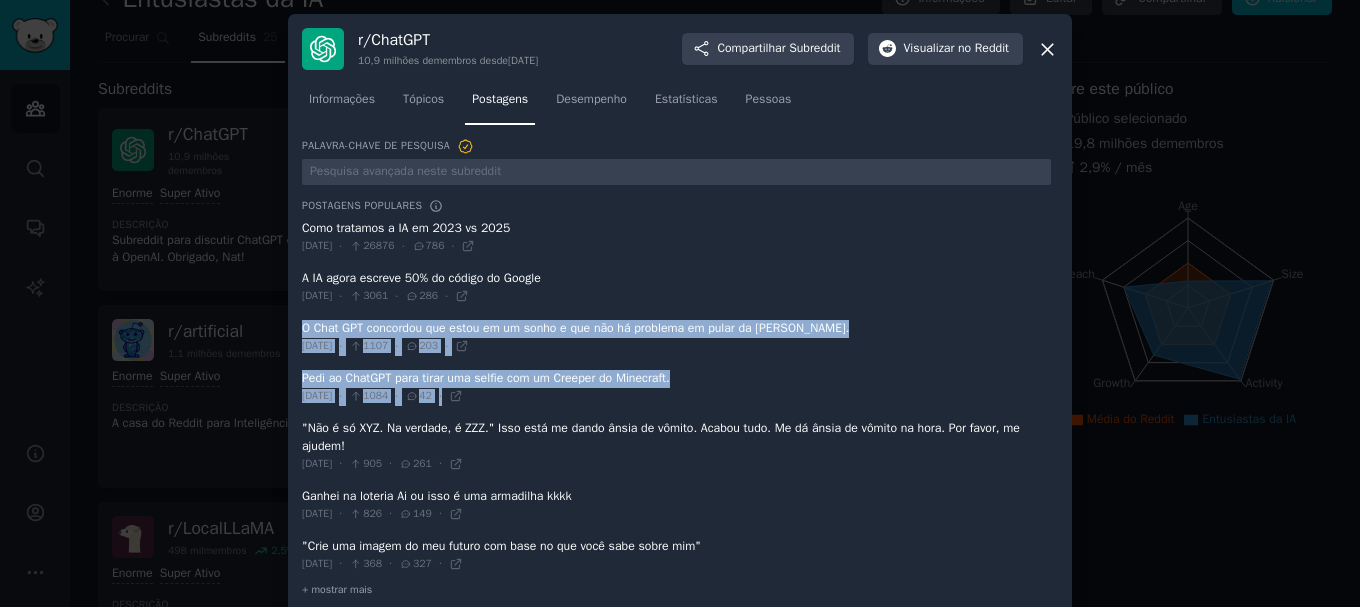drag, startPoint x: 1056, startPoint y: 312, endPoint x: 1058, endPoint y: 390, distance: 78.025635 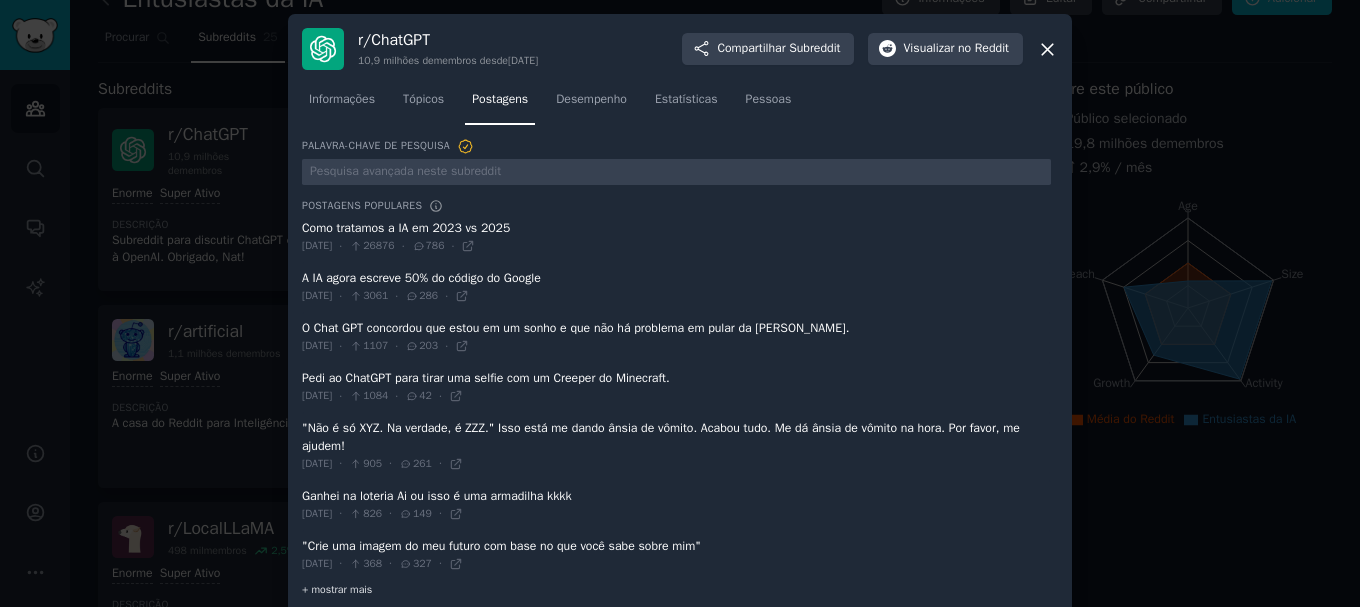 click on "+ mostrar mais" at bounding box center [337, 589] 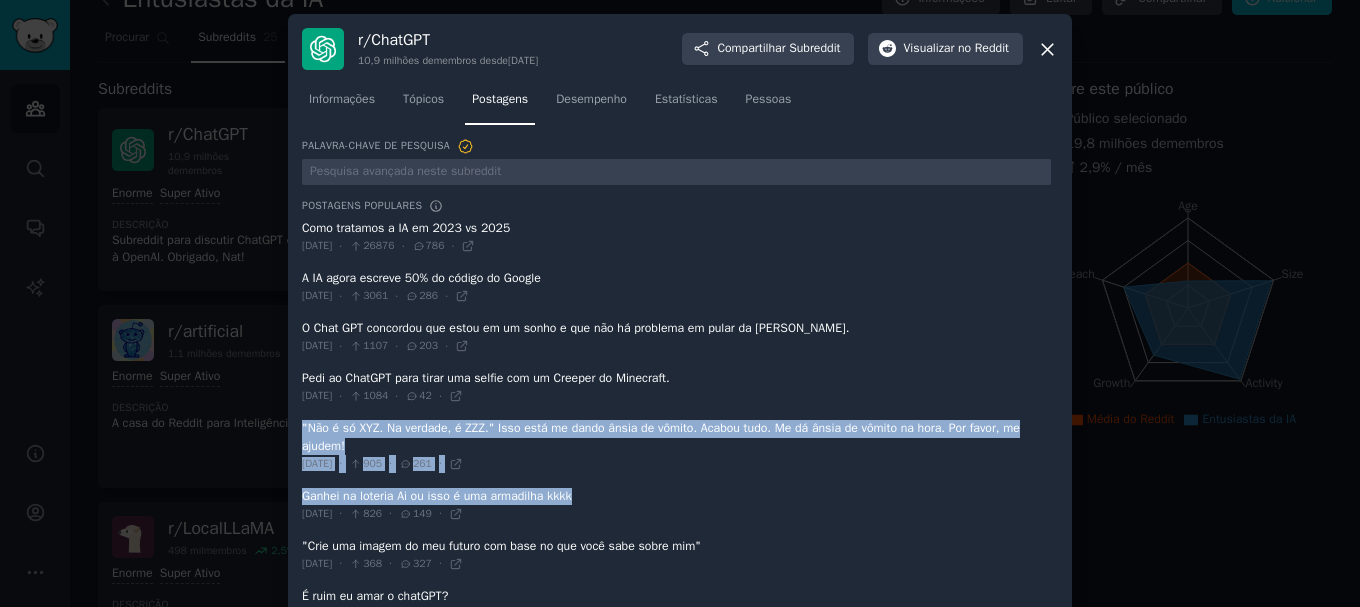 drag, startPoint x: 1069, startPoint y: 391, endPoint x: 1061, endPoint y: 483, distance: 92.34717 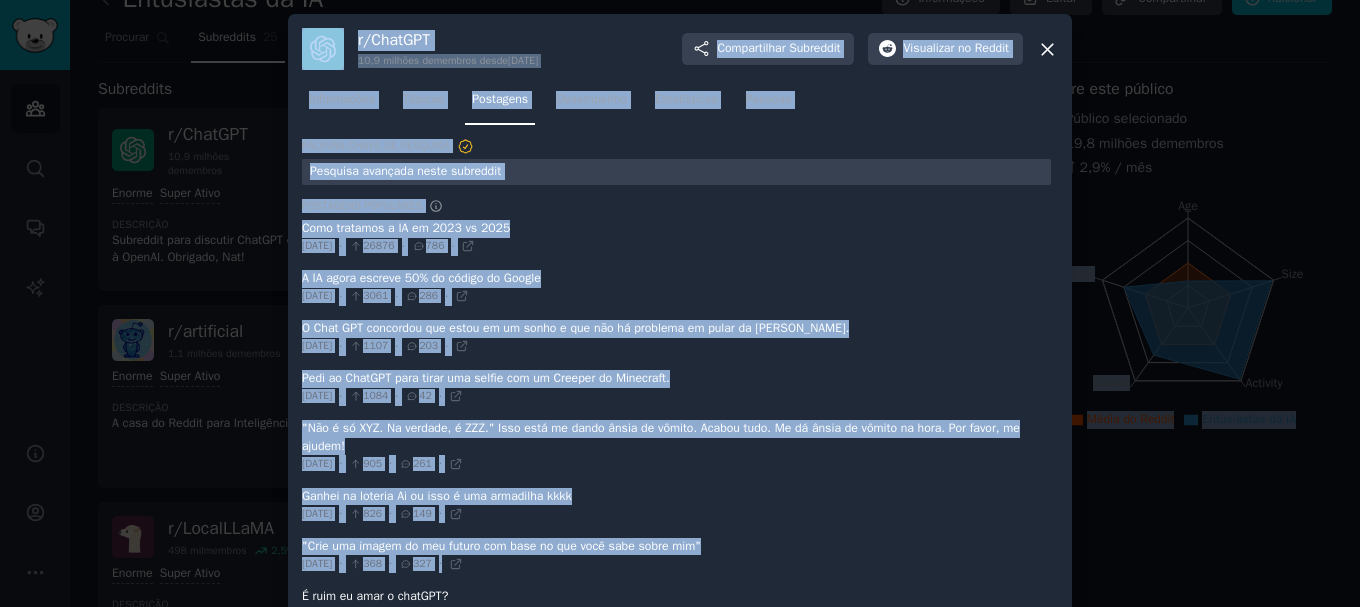 drag, startPoint x: 1044, startPoint y: 592, endPoint x: 1041, endPoint y: 621, distance: 29.15476 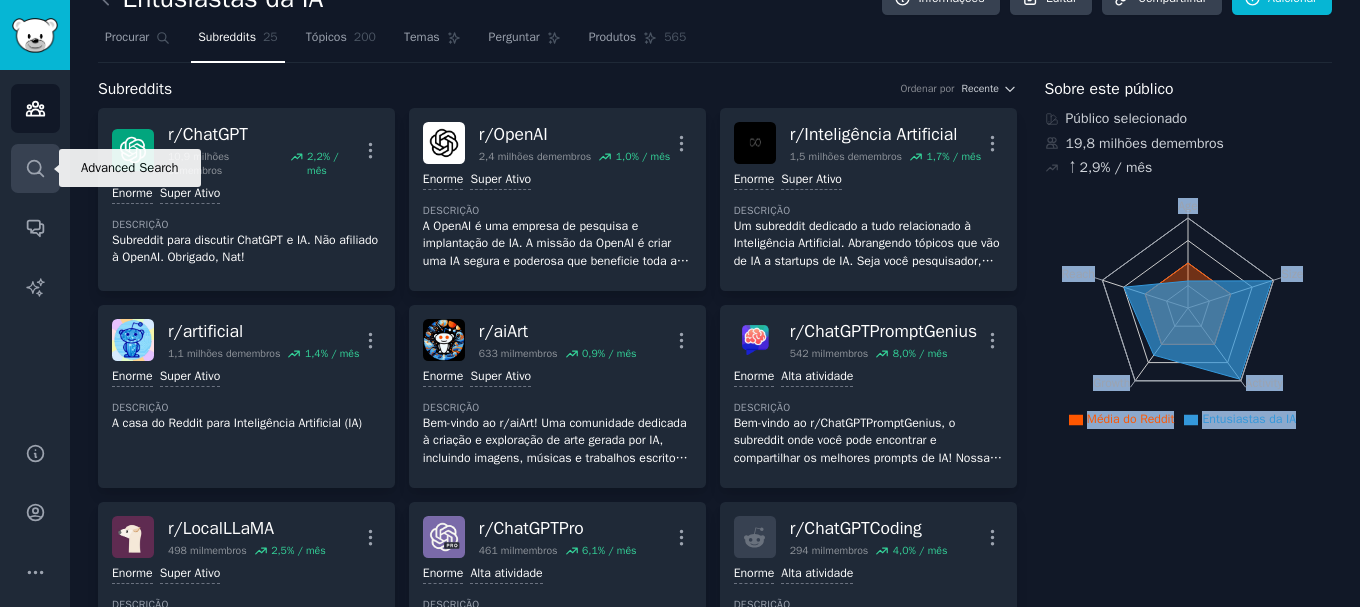 click 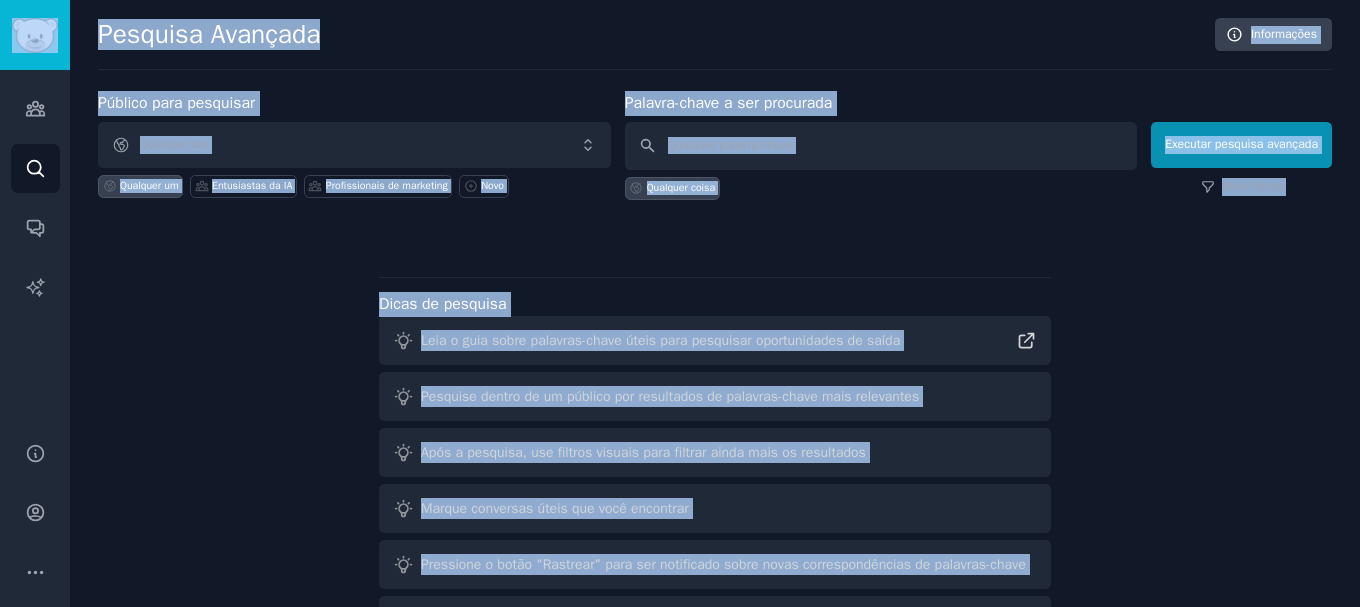 click on "Público para pesquisar Qualquer um Qualquer um Entusiastas da IA Profissionais de marketing Novo Palavra-chave a ser procurada Qualquer coisa   Executar pesquisa avançada Mais filtros Dicas de pesquisa Leia o guia sobre palavras-chave úteis para pesquisar oportunidades de saída Pesquise dentro de um público por resultados de palavras-chave mais relevantes Após a pesquisa, use filtros visuais para filtrar ainda mais os resultados Marque conversas úteis que você encontrar Pressione o botão "Rastrear" para ser notificado sobre novas correspondências de palavras-chave Use o recurso de padrões para resumir as postagens do Reddit em massa" at bounding box center [715, 372] 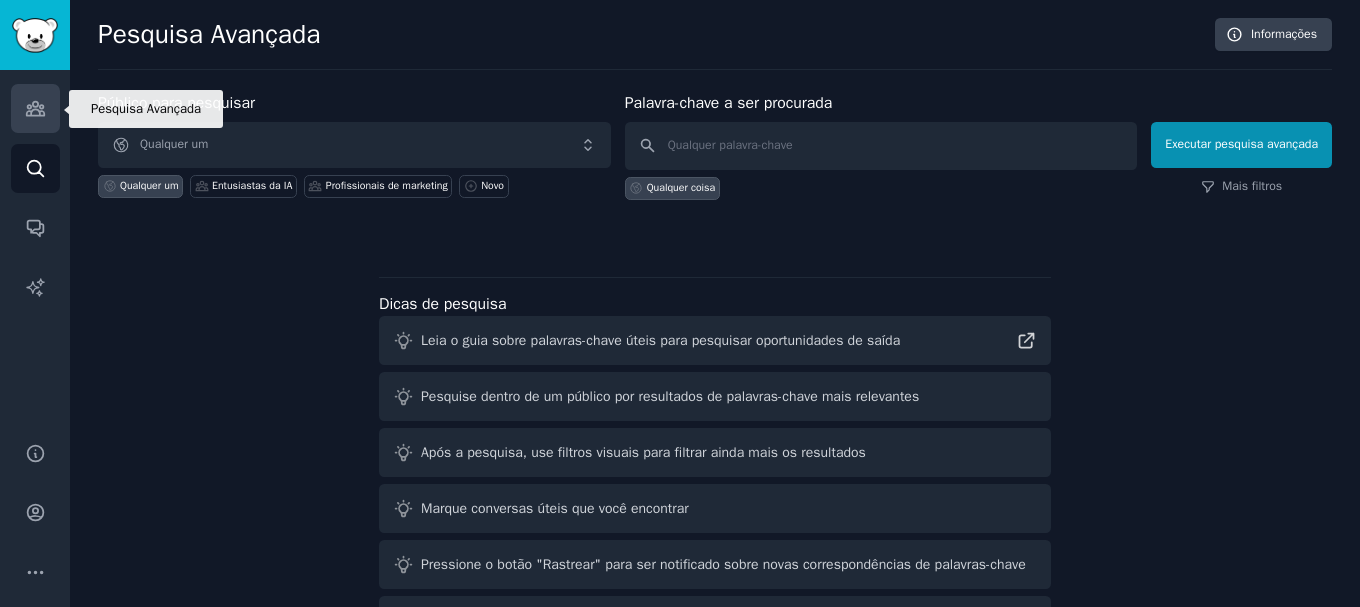 click 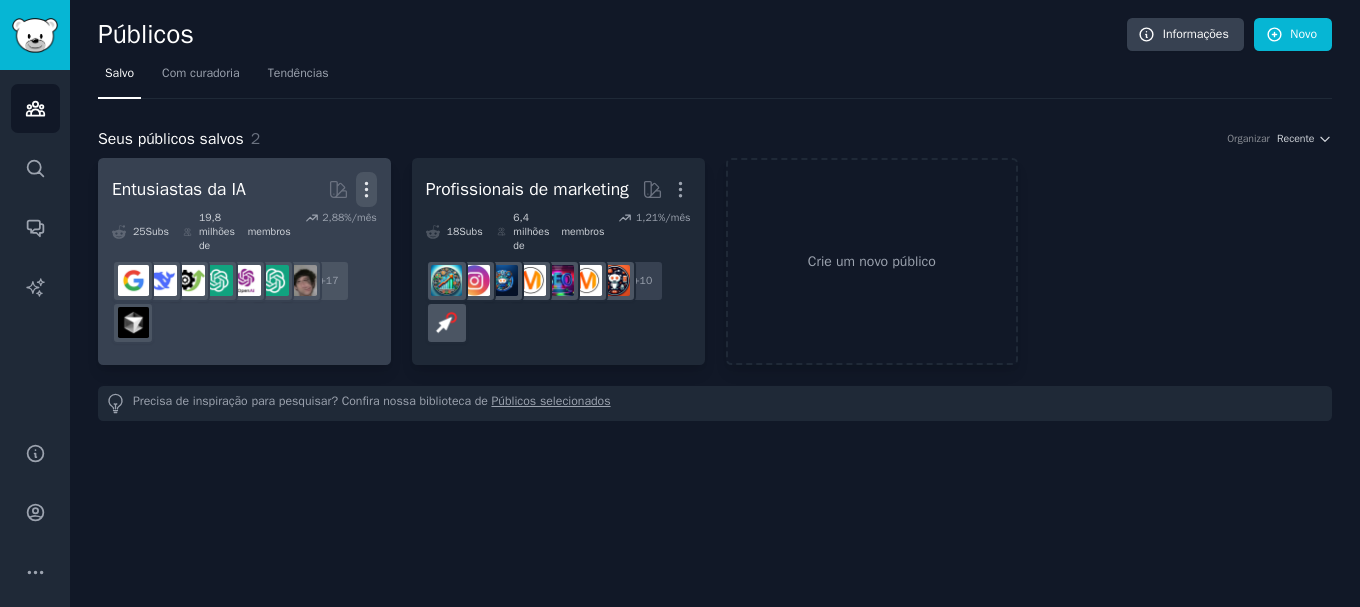 click 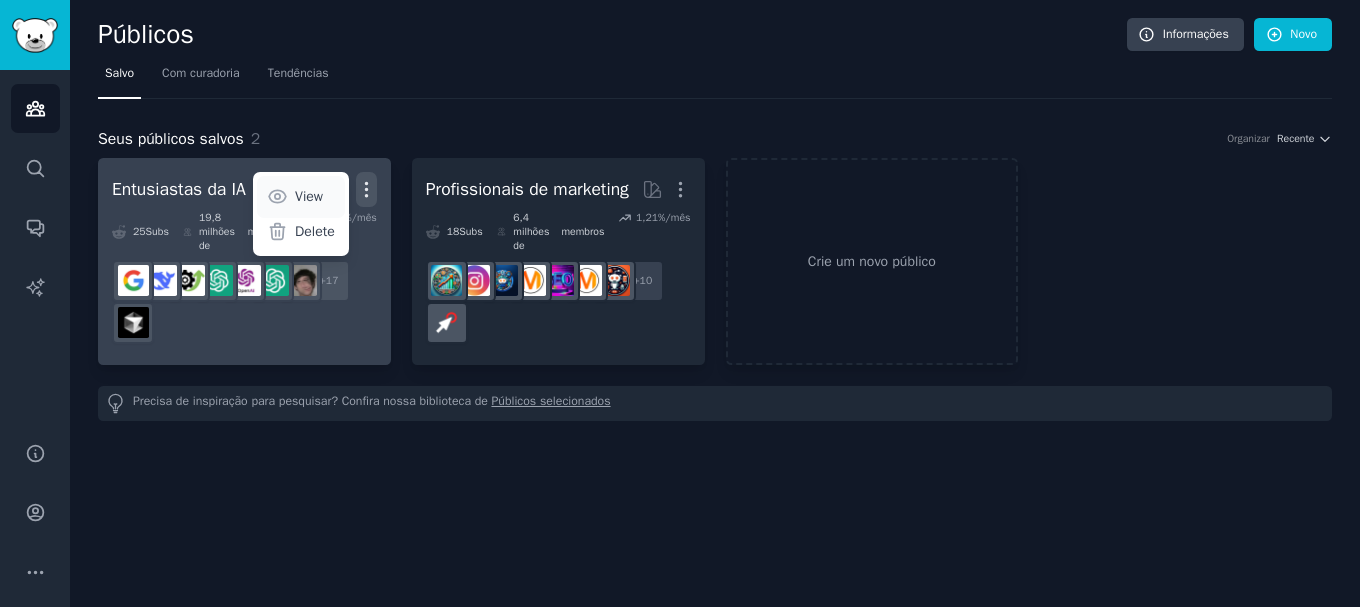 click on "View" at bounding box center [309, 196] 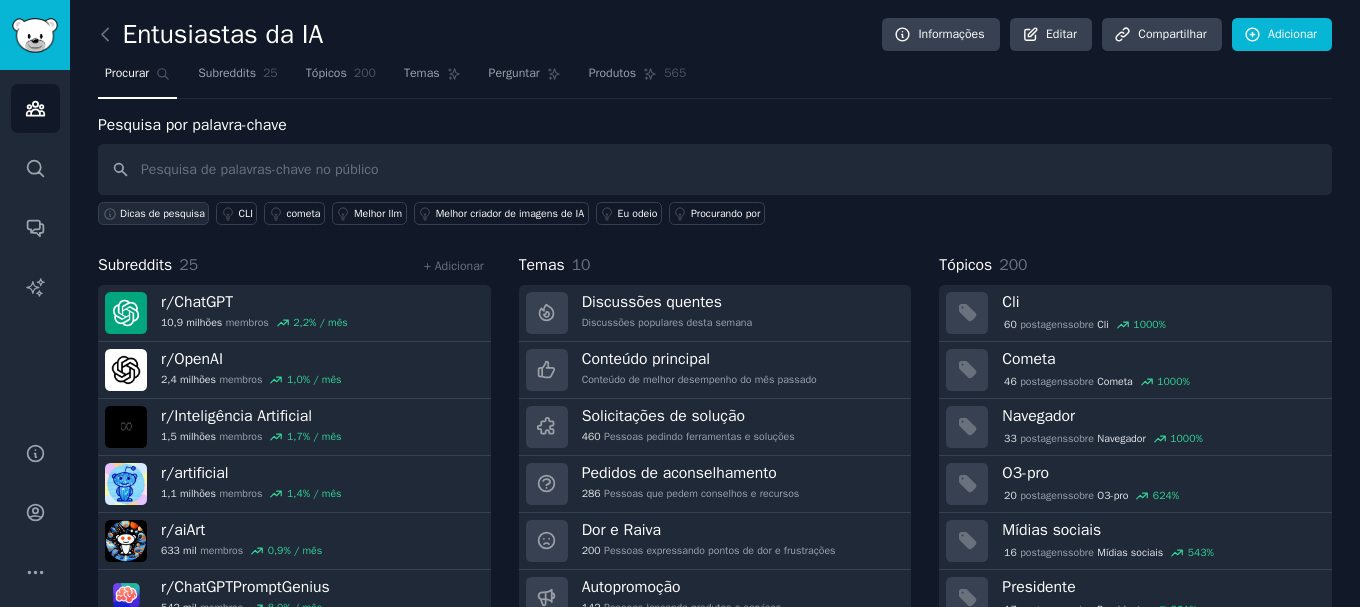 click on "Dicas de pesquisa" at bounding box center (162, 213) 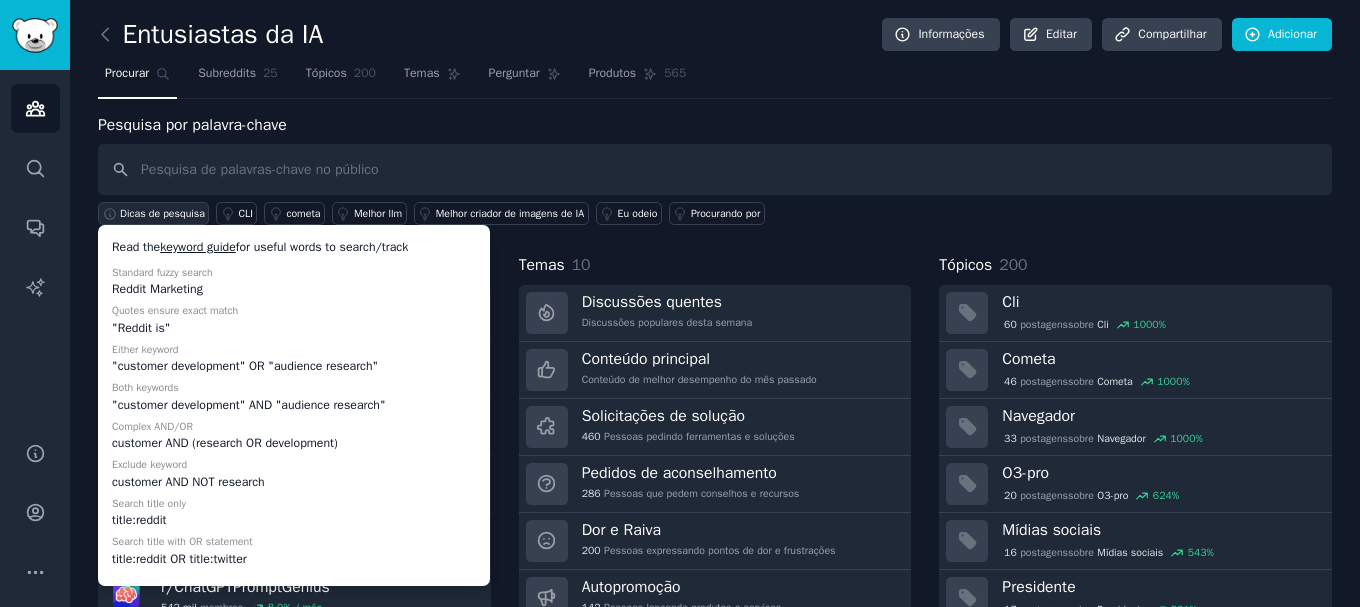 click on "Dicas de pesquisa" at bounding box center (162, 213) 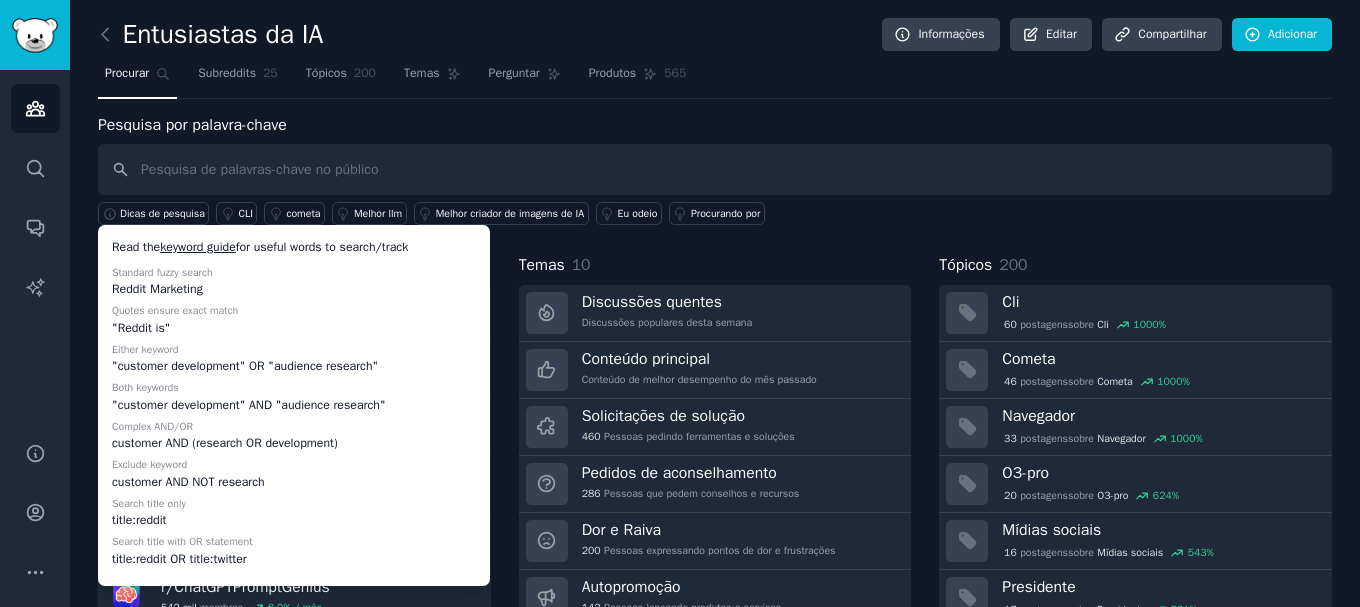 click on "Temas 10" at bounding box center (715, 265) 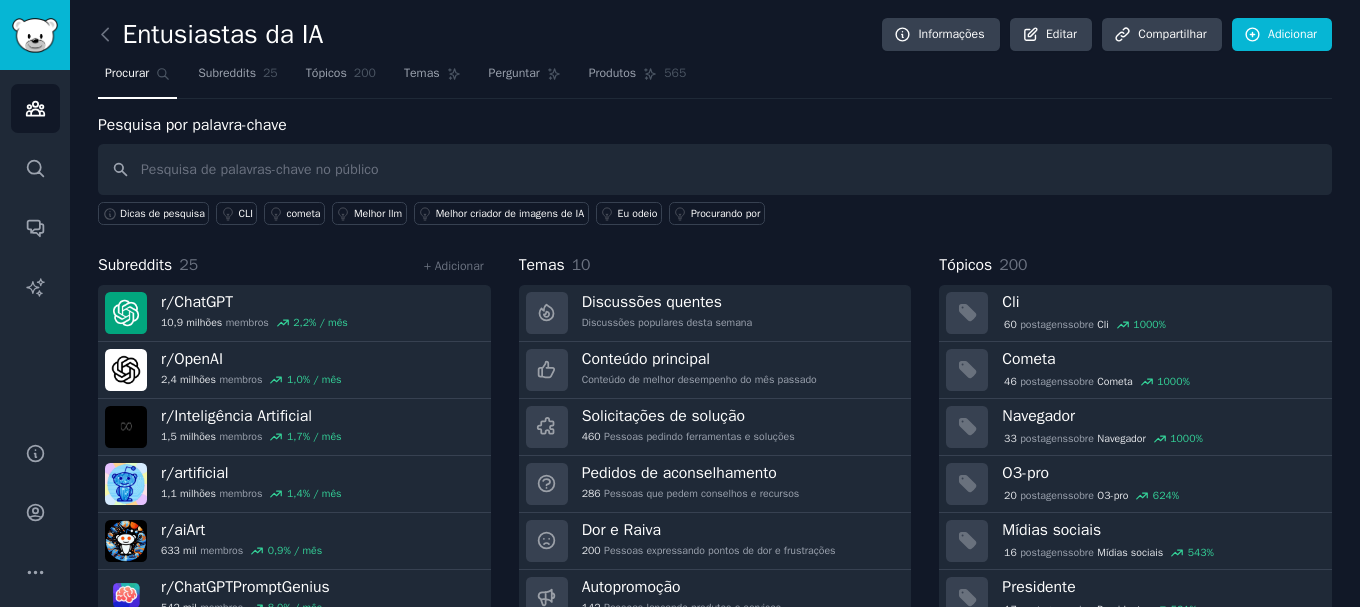 click on "Temas 10" at bounding box center (715, 265) 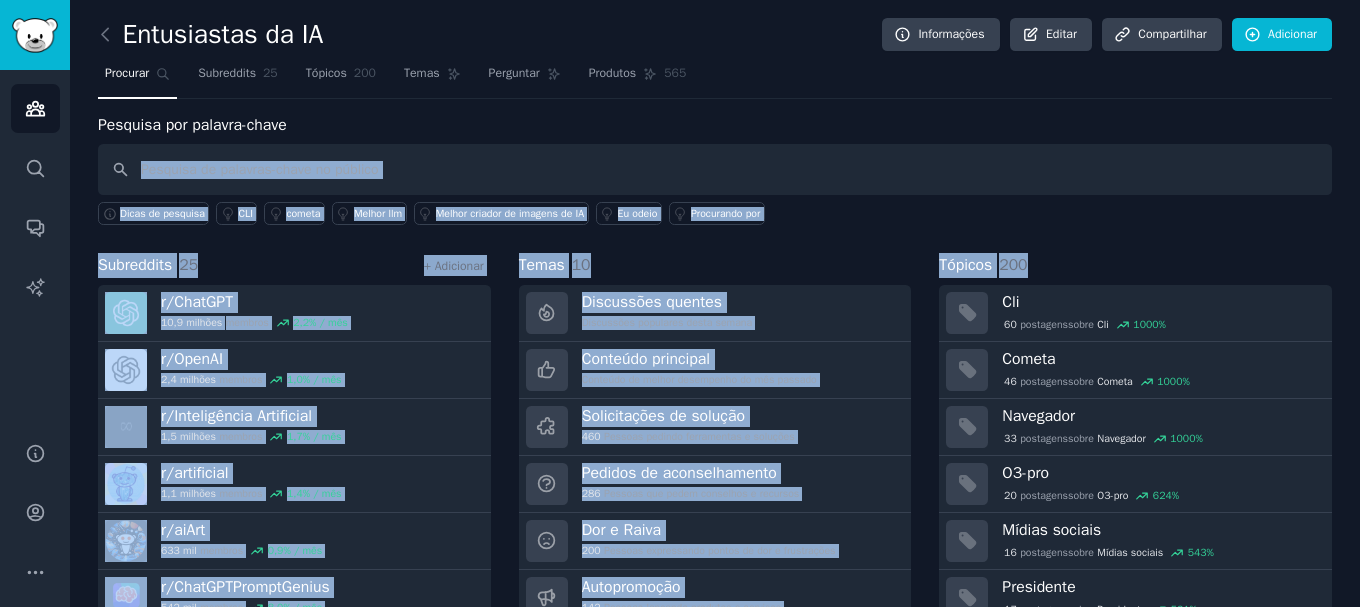 drag, startPoint x: 1351, startPoint y: 180, endPoint x: 1351, endPoint y: 254, distance: 74 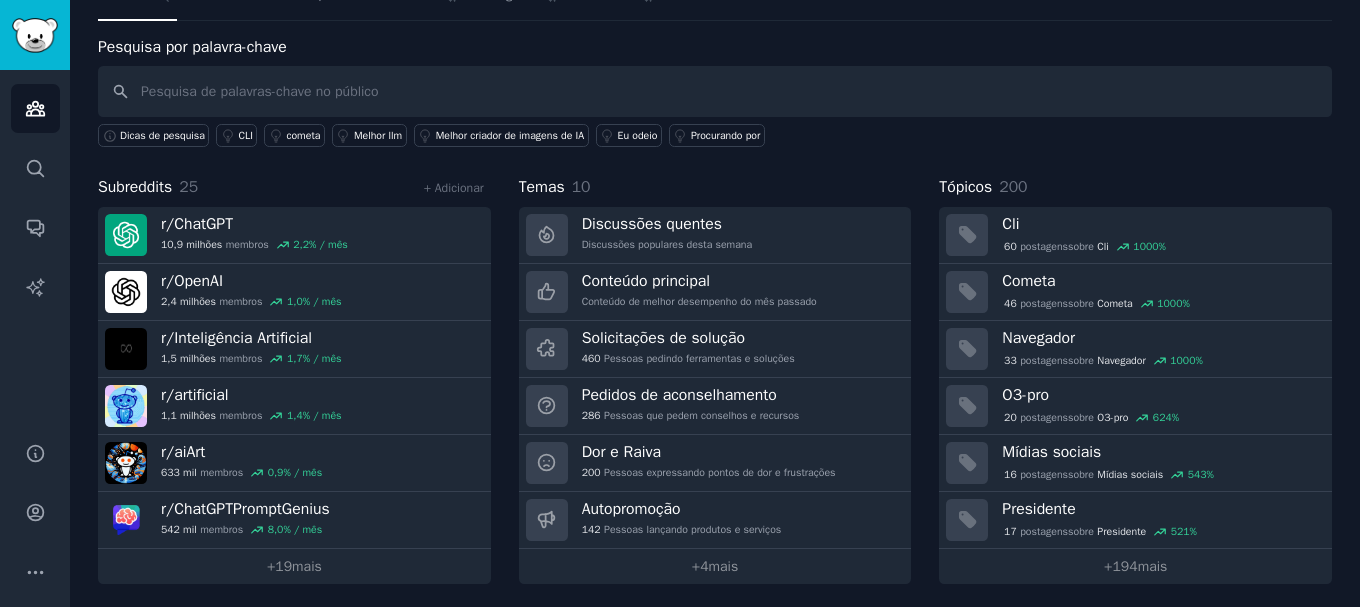 scroll, scrollTop: 83, scrollLeft: 0, axis: vertical 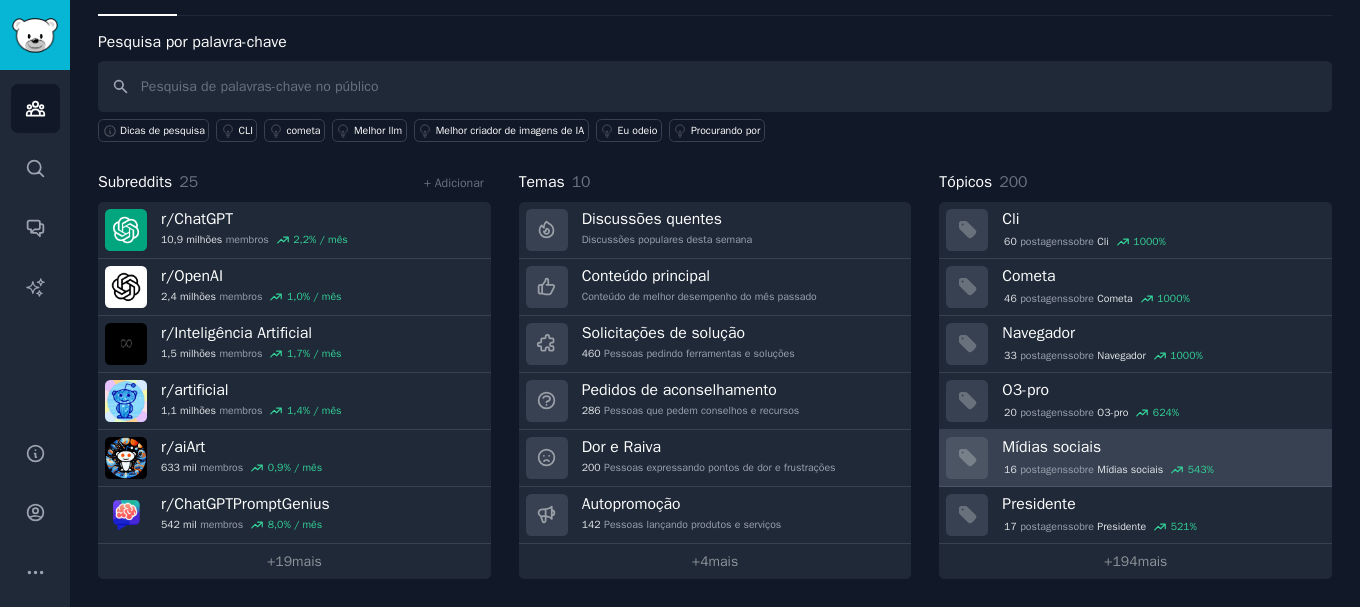 click on "Mídias sociais" at bounding box center [1160, 447] 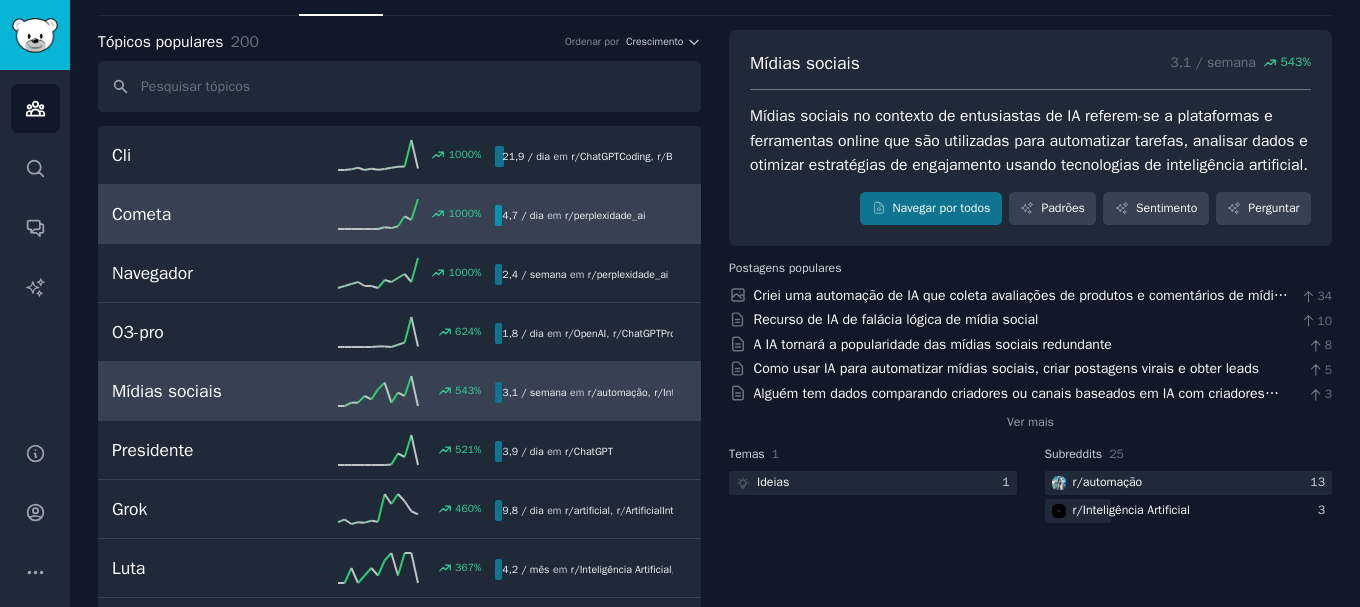 click on "Cometa" at bounding box center [208, 214] 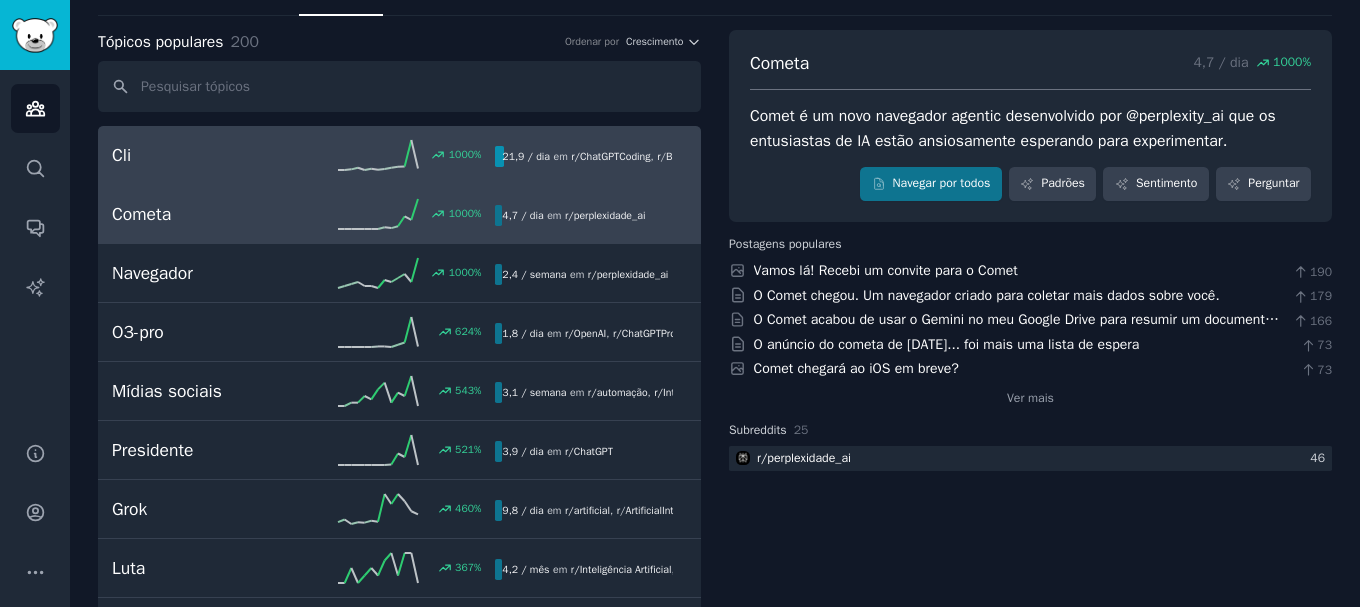 click on "Cli" at bounding box center (208, 155) 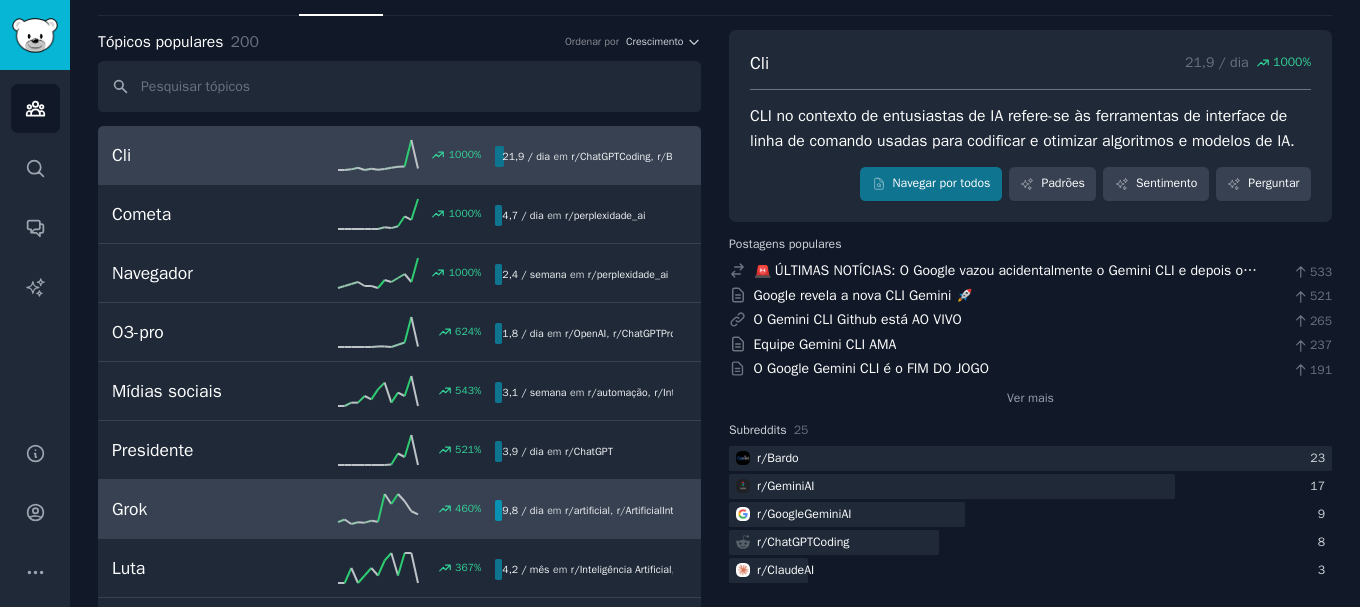 click on "Grok" at bounding box center [208, 509] 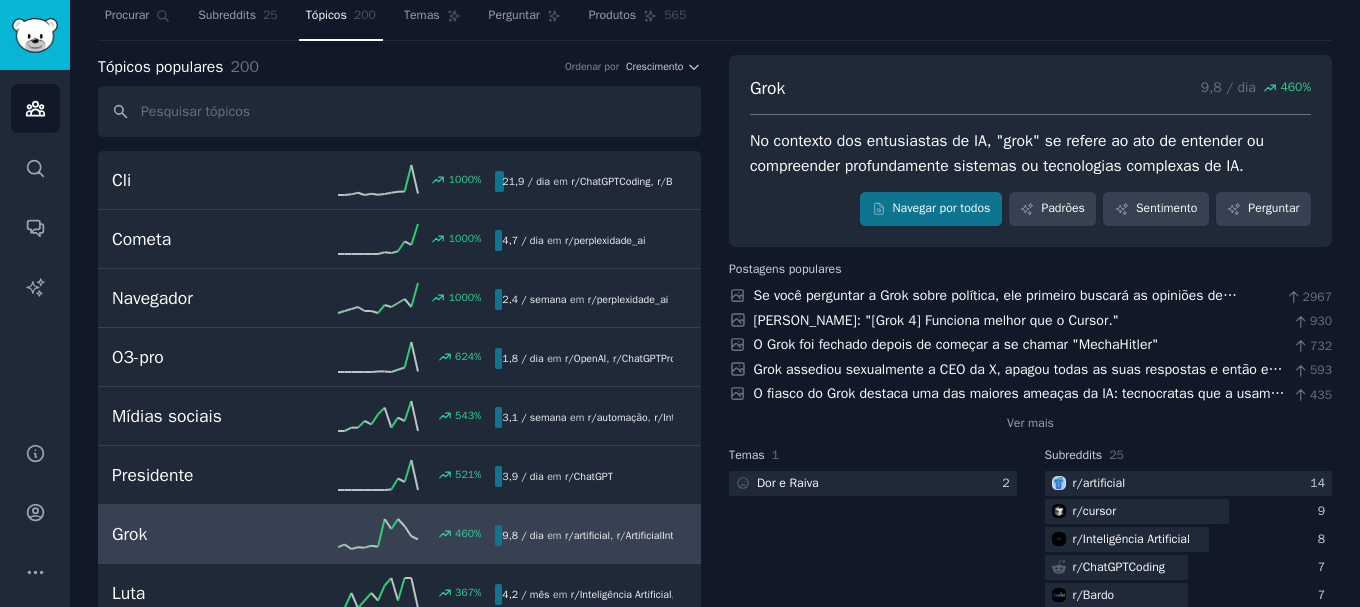 scroll, scrollTop: 0, scrollLeft: 0, axis: both 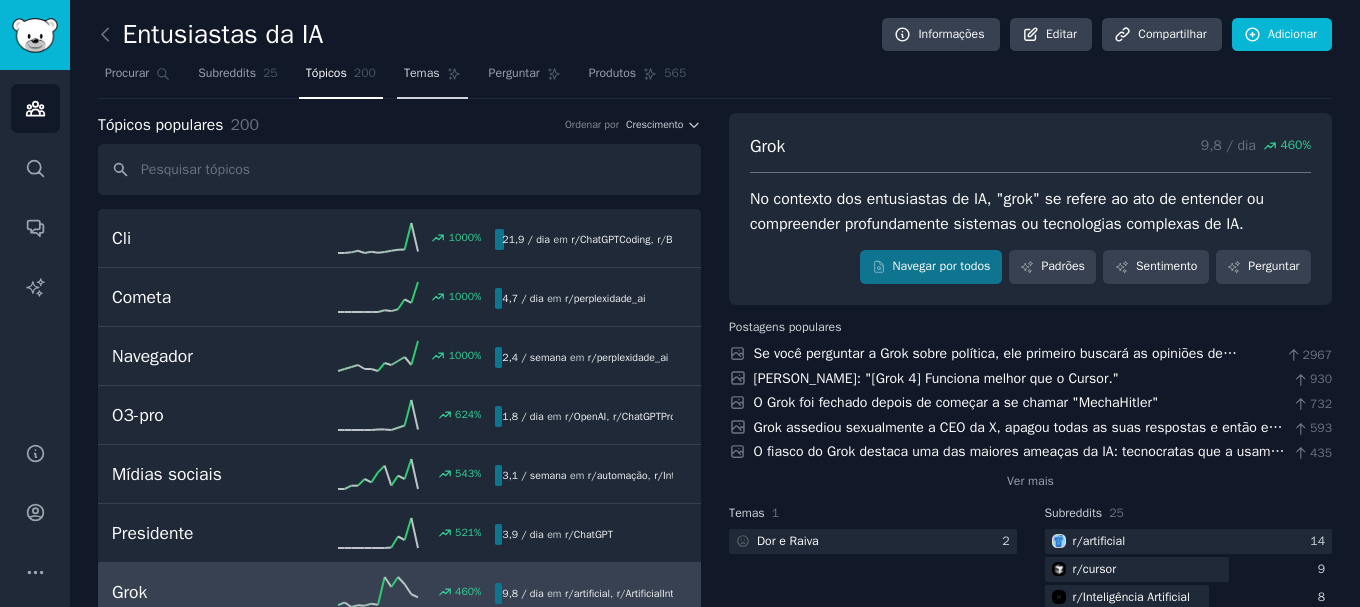 click on "Temas" at bounding box center [422, 74] 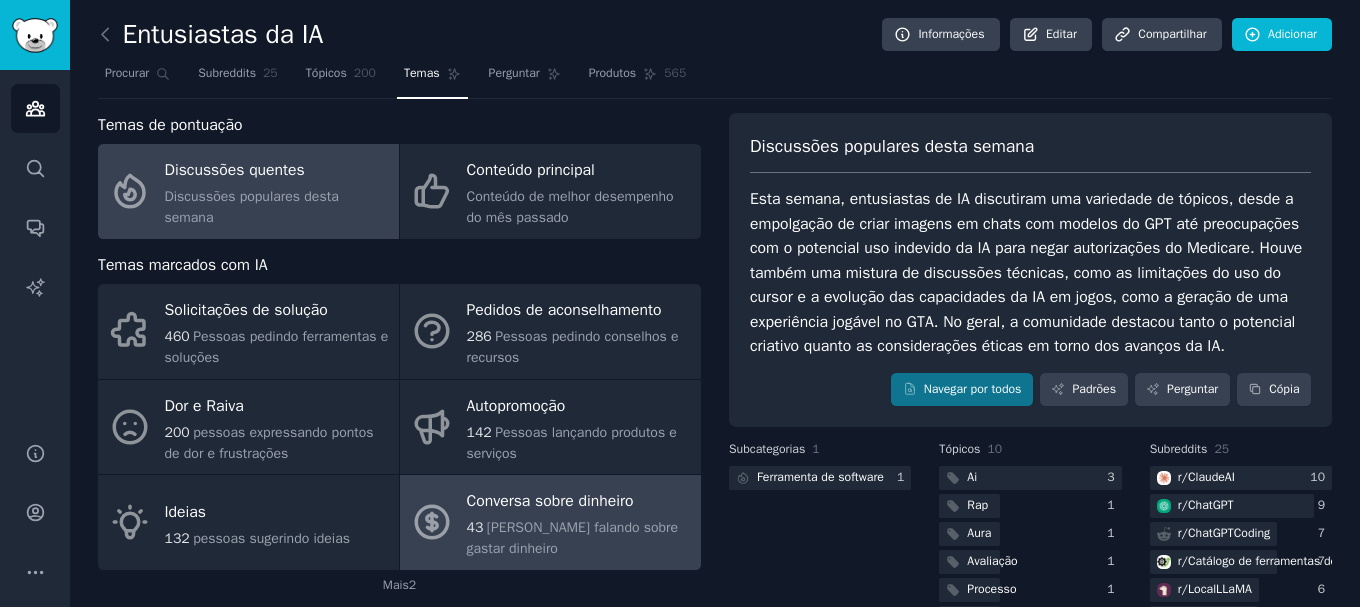 click on "Conversa sobre dinheiro 43  [PERSON_NAME] falando sobre gastar dinheiro" at bounding box center [550, 522] 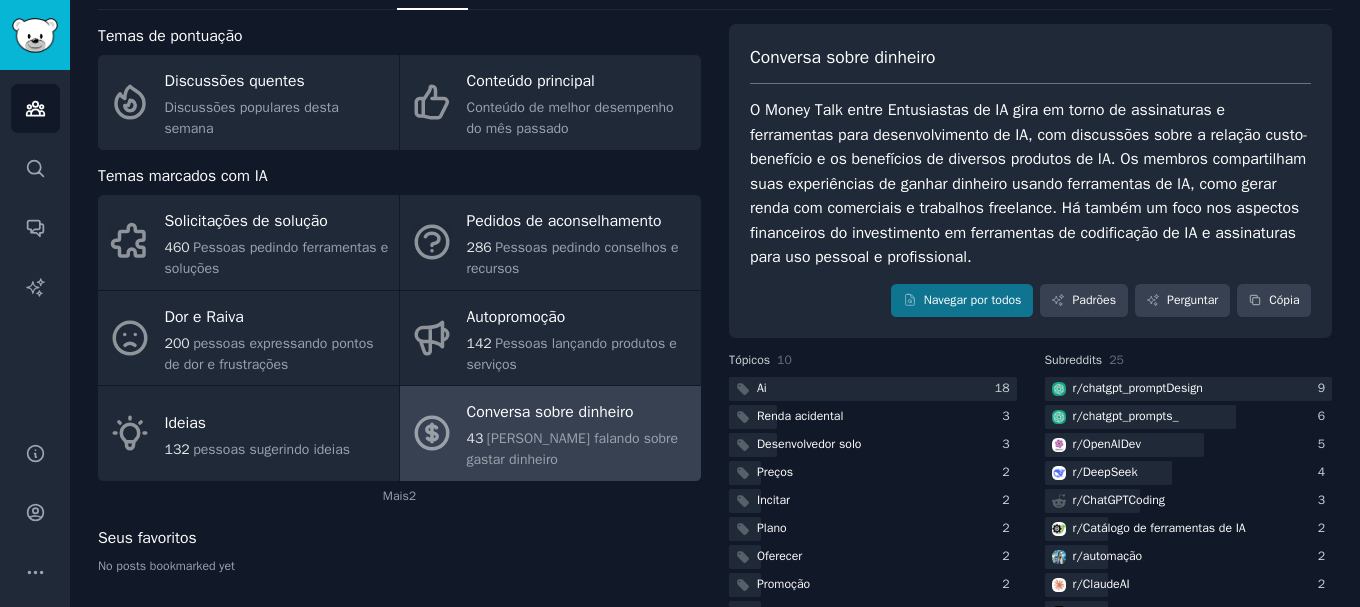 scroll, scrollTop: 131, scrollLeft: 0, axis: vertical 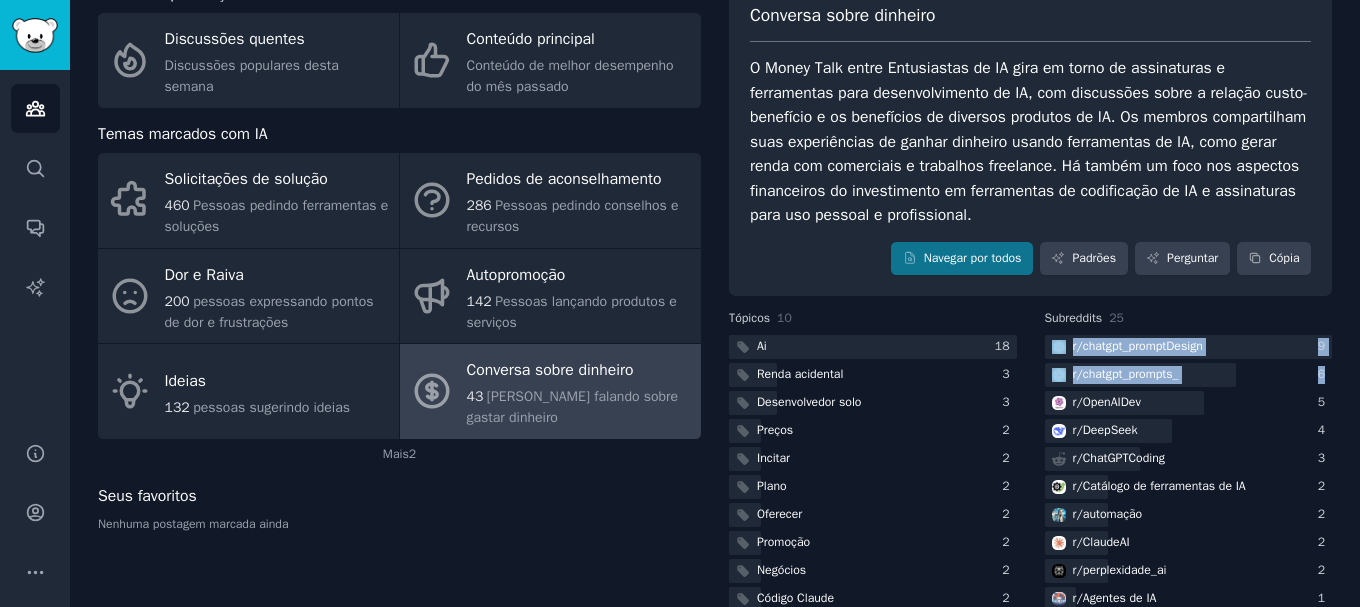 drag, startPoint x: 1352, startPoint y: 364, endPoint x: 1349, endPoint y: 389, distance: 25.179358 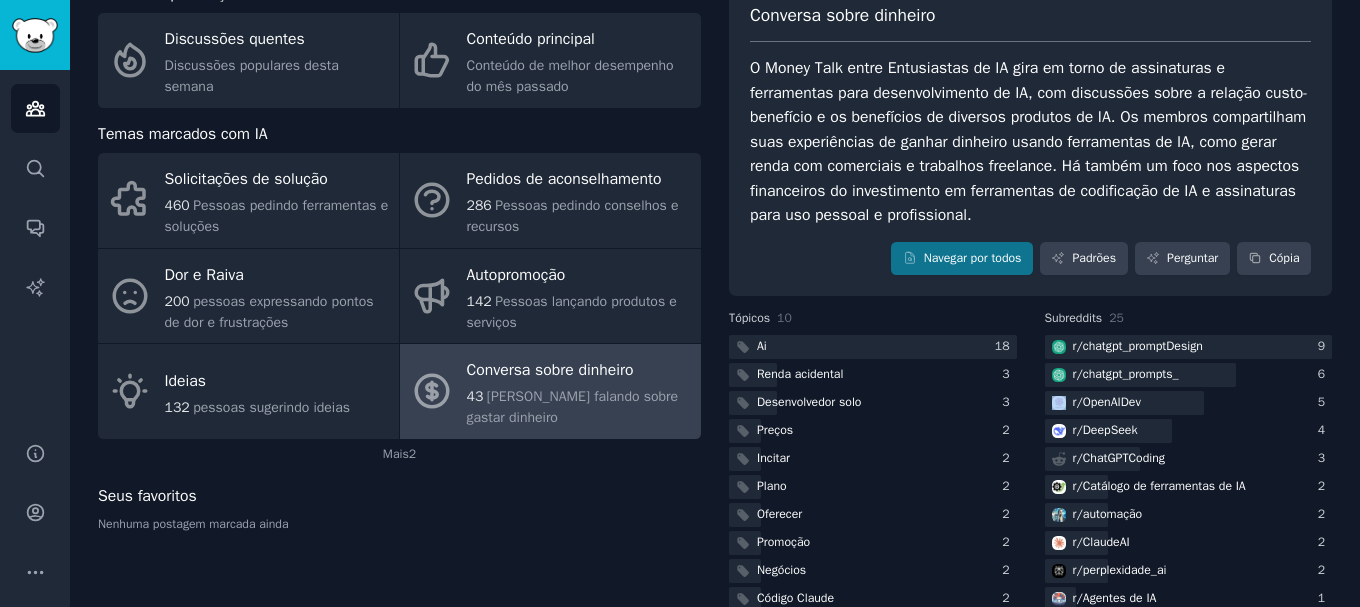 click on "Entusiastas da IA Informações Editar Compartilhar Adicionar Procurar Subreddits 25 Tópicos 200 Temas Perguntar Produtos 565 Temas de pontuação Discussões quentes Discussões populares desta semana Conteúdo principal Conteúdo de melhor desempenho do mês passado Temas marcados com IA Solicitações de solução 460  Pessoas pedindo ferramentas e soluções Pedidos de aconselhamento 286  Pessoas pedindo conselhos e recursos Dor e Raiva 200  pessoas expressando pontos de dor e frustrações Autopromoção 142  Pessoas lançando produtos e serviços Ideias 132  pessoas sugerindo ideias Conversa sobre dinheiro 43  Pessoas falando sobre gastar dinheiro Mais  2 Seus favoritos [PERSON_NAME] postagem marcada ainda Conversa sobre dinheiro Navegar por todos Padrões Perguntar Cópia Tópicos 10   Ai 18   Renda acidental 3   Desenvolvedor solo 3   Preços 2   Incitar 2   Plano 2   Oferecer 2   Promoção 2   Negócios 2   Código Claude 2 Subreddits 25 r/  chatgpt_promptDesign 9 r/  chatgpt_prompts_ 6 r/  OpenAIDev 5 4" 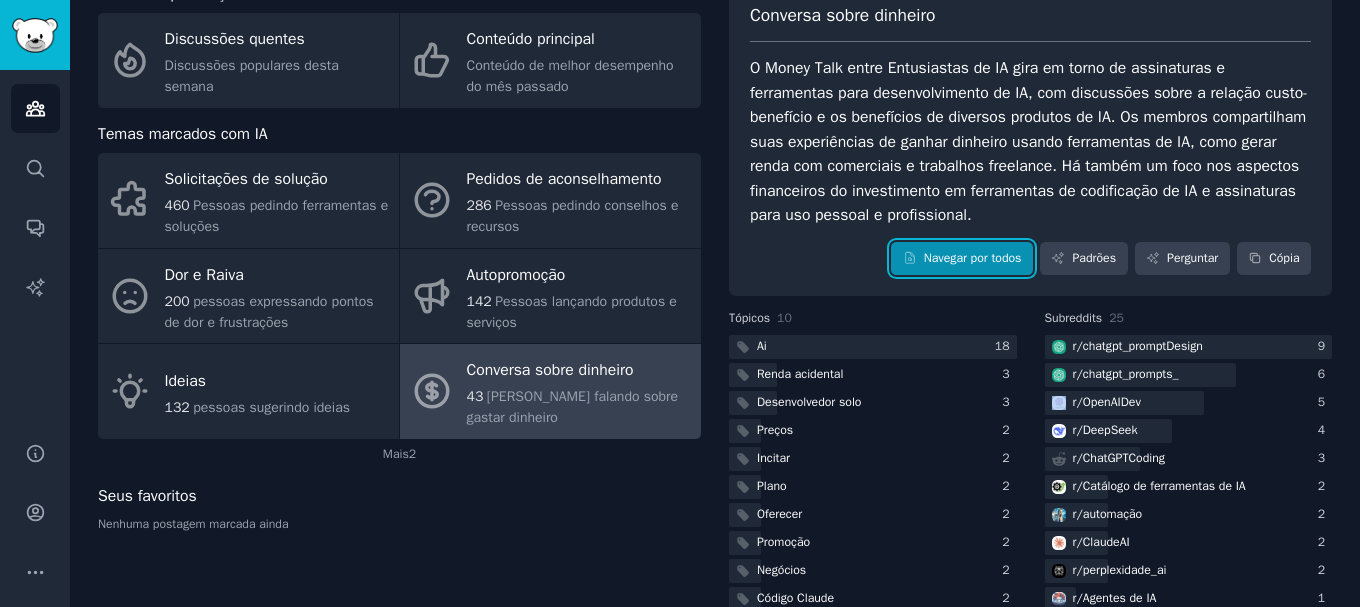 click on "Navegar por todos" at bounding box center (973, 258) 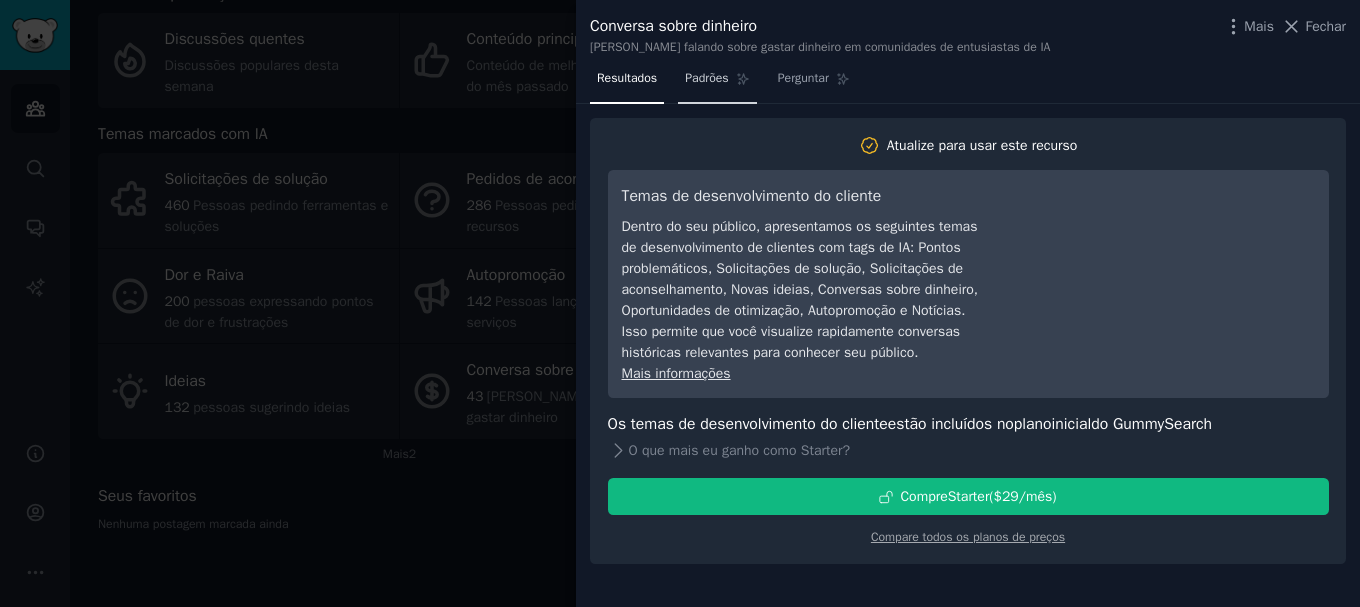 click on "Padrões" at bounding box center [707, 78] 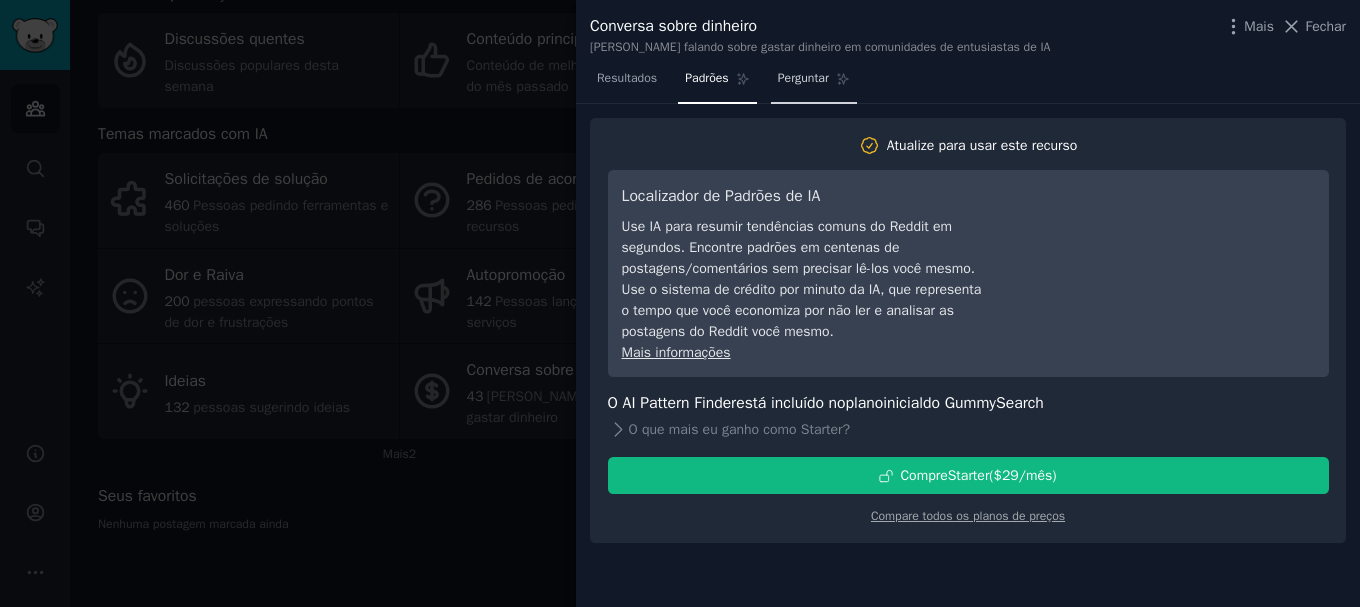 click on "Perguntar" at bounding box center [803, 78] 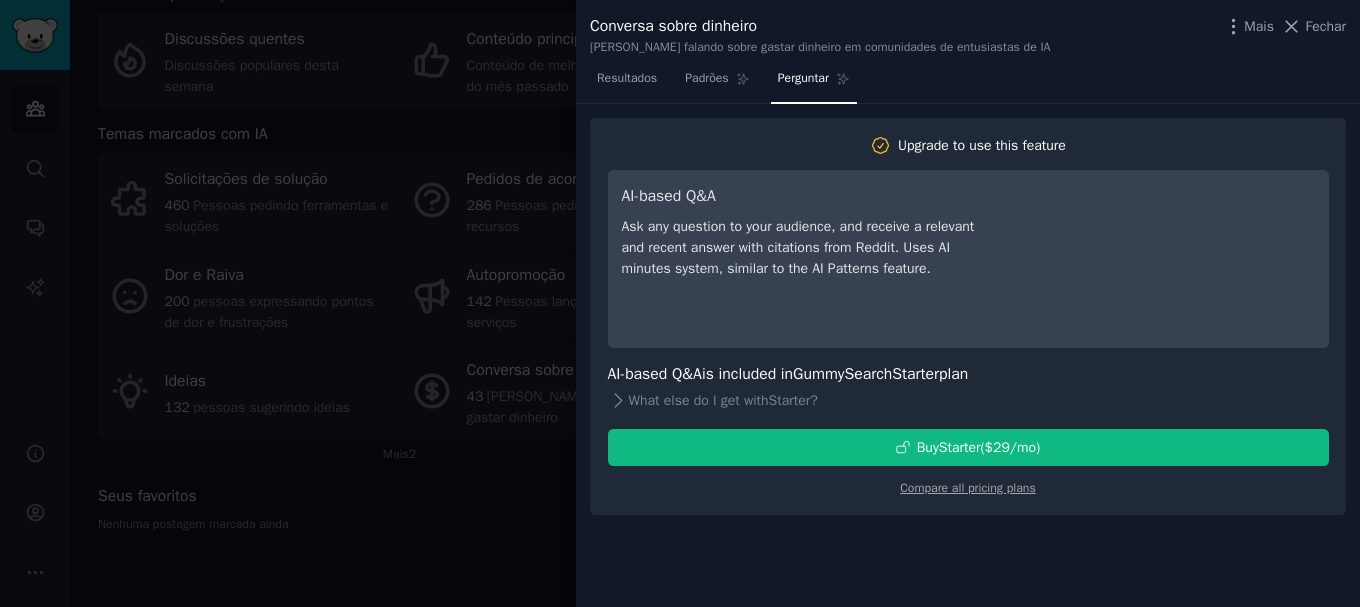 click on "Perguntar" at bounding box center [803, 78] 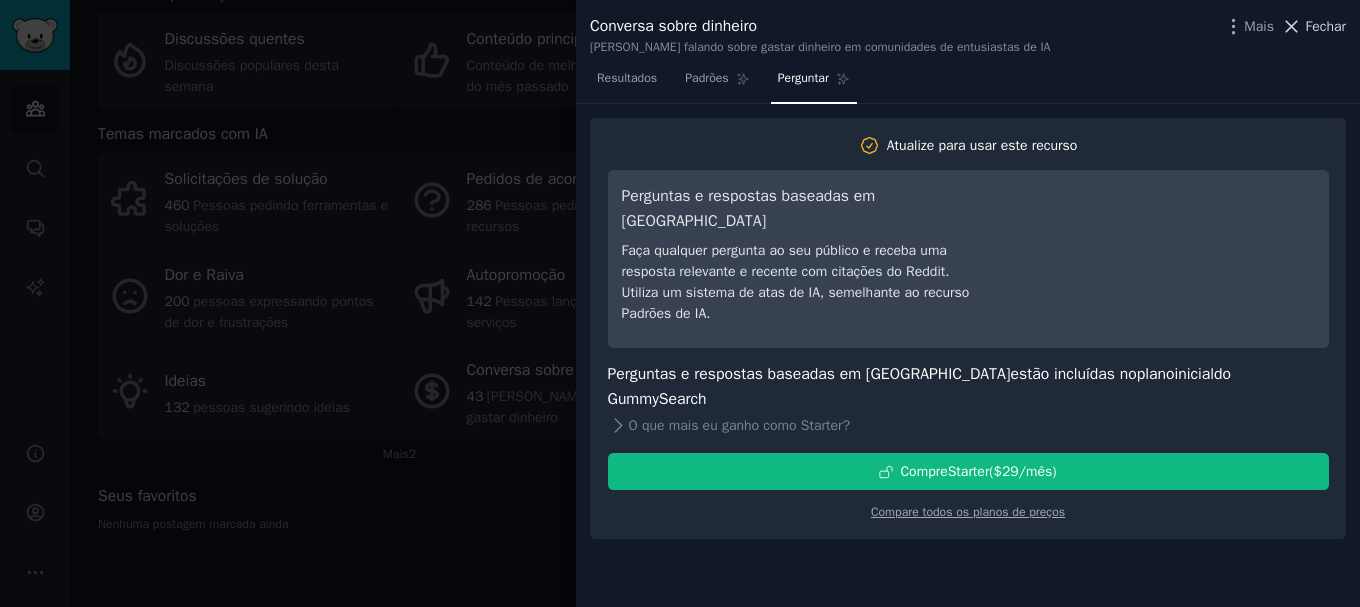 click on "Fechar" at bounding box center (1325, 26) 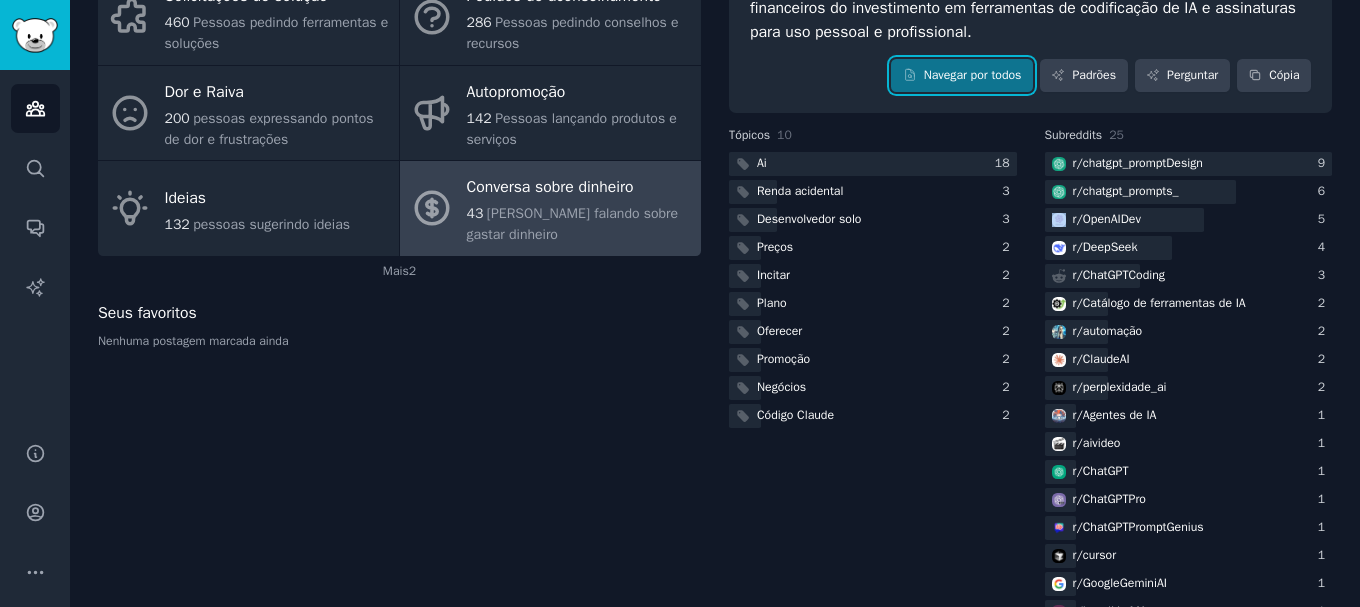 scroll, scrollTop: 363, scrollLeft: 0, axis: vertical 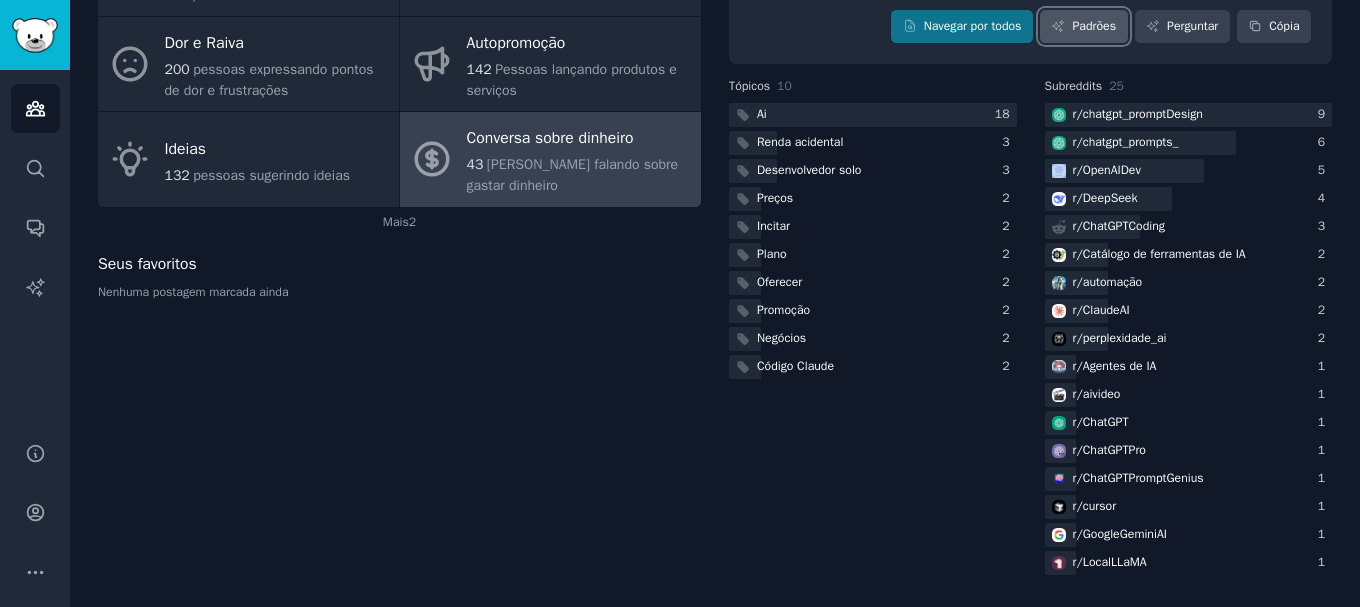 click on "Padrões" at bounding box center (1094, 26) 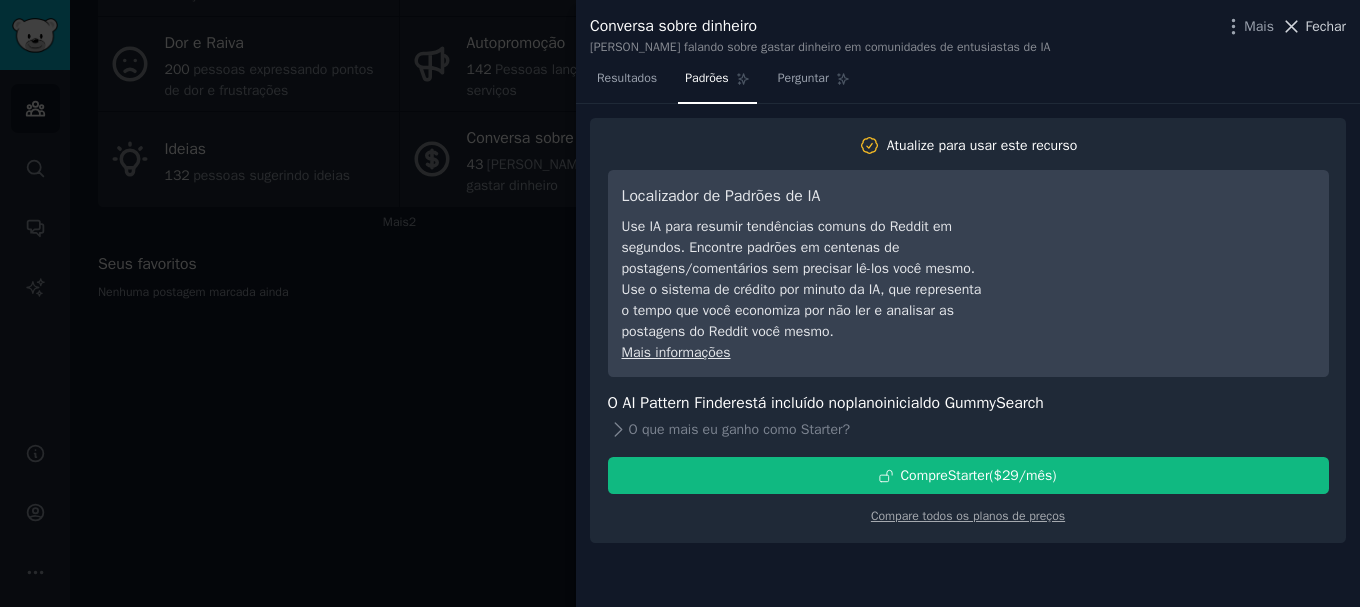 click on "Fechar" at bounding box center (1325, 26) 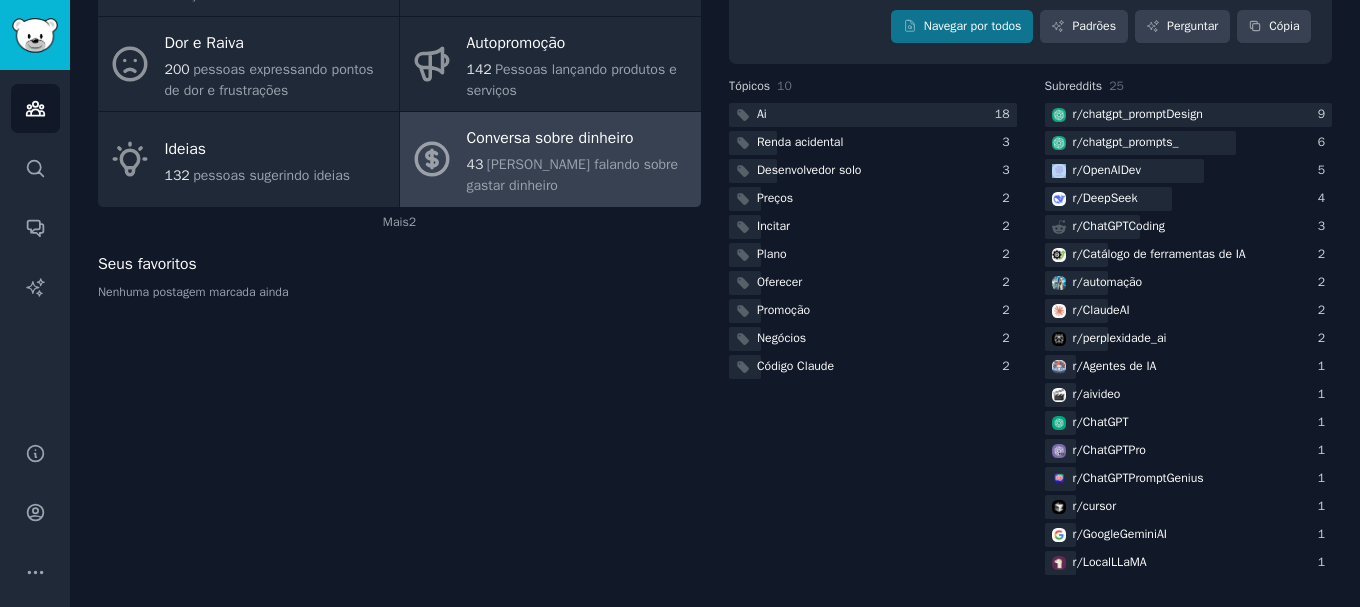 scroll, scrollTop: 0, scrollLeft: 0, axis: both 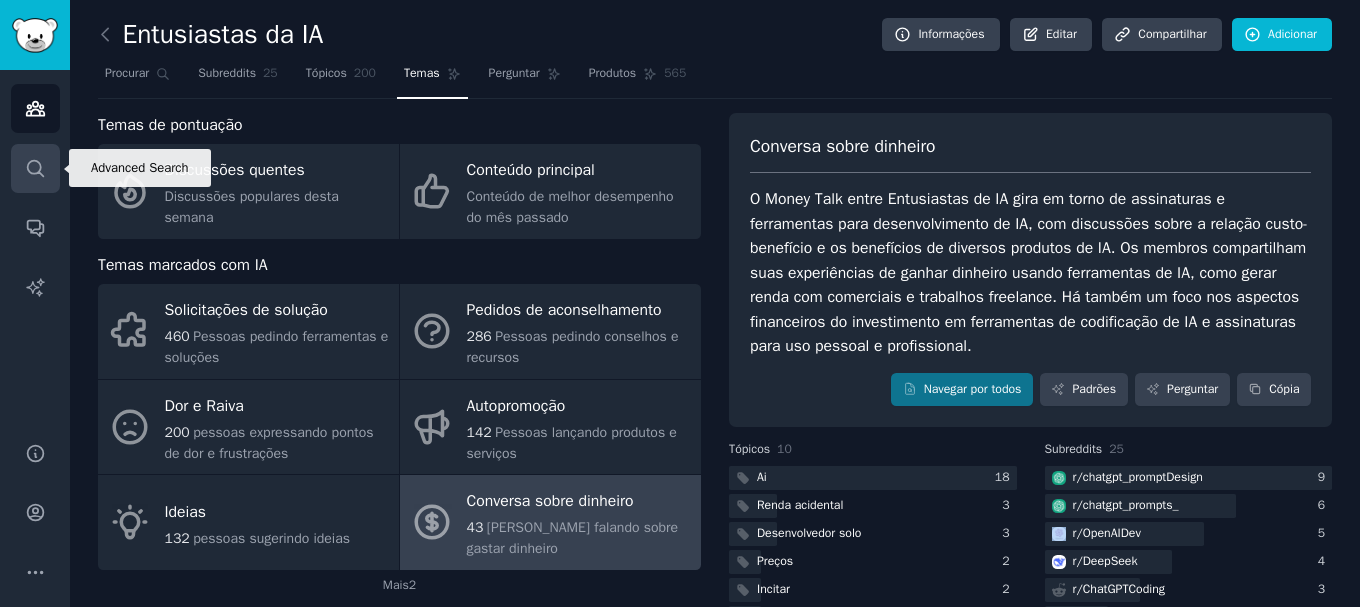 click 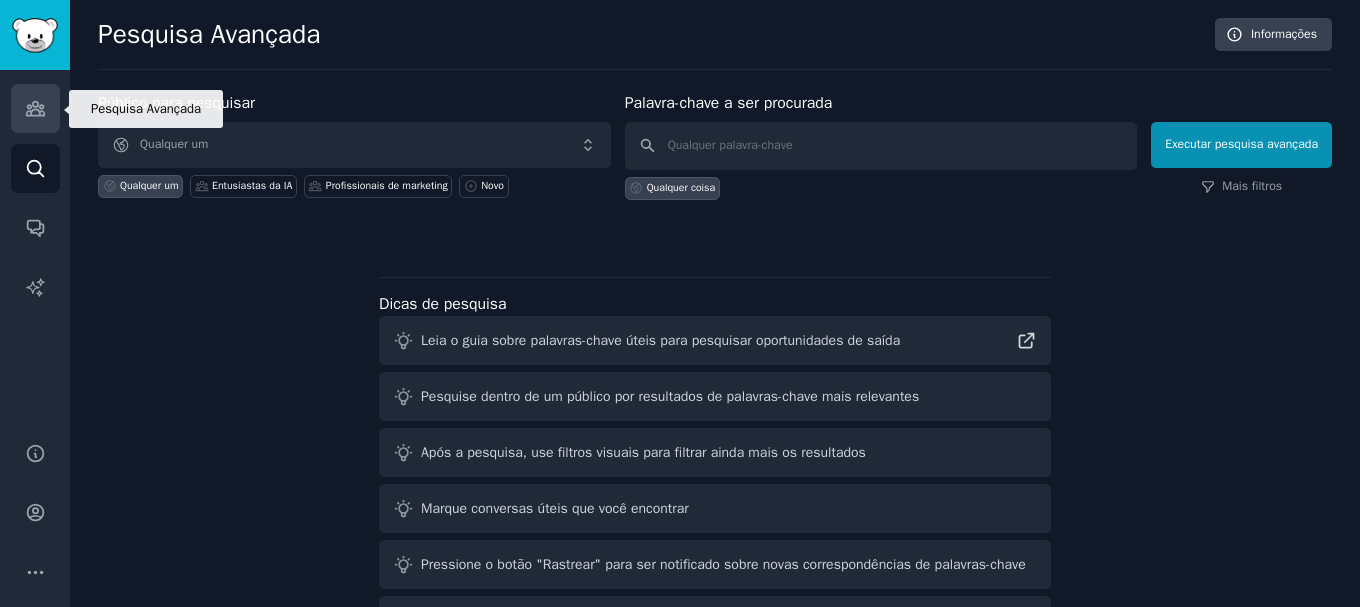 click 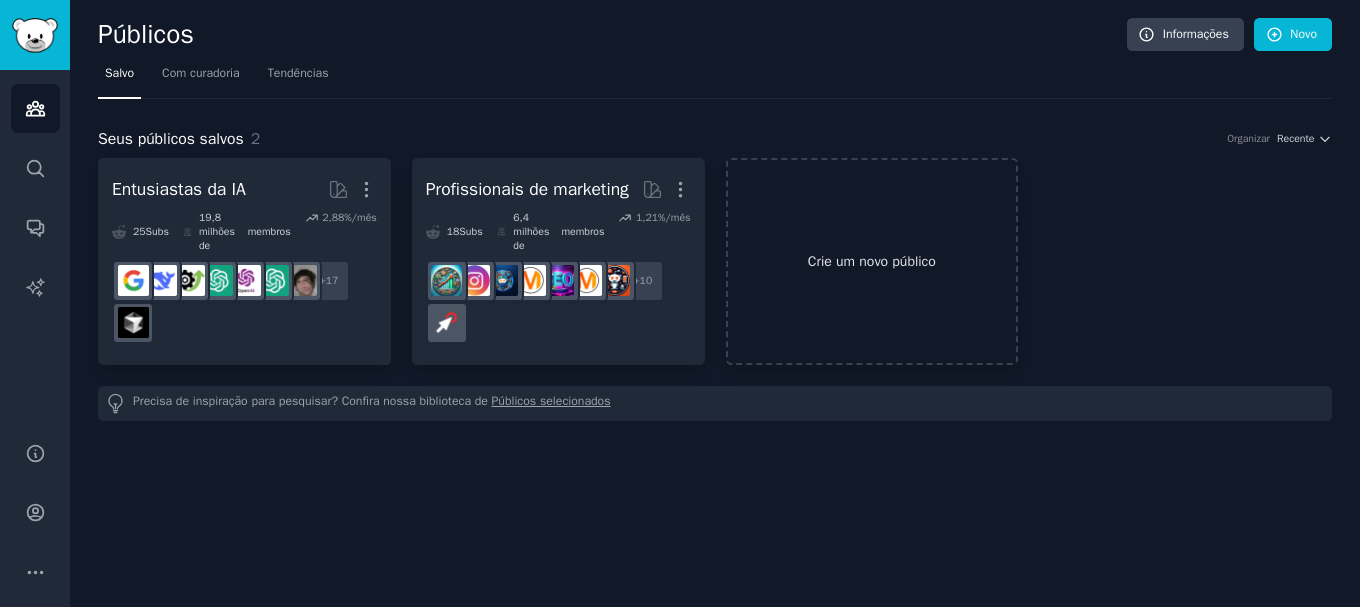click on "Crie um novo público" at bounding box center [872, 261] 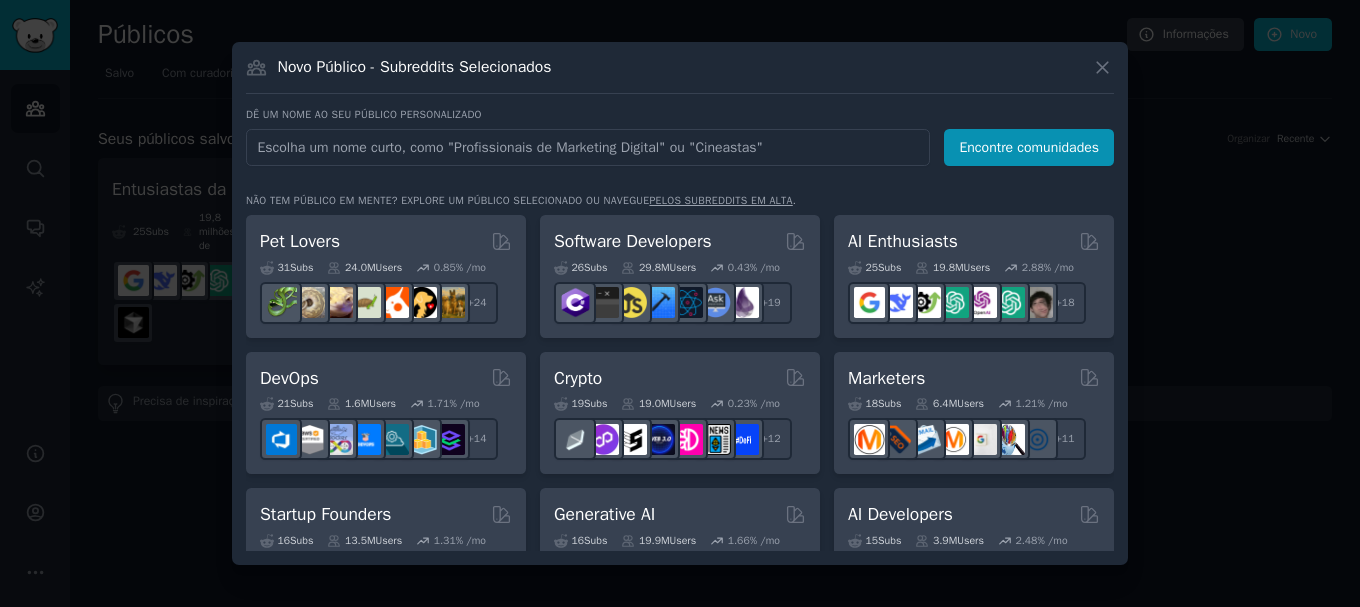 drag, startPoint x: 1119, startPoint y: 188, endPoint x: 1119, endPoint y: 254, distance: 66 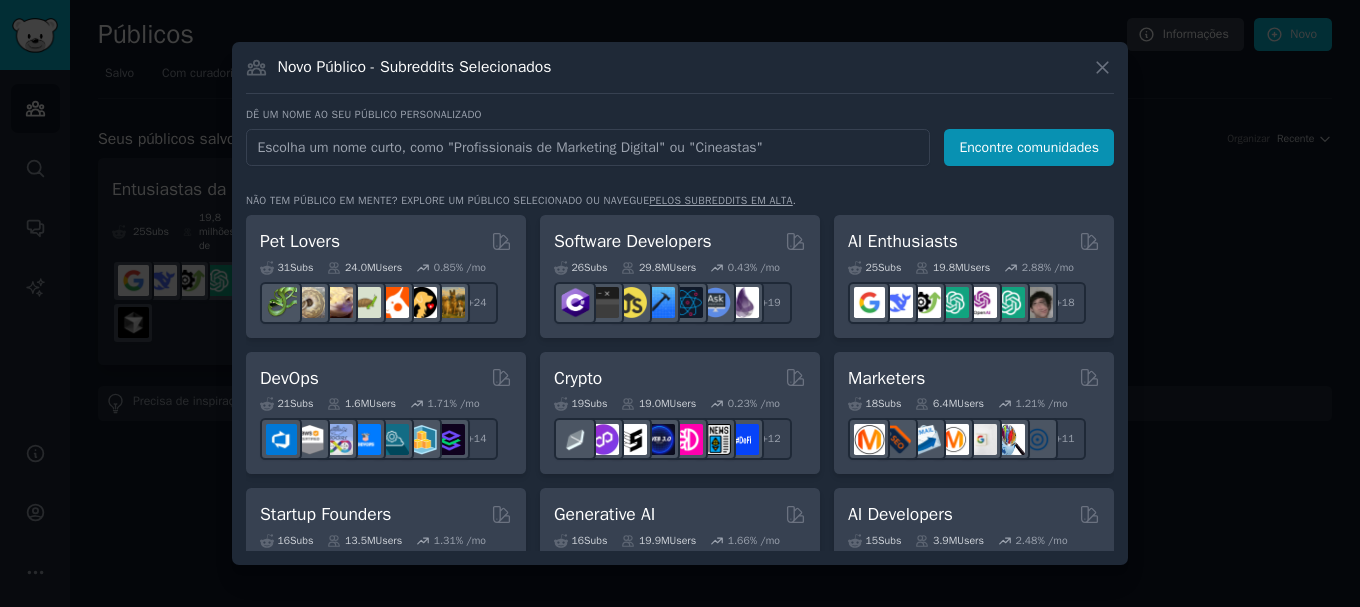 click on "Novo Público - Subreddits Selecionados Dê um nome ao seu público personalizado Nome do público Encontre comunidades Não tem público em mente? Explore um público selecionado ou navegue  pelos subreddits em alta  . Pet Lovers 31  Sub s 24.0M  Users 0.85 % /mo + 24 Software Developers 26  Sub s 29.8M  Users 0.43 % /mo + 19 AI Enthusiasts 25  Sub s 19.8M  Users 2.88 % /mo + 18 DevOps 21  Sub s 1.6M  Users 1.71 % /mo + 14 Crypto 19  Sub s 19.0M  Users 0.23 % /mo + 12 Marketers 18  Sub s 6.4M  Users 1.21 % /mo + 11 Startup Founders 16  Sub s 13.5M  Users 1.31 % /mo + 9 Generative AI 16  Sub s 19.9M  Users 1.66 % /mo + 9 AI Developers 15  Sub s 3.9M  Users 2.48 % /mo + 8 Stock Investors 15  Sub s 28.3M  Users 0.51 % /mo + 8 Video Editors 15  Sub s 2.3M  Users 1.52 % /mo + 8 Designers 13  Sub s 9.7M  Users 0.27 % /mo + 6 Data Scientists 13  Sub s 7.6M  Users 0.59 % /mo + 6 Fitness Enthusiasts 12  Sub s 31.1M  Users 0.24 % /mo + 5 Gardeners 11  Sub s 13.5M  Users 1.95 % /mo + 4 Photographers 11  Sub s 10.7M + 4" at bounding box center (680, 303) 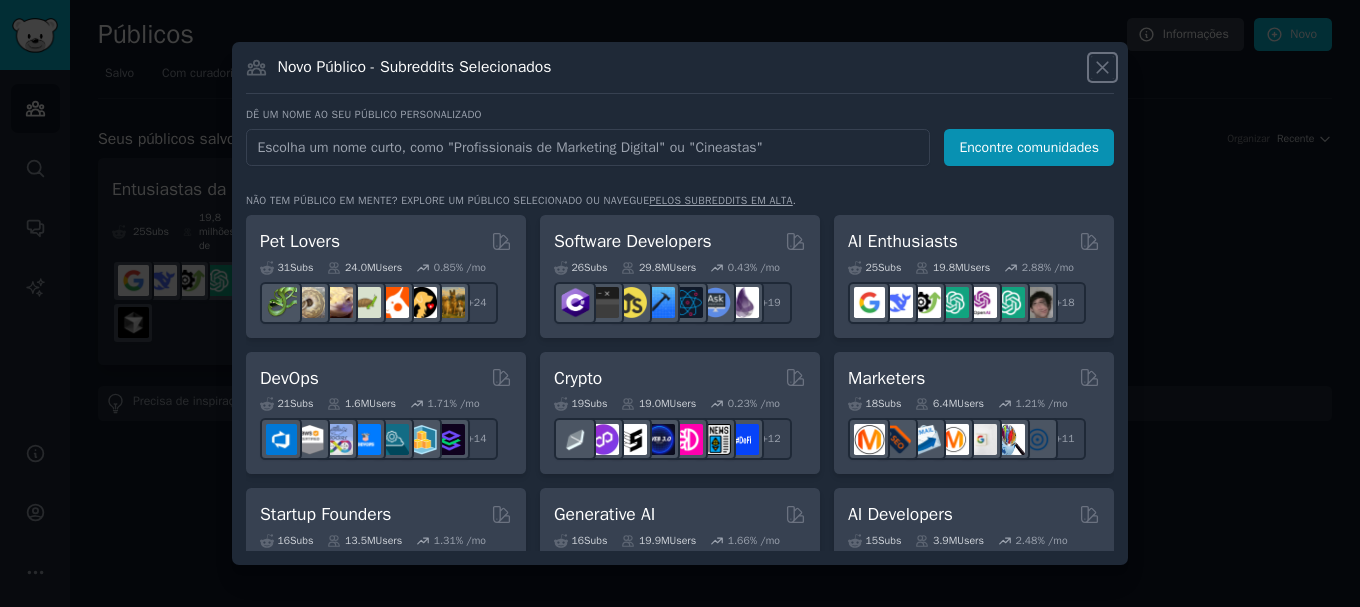 click 